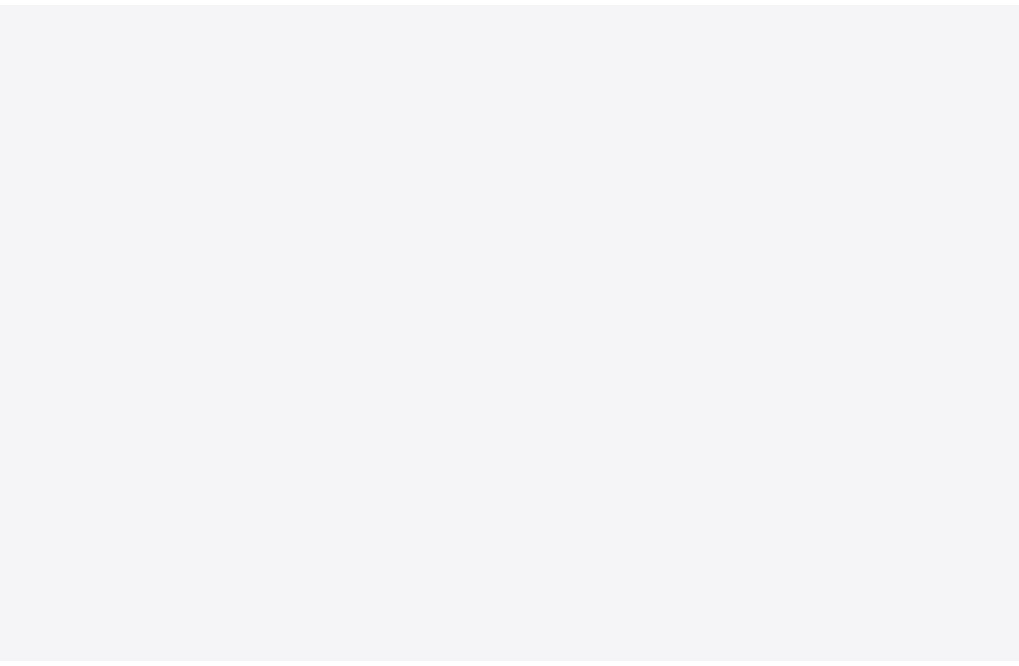 scroll, scrollTop: 0, scrollLeft: 0, axis: both 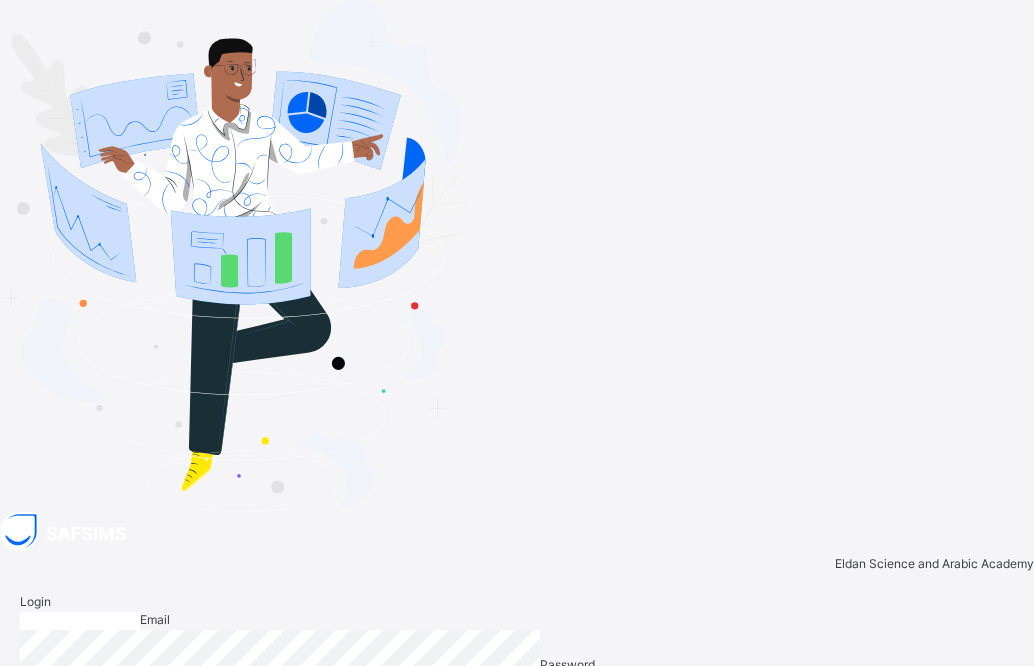 type on "**********" 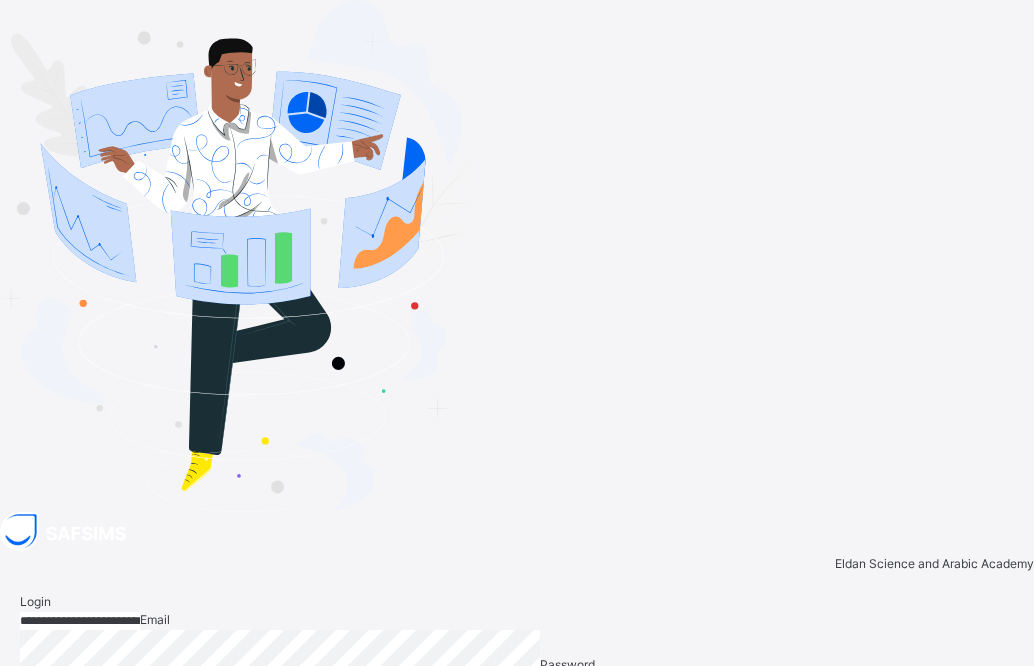 click on "Login" at bounding box center (981, 750) 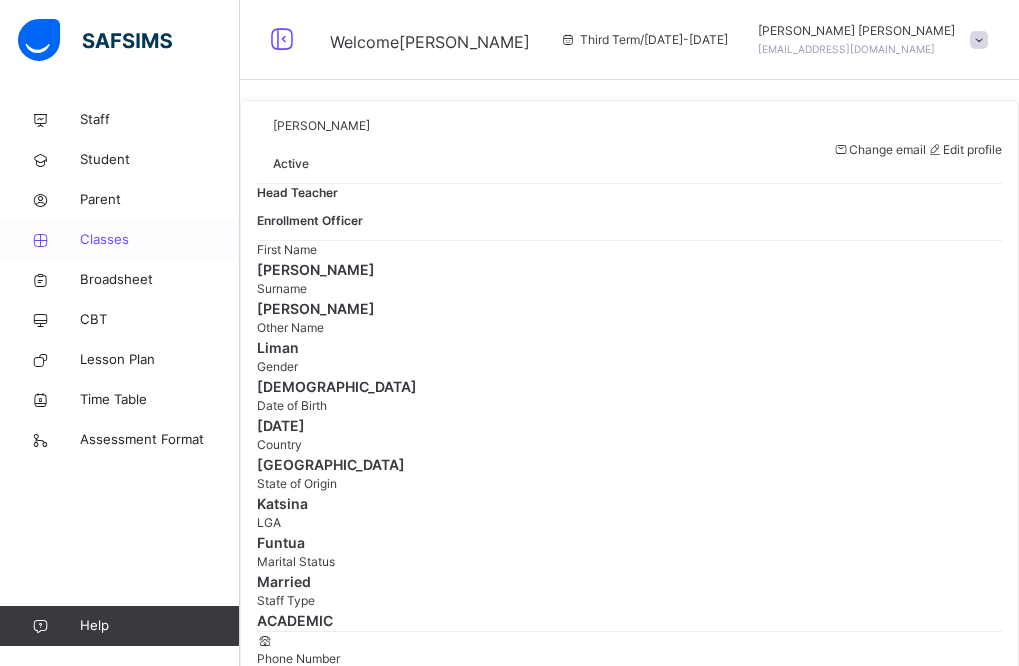 click on "Classes" at bounding box center (160, 240) 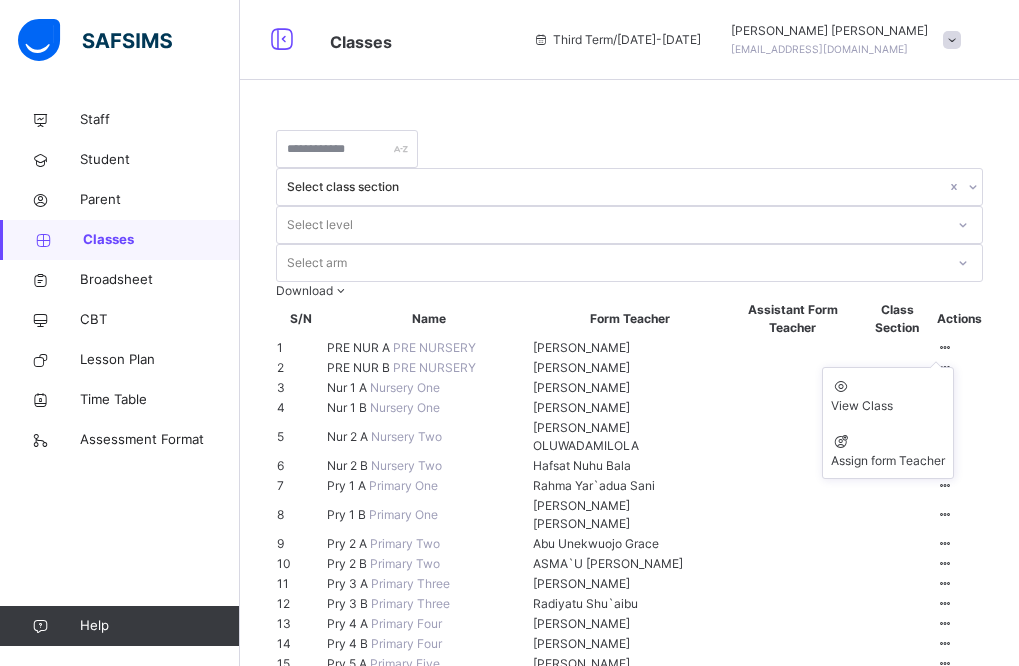 click at bounding box center (945, 347) 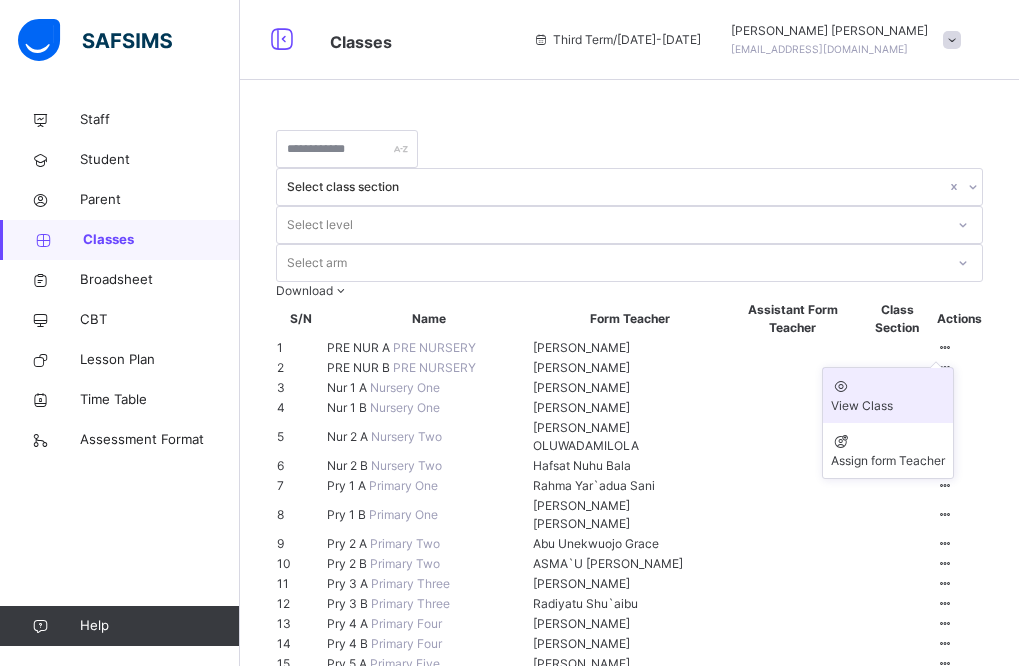 click on "View Class" at bounding box center [888, 406] 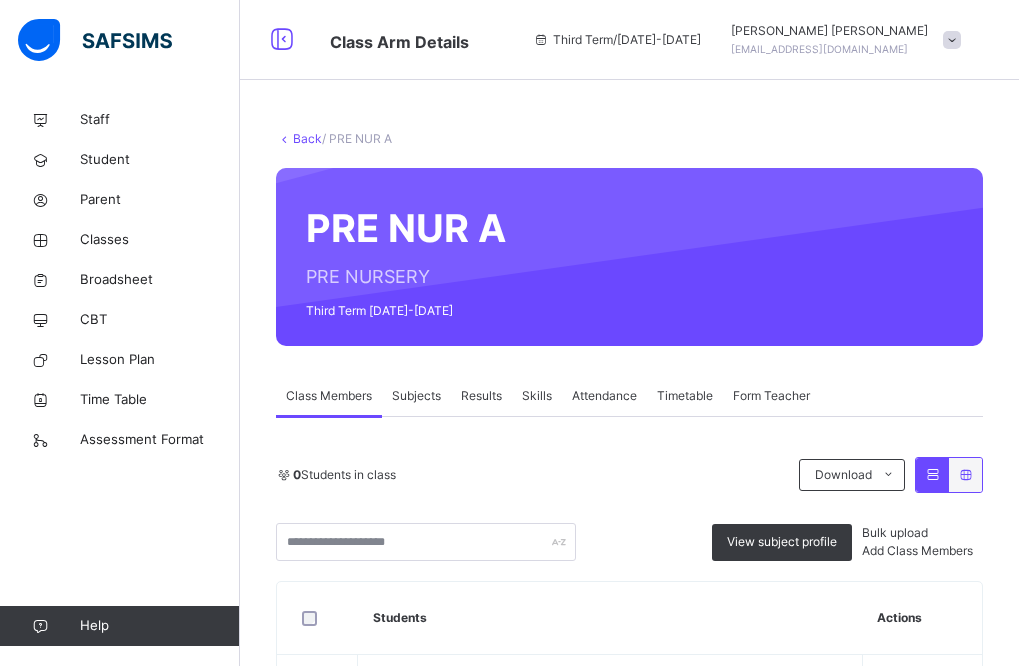 click on "Results" at bounding box center (481, 396) 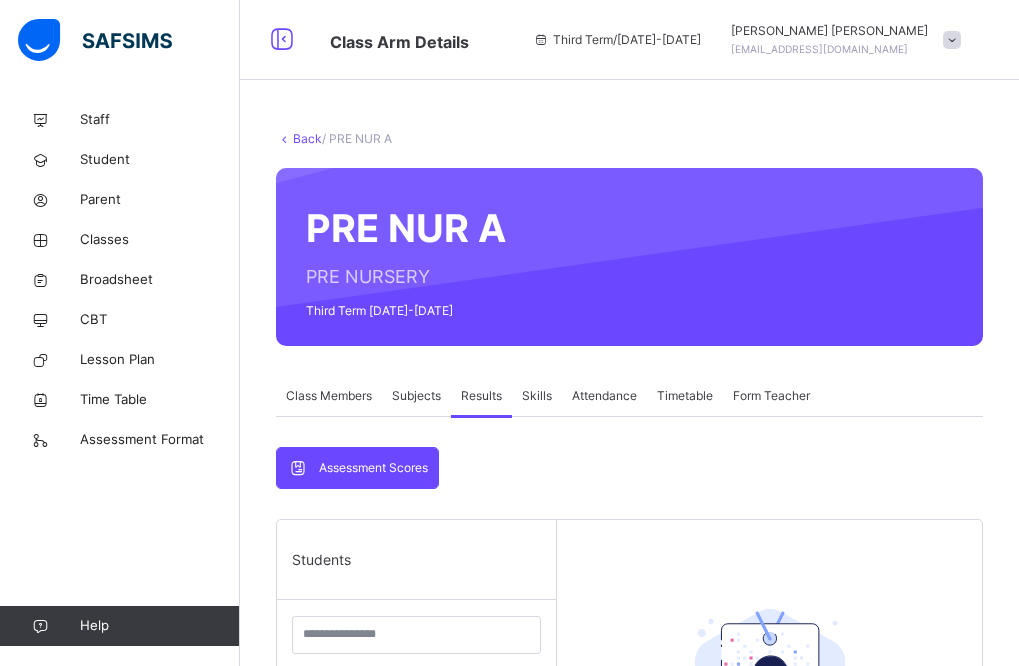 click on "Assessment Scores Assessment Scores Students ABBA [PERSON_NAME] ELD/KT/ADM/639 [PERSON_NAME] [PERSON_NAME]/KT/ADM/610 [PERSON_NAME]/KT/ADM/700 ABDUSSALAM [PERSON_NAME]/KT/ADM/734 [PERSON_NAME] [PERSON_NAME]/KT/ADM/728 [PERSON_NAME] MASABO ELD/KT/ADM/665 [PERSON_NAME]/KT/ADM/670 [PERSON_NAME] [PERSON_NAME]/KT/ADM/703 [PERSON_NAME]  ELD/KT/ADM/680 [PERSON_NAME] [PERSON_NAME]/KT/ADM/612 [PERSON_NAME] [PERSON_NAME]/KT/ADM/781 [PERSON_NAME]  ELD/KT/ADM/744 AISHA SHAMSU [PERSON_NAME]/KT/ADM/659 [PERSON_NAME] [PERSON_NAME]/KT/ADM/636 AMATURRAHMAN [PERSON_NAME] [PERSON_NAME]/KT/ADM/685 [PERSON_NAME] [PERSON_NAME]/KT/ADM/702 AMINATU [PERSON_NAME] ELD/KT/ADM/0526 [PERSON_NAME]  SAULAWA ELD/KT/ADM/774 FATIMA [PERSON_NAME]/KT/ADM/603 FIDDAUSI ABDURRAZAK  ELD/KT/ADM/647 HAFSAT JAMILU  ELD/KT/ADM/742 [PERSON_NAME]  ELD/KT/ADM/687 HAUWA'U MU'AZU AMINU ELD/KT/ADM/686 HUSNAH [PERSON_NAME]/KT/ADM/609 [PERSON_NAME] BALARABE ELD/KT/ADM/733 [PERSON_NAME] ALIYU ELD/KT/ADM/645 [PERSON_NAME]  ELD/KT/ADM/597 [PERSON_NAME]" at bounding box center [629, 807] 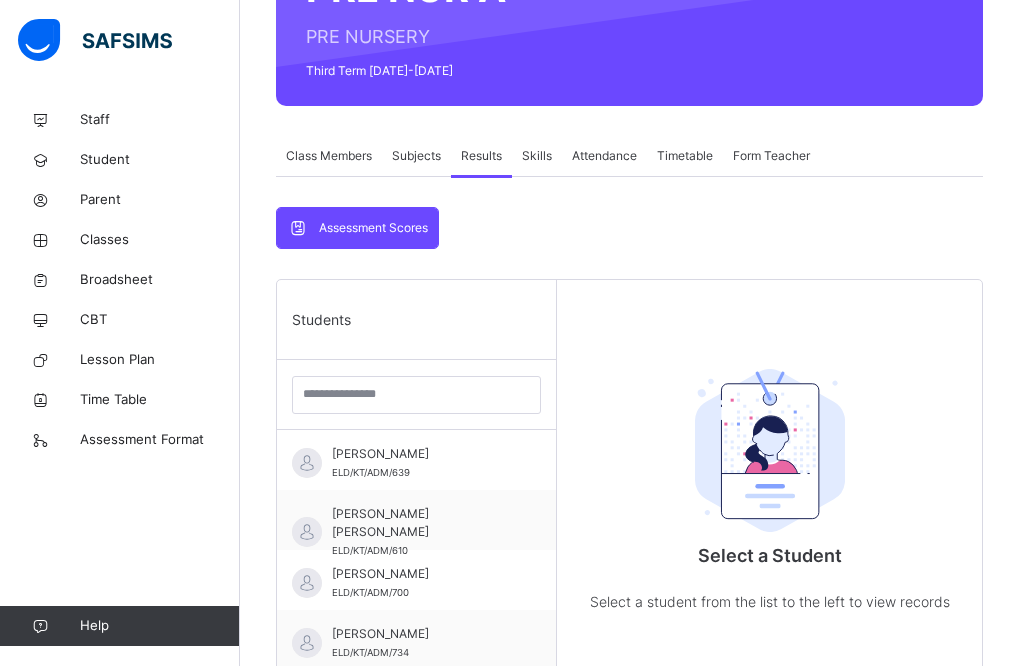 scroll, scrollTop: 280, scrollLeft: 0, axis: vertical 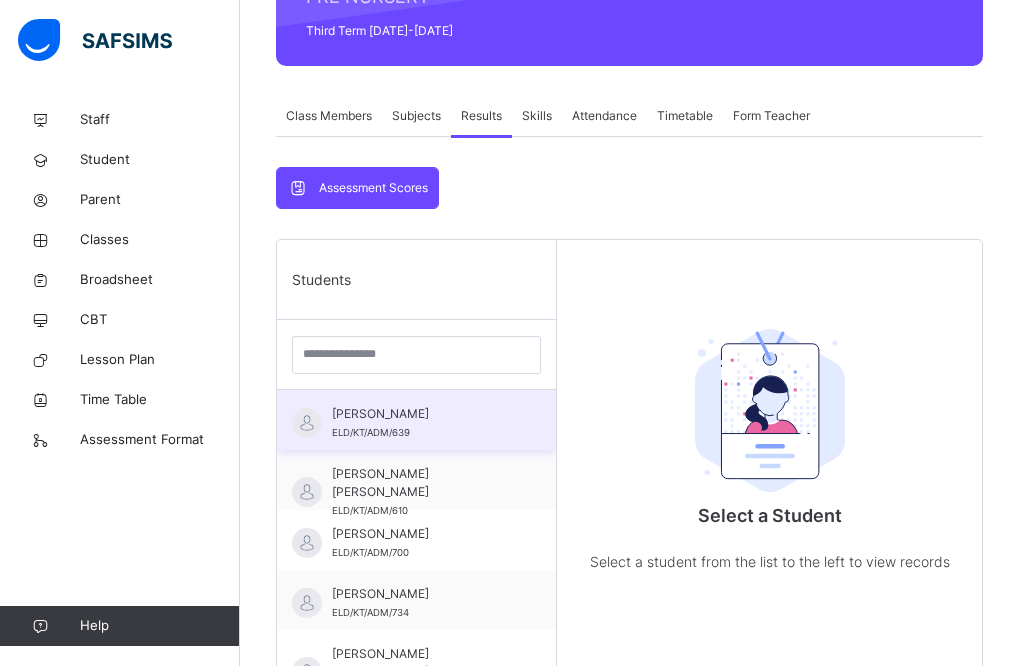 click on "ABBA [PERSON_NAME] ELD/KT/ADM/639" at bounding box center [421, 423] 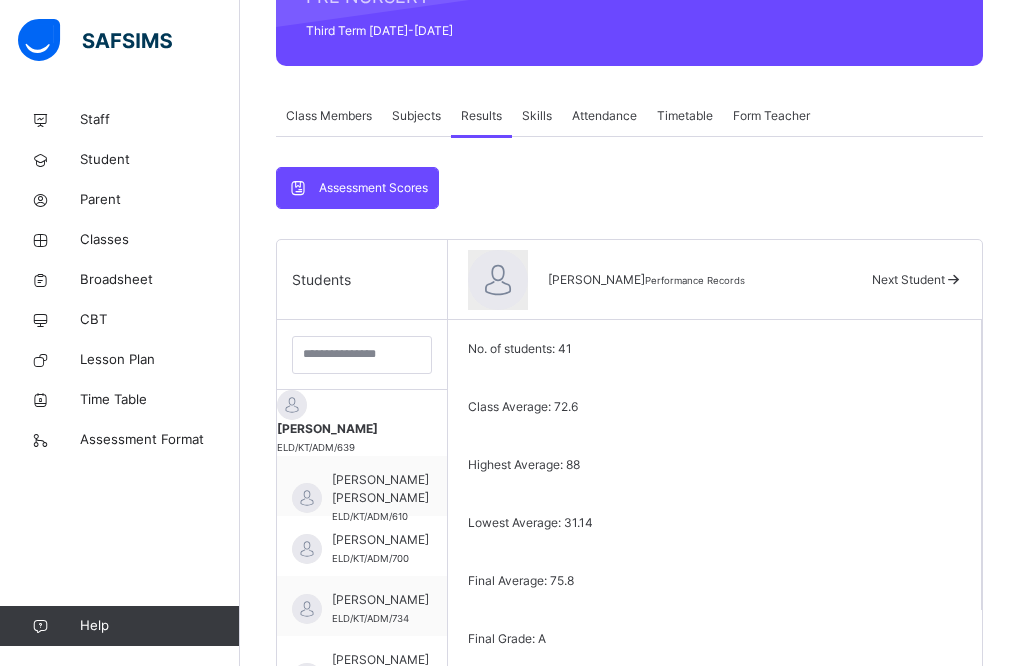 click on "Edit Comment" at bounding box center (715, 678) 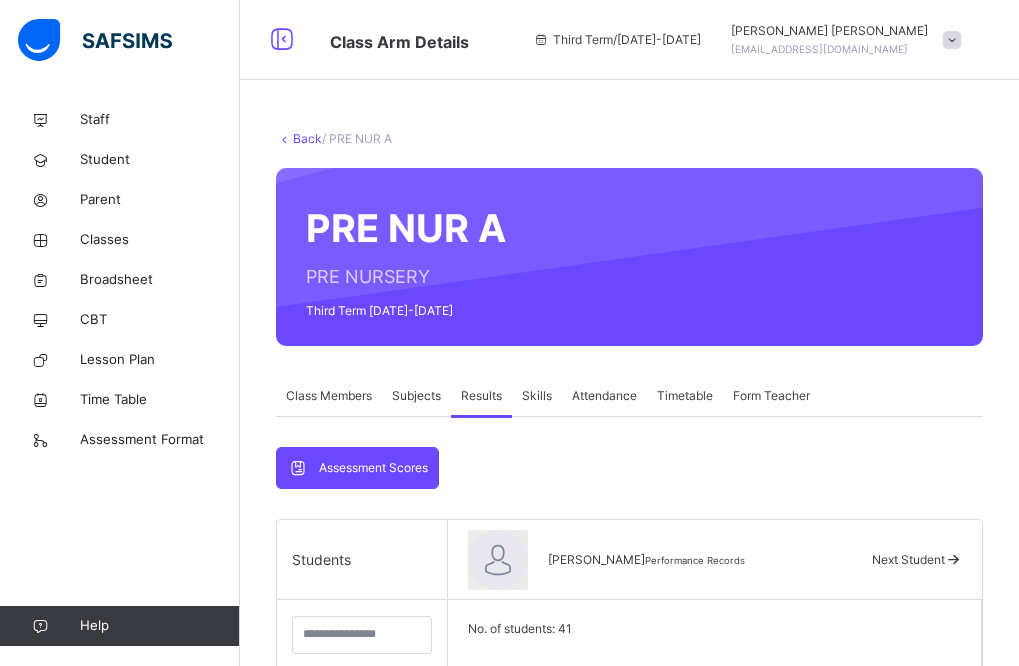 scroll, scrollTop: 40, scrollLeft: 0, axis: vertical 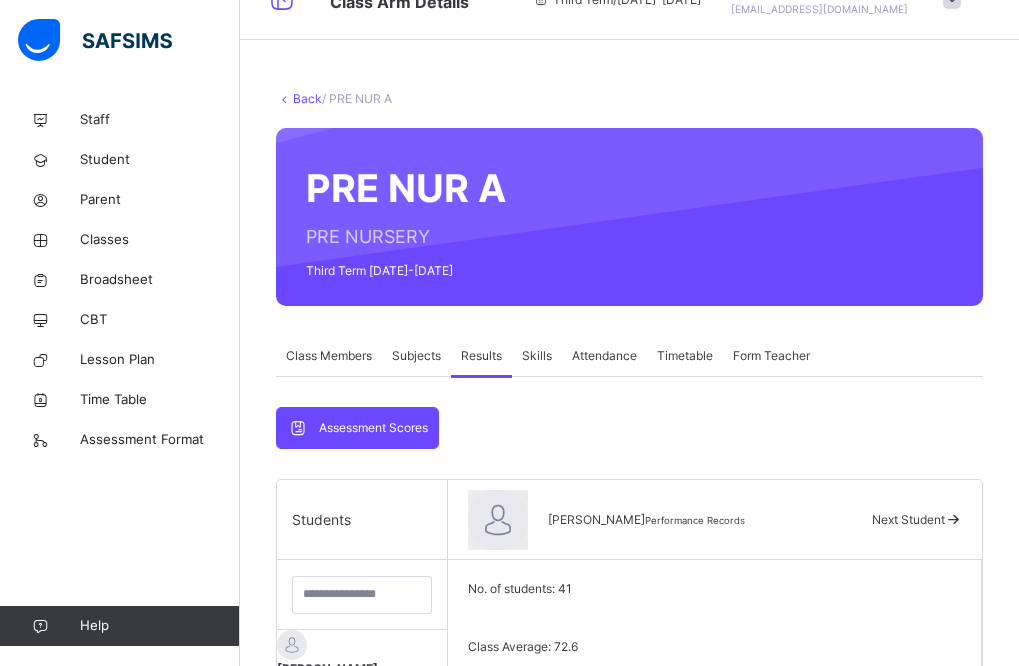 click on "Next Student" at bounding box center [908, 519] 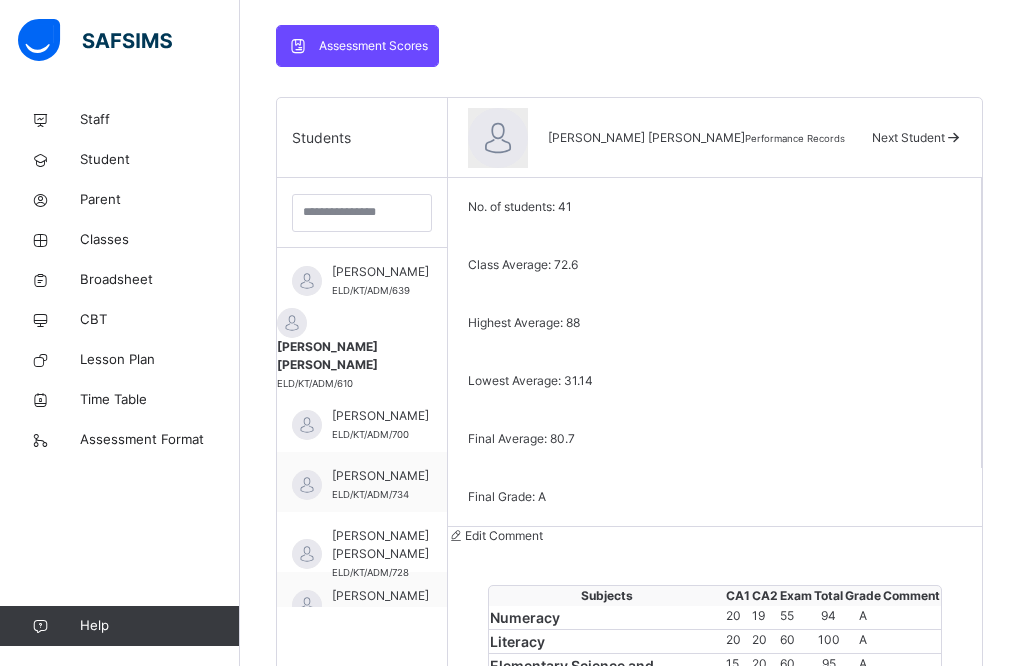 scroll, scrollTop: 382, scrollLeft: 0, axis: vertical 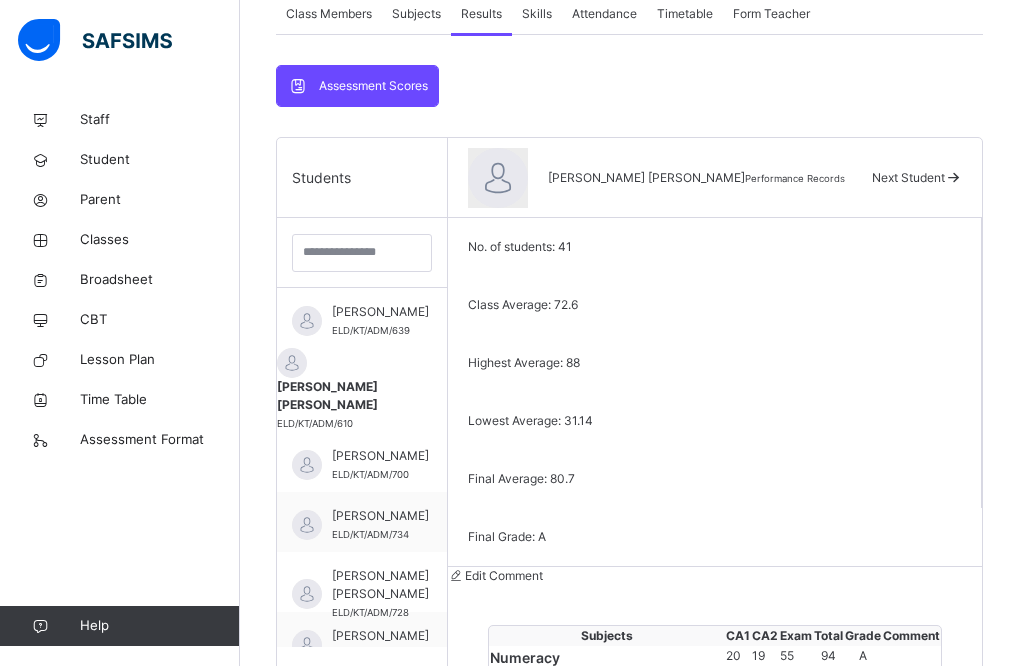 click on "Next Student" at bounding box center (908, 177) 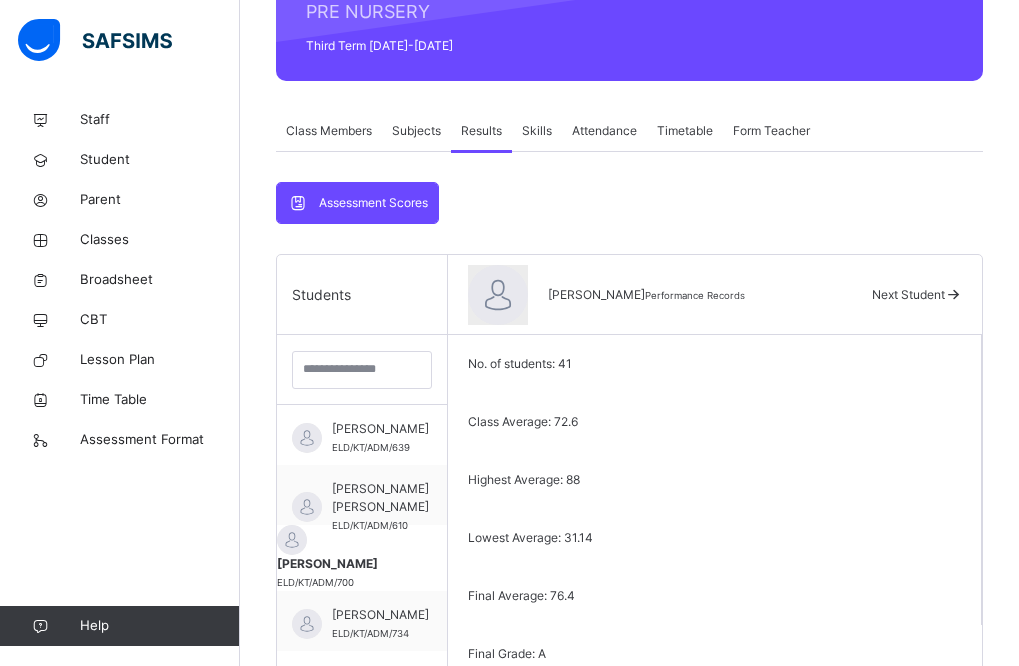 scroll, scrollTop: 262, scrollLeft: 0, axis: vertical 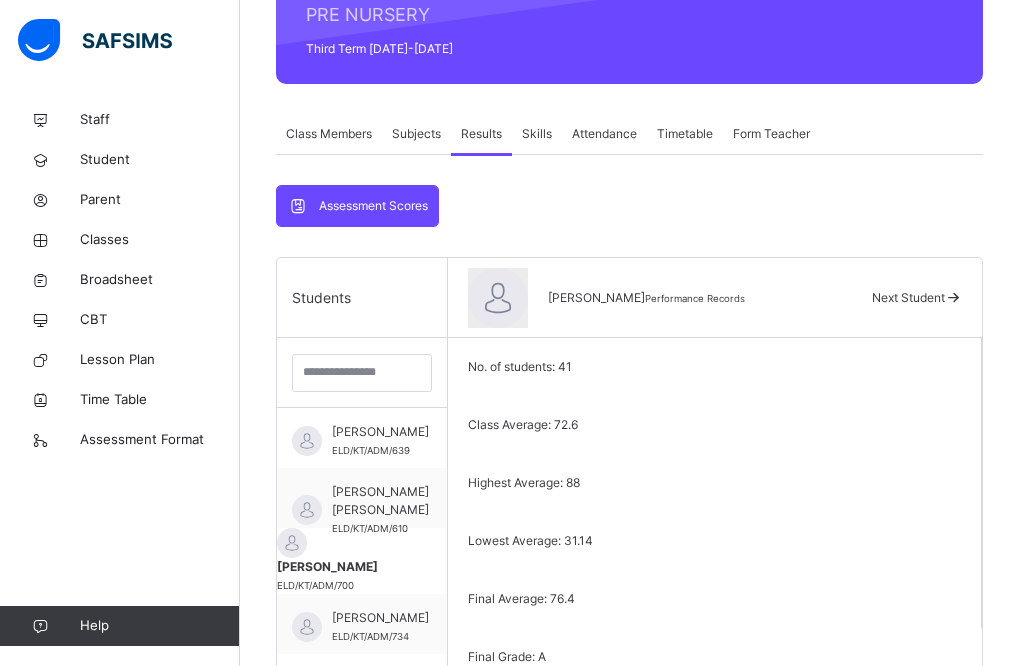 click on "Subjects" at bounding box center (416, 134) 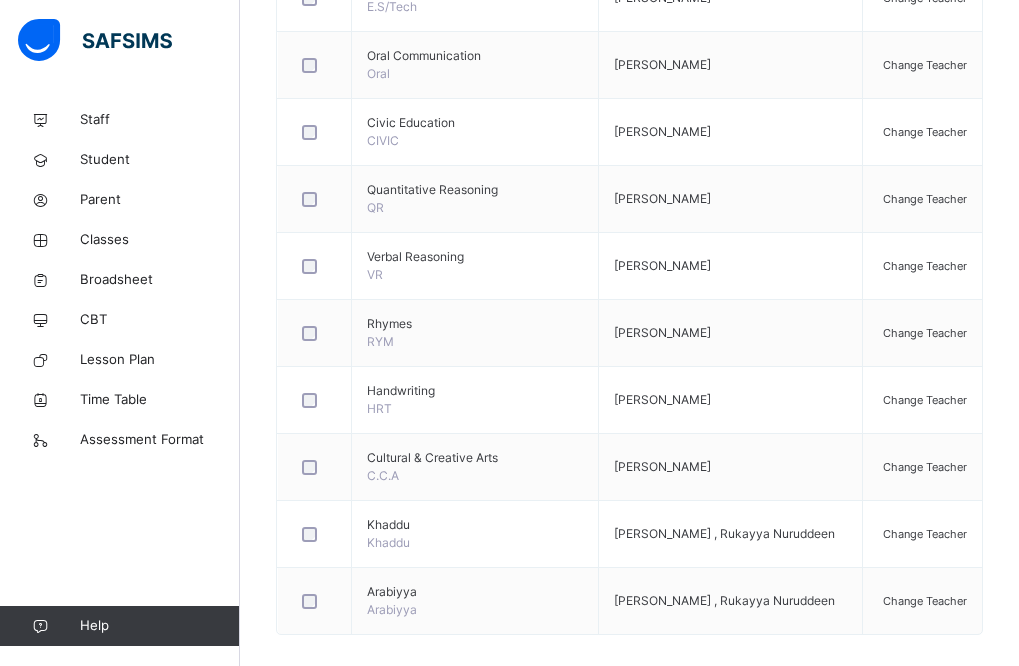 scroll, scrollTop: 761, scrollLeft: 0, axis: vertical 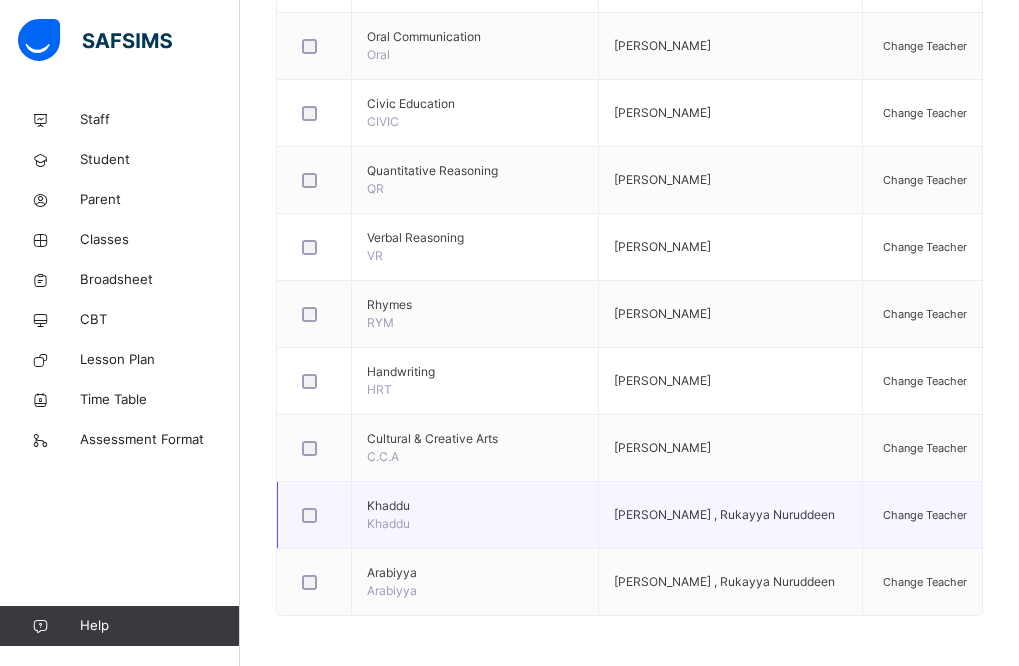 click on "Change Teacher" at bounding box center [925, 515] 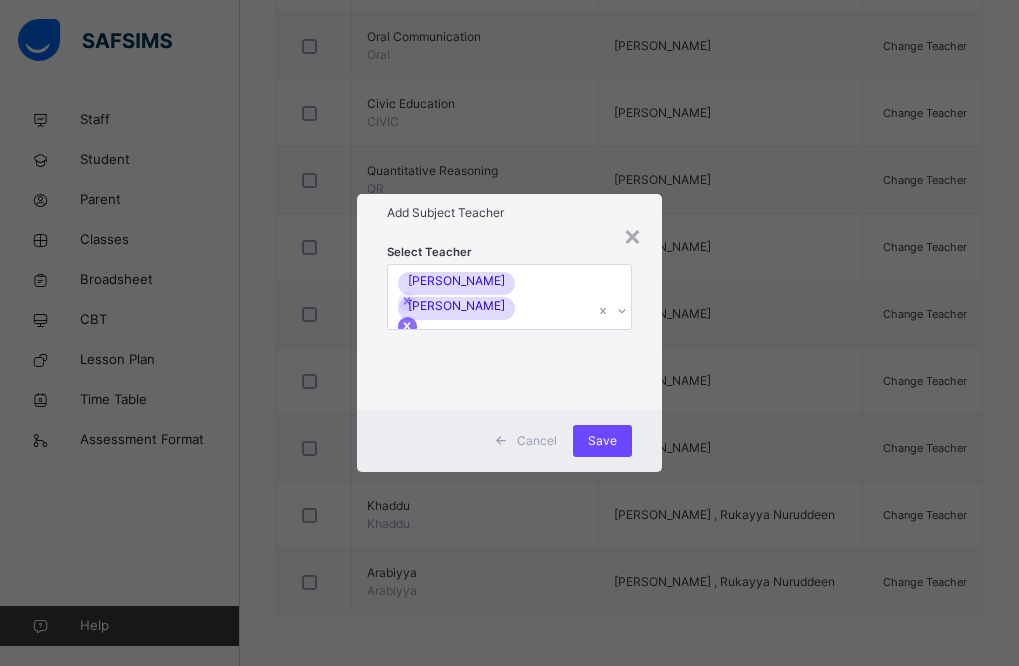 click 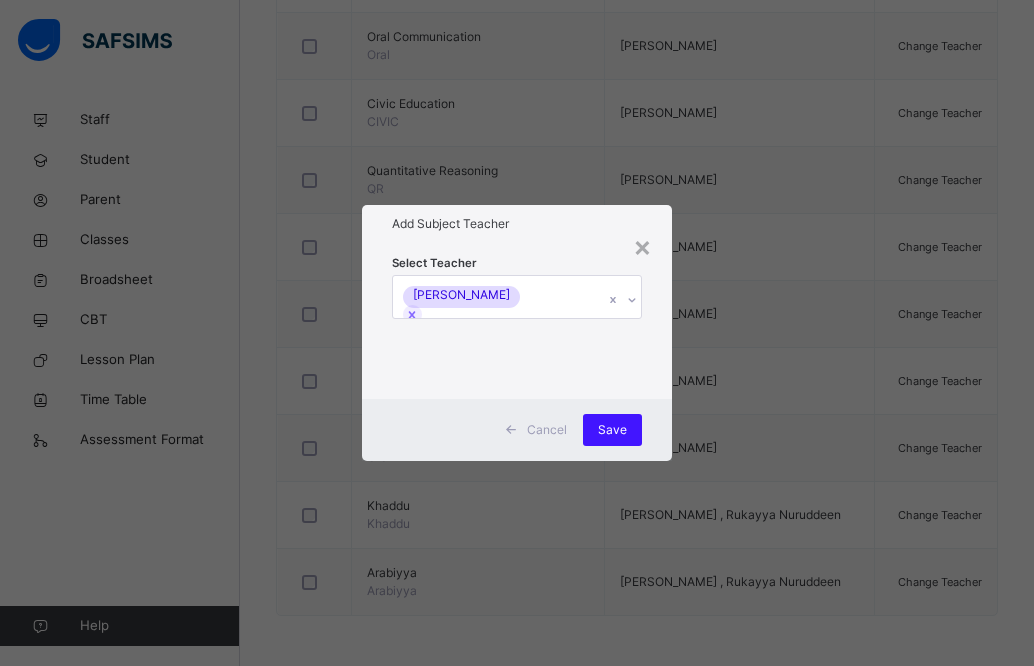 click on "Save" at bounding box center [612, 430] 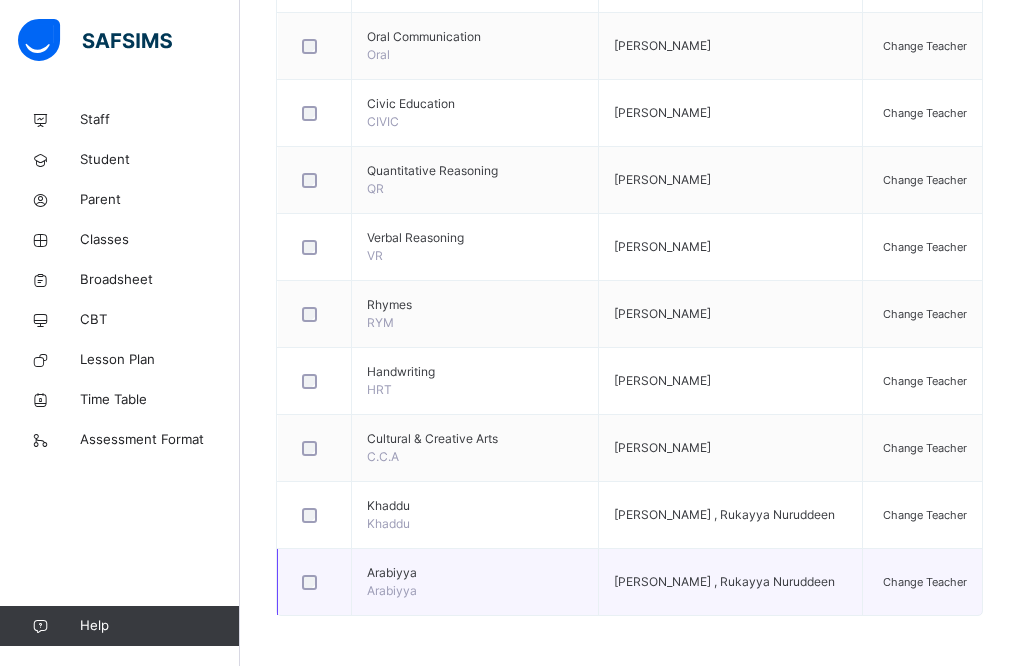 click on "Change Teacher" at bounding box center [925, 582] 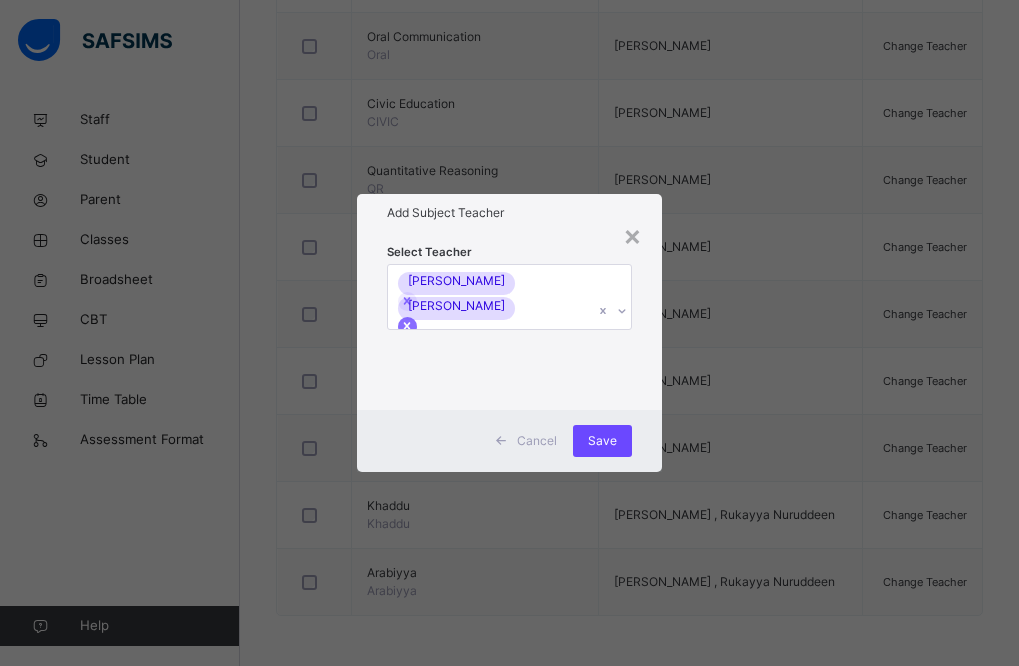 click 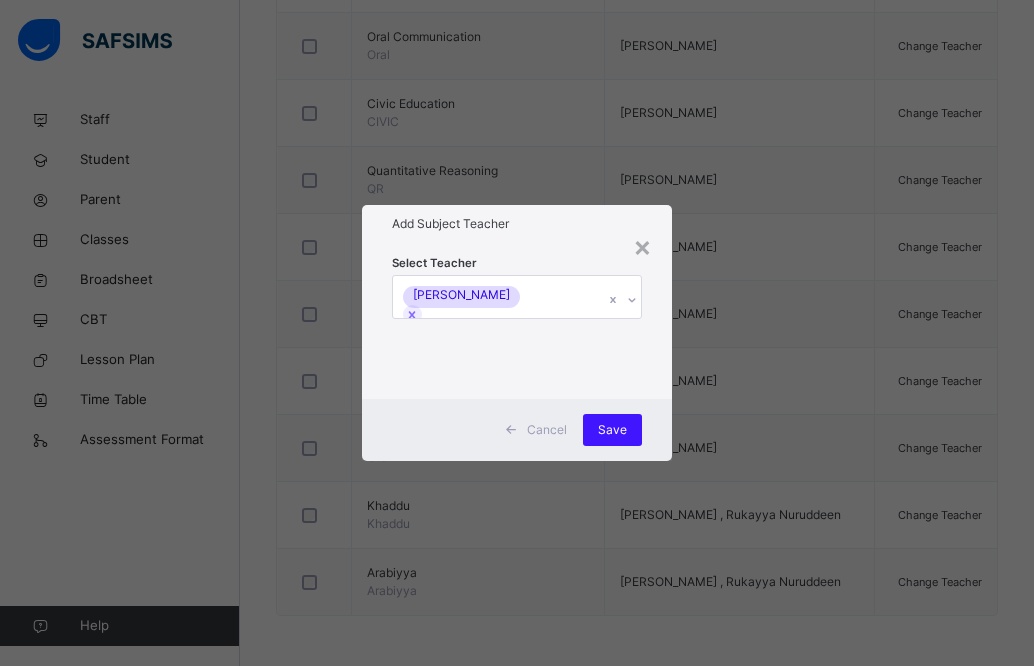 click on "Save" at bounding box center [612, 430] 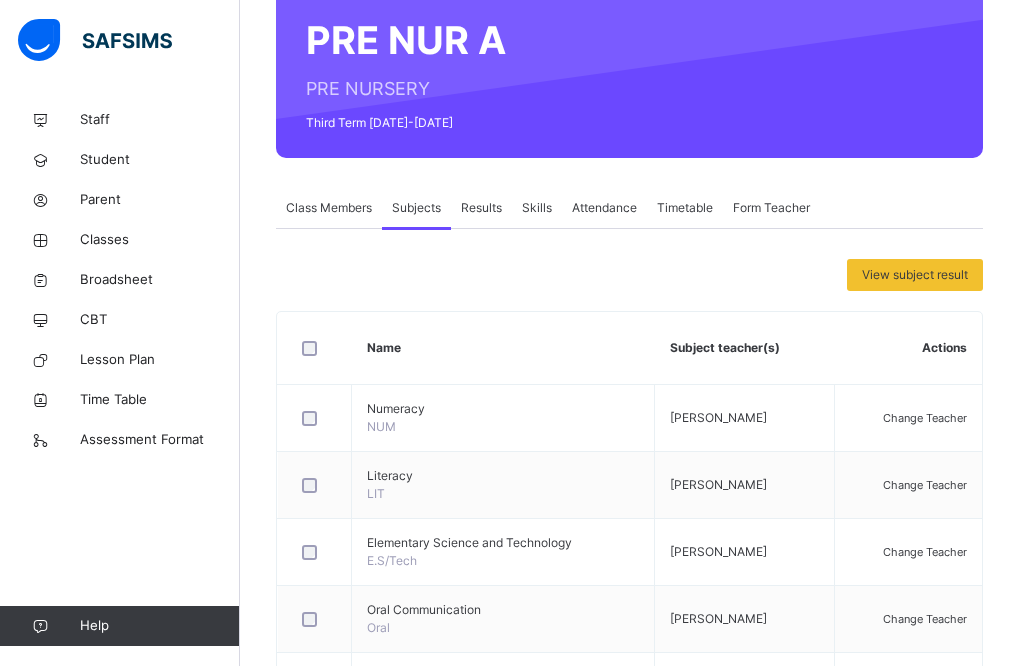 scroll, scrollTop: 0, scrollLeft: 0, axis: both 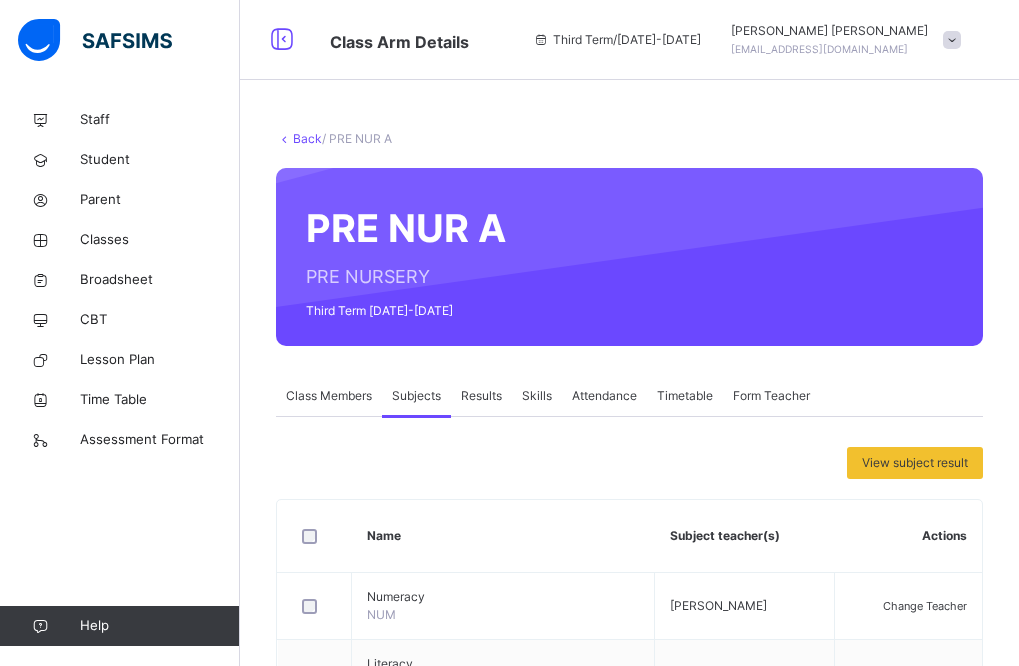 click on "Results" at bounding box center [481, 396] 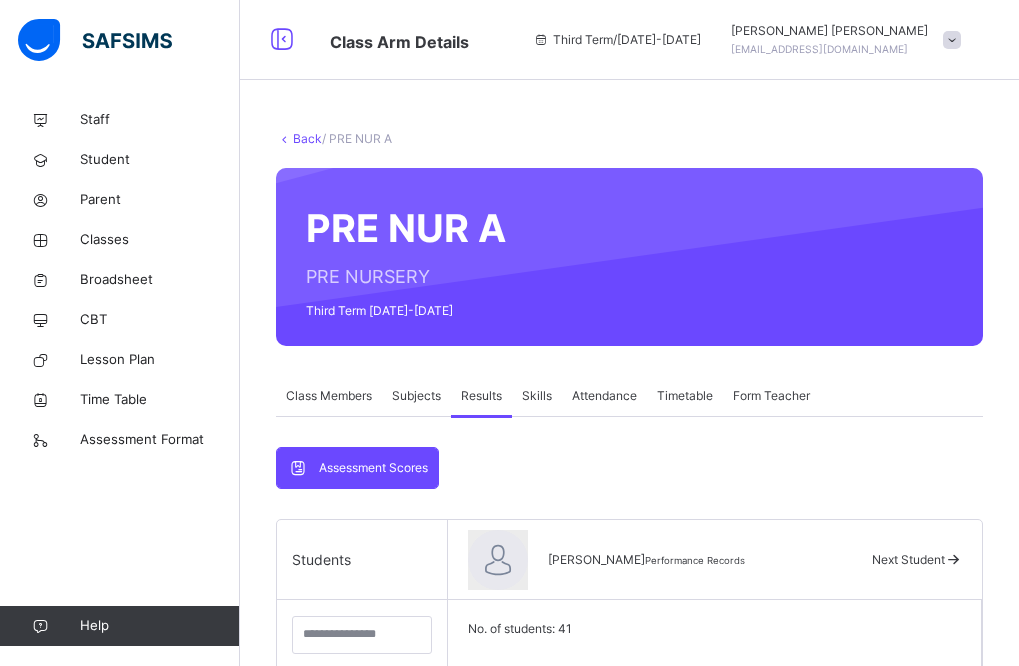 click on "Assessment Scores Assessment Scores Students ABBA [PERSON_NAME] ELD/KT/ADM/639 [PERSON_NAME] [PERSON_NAME]/KT/ADM/610 [PERSON_NAME]/KT/ADM/700 ABDUSSALAM [PERSON_NAME]/KT/ADM/734 [PERSON_NAME] [PERSON_NAME]/KT/ADM/728 [PERSON_NAME] MASABO ELD/KT/ADM/665 [PERSON_NAME]/KT/ADM/670 [PERSON_NAME] [PERSON_NAME]/KT/ADM/703 [PERSON_NAME]  ELD/KT/ADM/680 [PERSON_NAME] [PERSON_NAME]/KT/ADM/612 [PERSON_NAME] [PERSON_NAME]/KT/ADM/781 [PERSON_NAME]  ELD/KT/ADM/744 AISHA SHAMSU [PERSON_NAME]/KT/ADM/659 [PERSON_NAME] [PERSON_NAME]/KT/ADM/636 AMATURRAHMAN [PERSON_NAME] [PERSON_NAME]/KT/ADM/685 [PERSON_NAME] [PERSON_NAME]/KT/ADM/702 AMINATU [PERSON_NAME] ELD/KT/ADM/0526 [PERSON_NAME]  SAULAWA ELD/KT/ADM/774 FATIMA [PERSON_NAME]/KT/ADM/603 FIDDAUSI ABDURRAZAK  ELD/KT/ADM/647 HAFSAT JAMILU  ELD/KT/ADM/742 [PERSON_NAME]  ELD/KT/ADM/687 HAUWA'U MU'AZU AMINU ELD/KT/ADM/686 HUSNAH [PERSON_NAME]/KT/ADM/609 [PERSON_NAME] BALARABE ELD/KT/ADM/733 [PERSON_NAME] ALIYU ELD/KT/ADM/645 [PERSON_NAME]  ELD/KT/ADM/597 [PERSON_NAME]      41" at bounding box center (629, 1080) 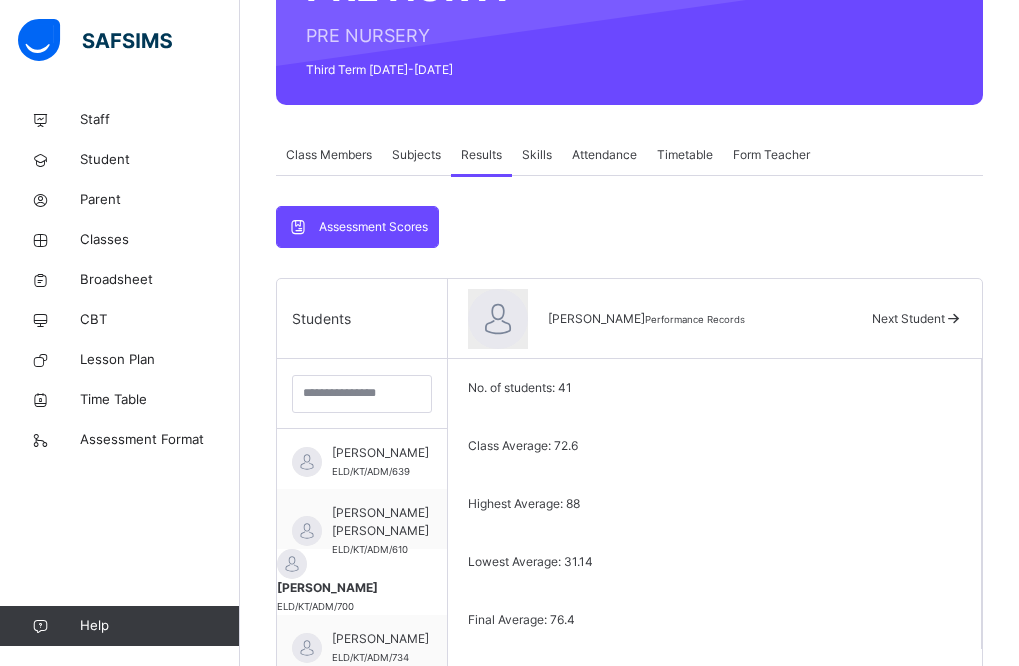 scroll, scrollTop: 240, scrollLeft: 0, axis: vertical 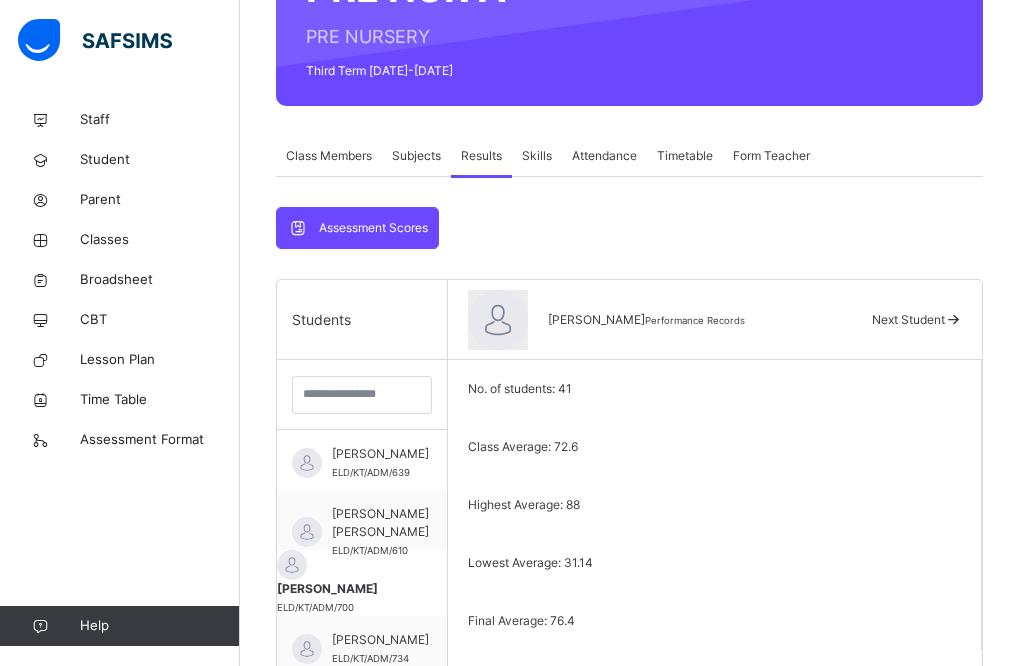 click on "Class Members" at bounding box center [329, 156] 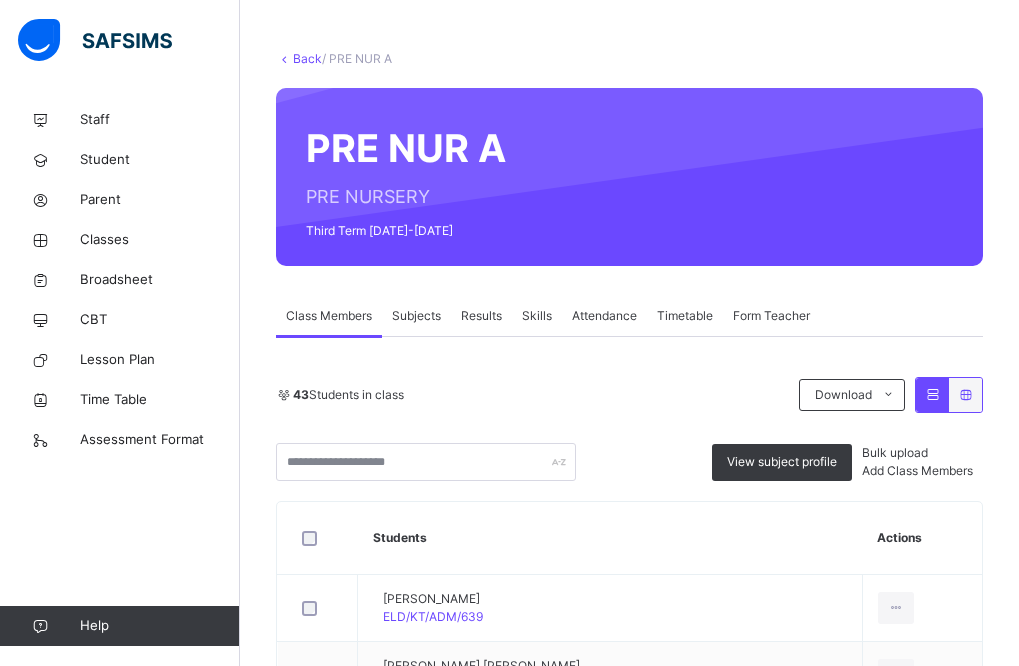 scroll, scrollTop: 40, scrollLeft: 0, axis: vertical 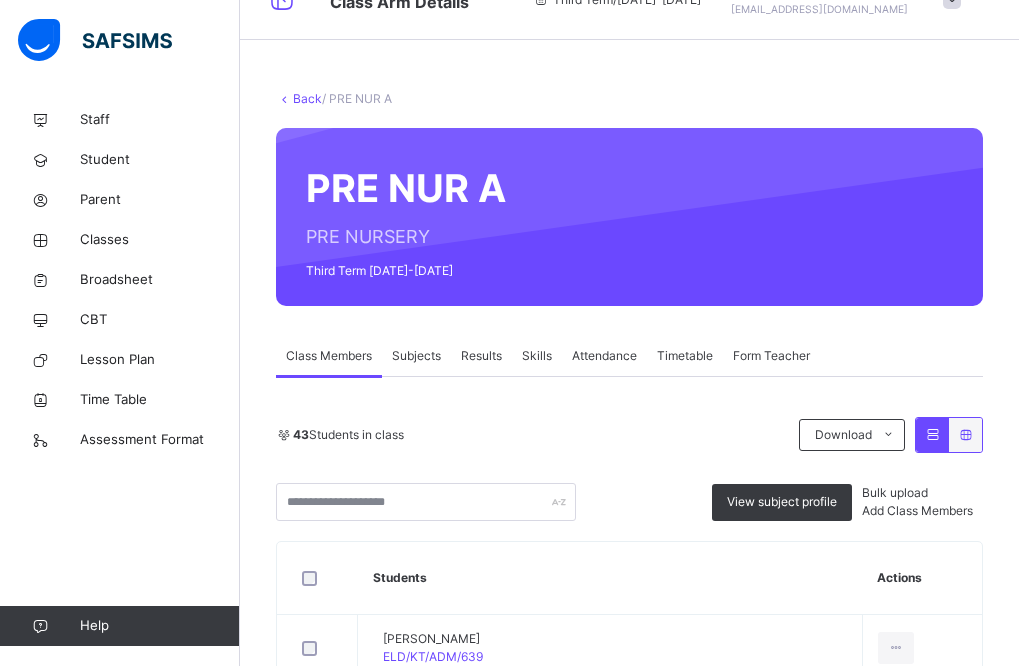 click on "Back" at bounding box center (307, 98) 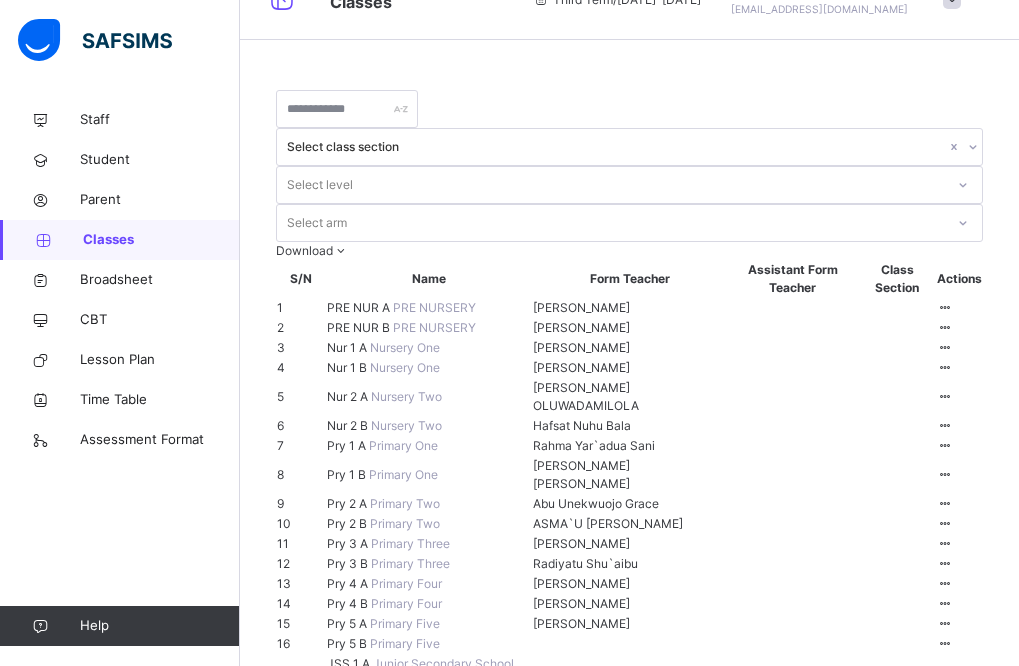 scroll, scrollTop: 0, scrollLeft: 0, axis: both 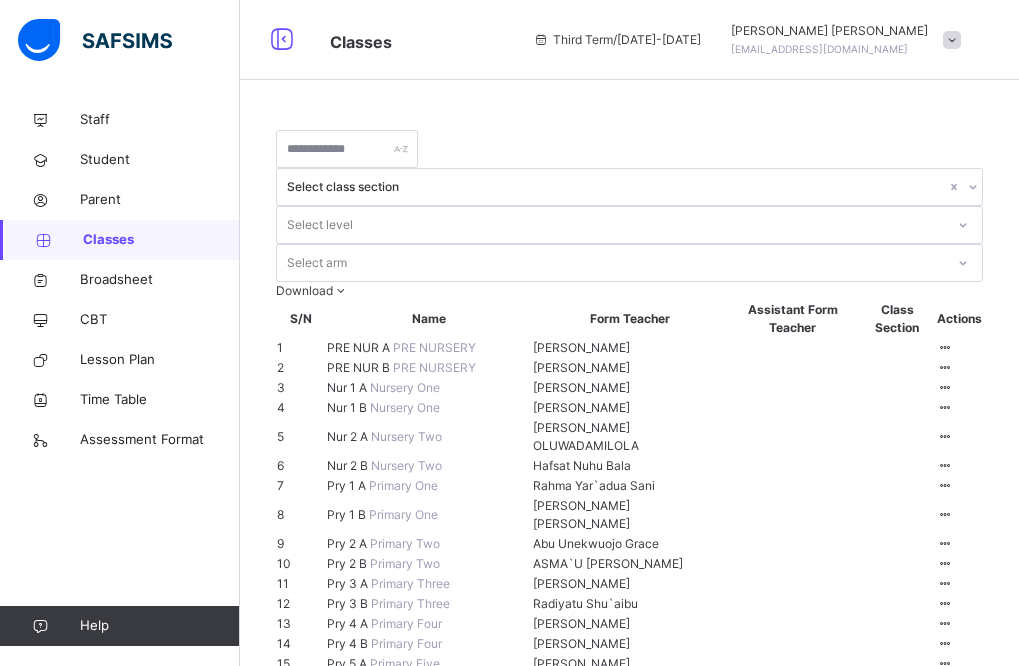click at bounding box center [897, 388] 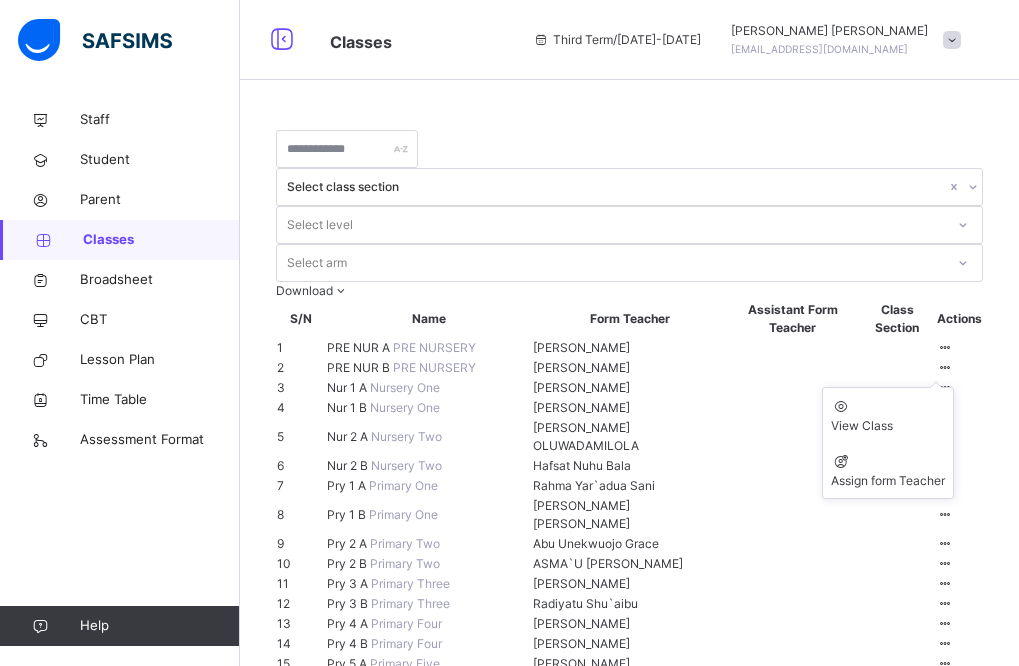 click at bounding box center (945, 367) 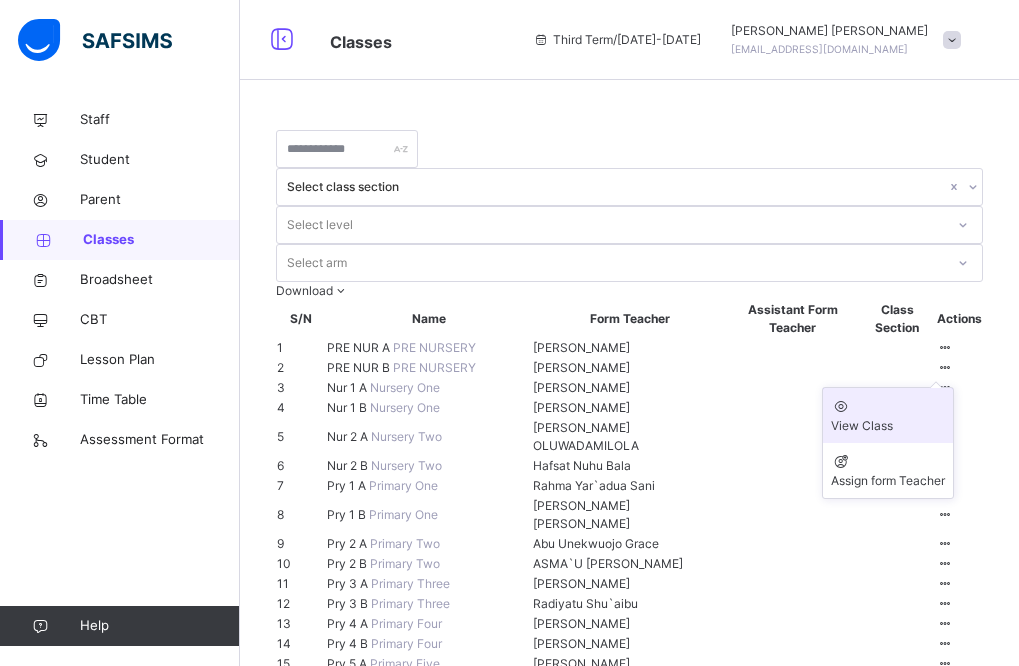 click on "View Class" at bounding box center (888, 426) 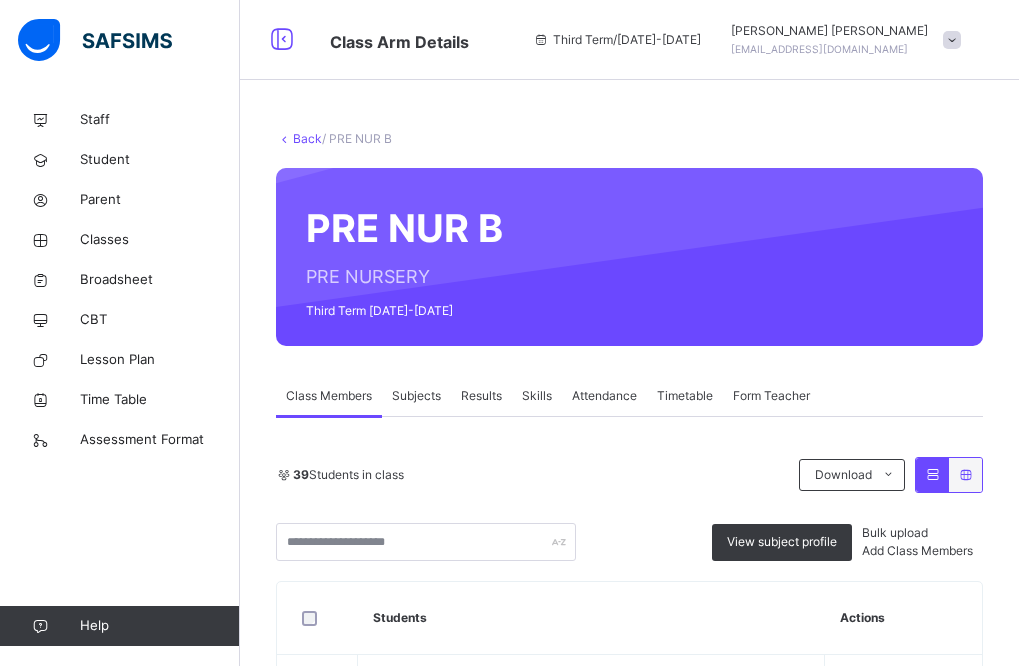 click on "Results" at bounding box center [481, 396] 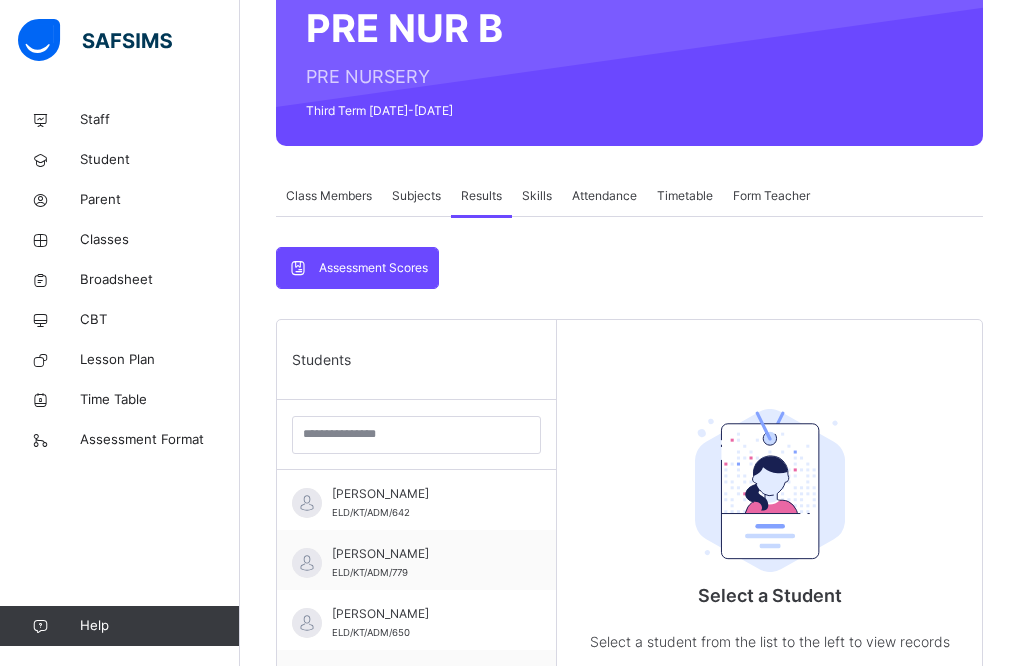 scroll, scrollTop: 240, scrollLeft: 0, axis: vertical 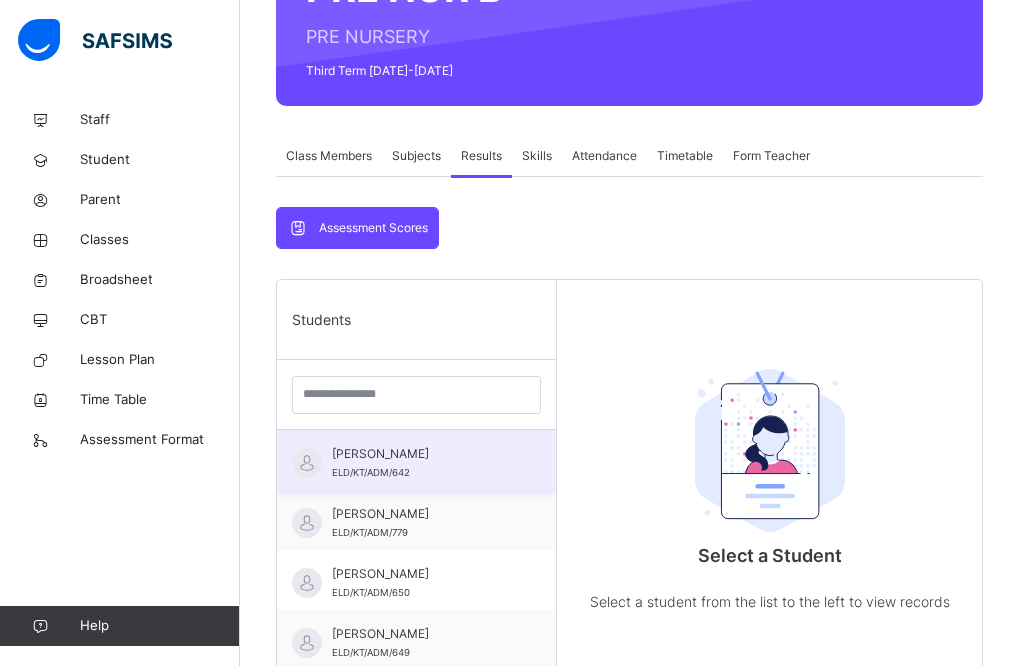 click on "[PERSON_NAME]" at bounding box center [421, 454] 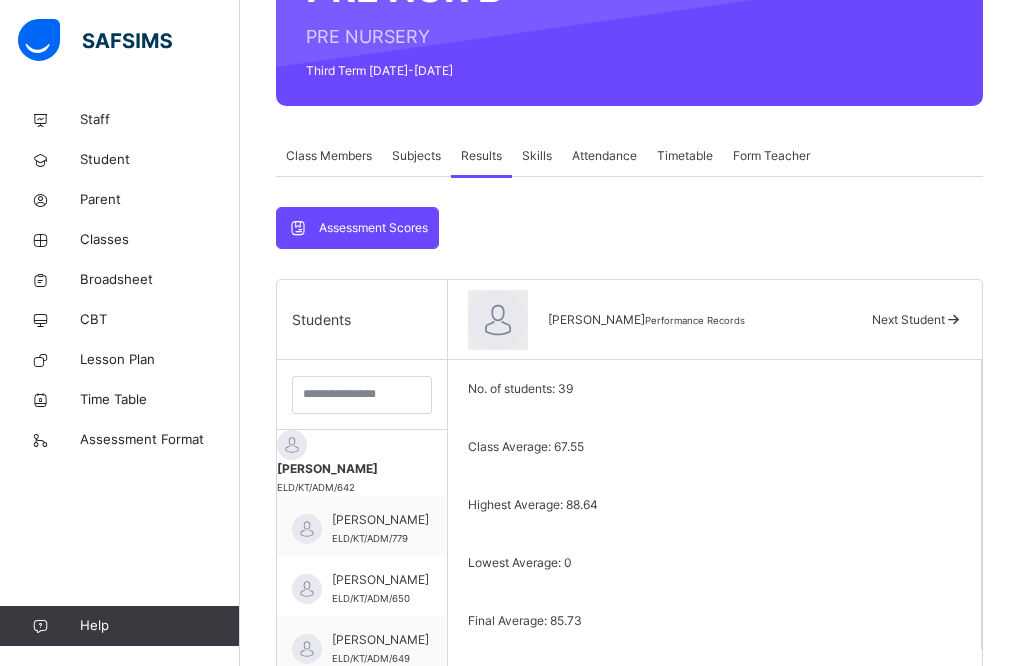 click on "Edit Comment" at bounding box center (715, 718) 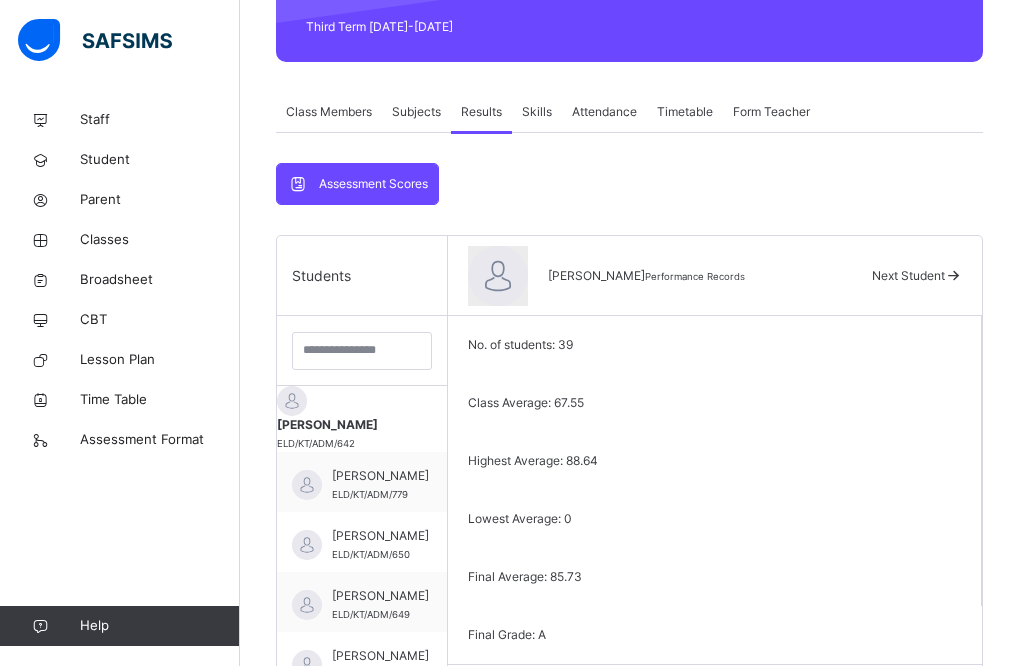 scroll, scrollTop: 280, scrollLeft: 0, axis: vertical 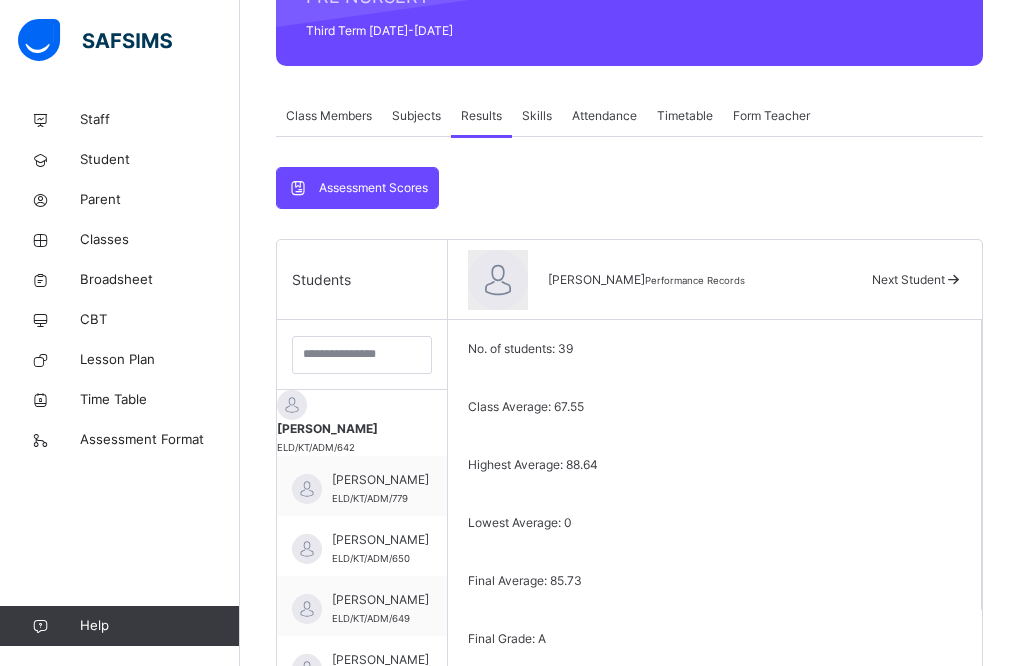 click on "Skills" at bounding box center [537, 116] 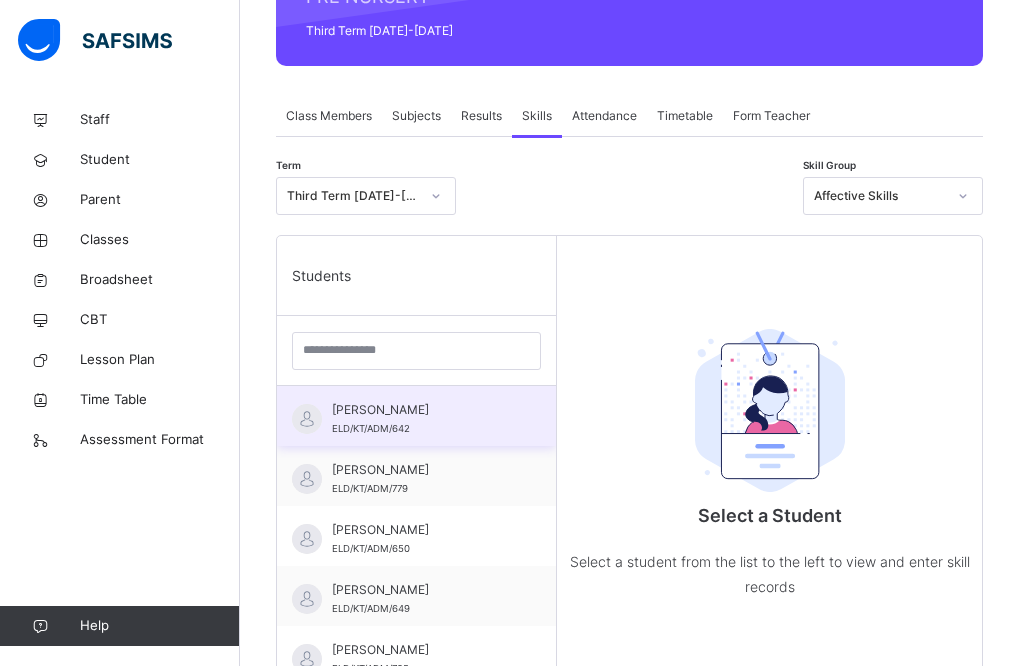 click on "[PERSON_NAME]" at bounding box center (421, 410) 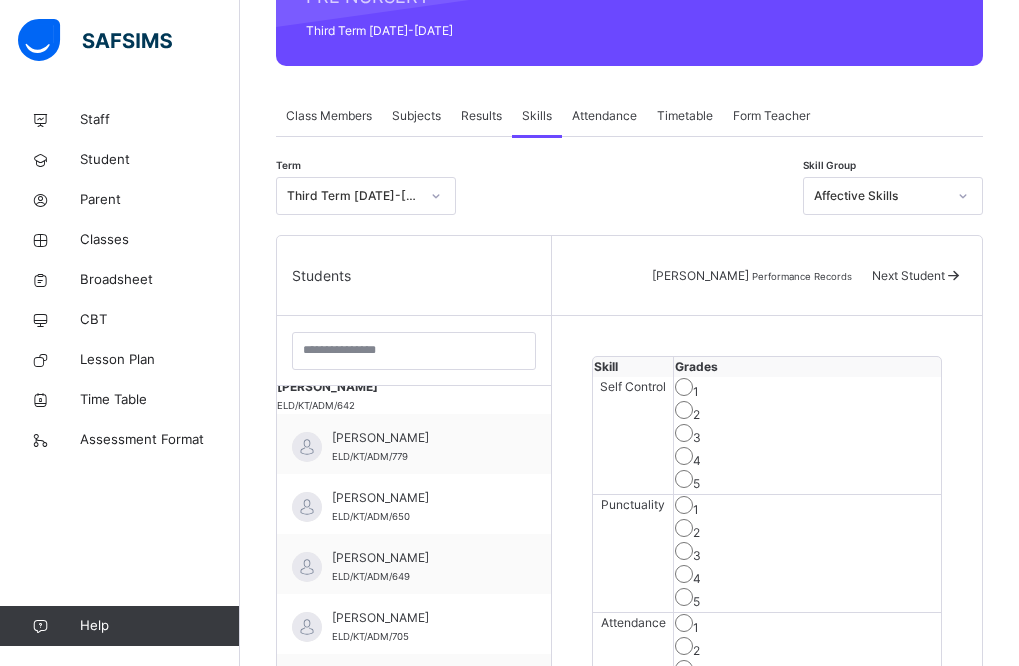 scroll, scrollTop: 40, scrollLeft: 0, axis: vertical 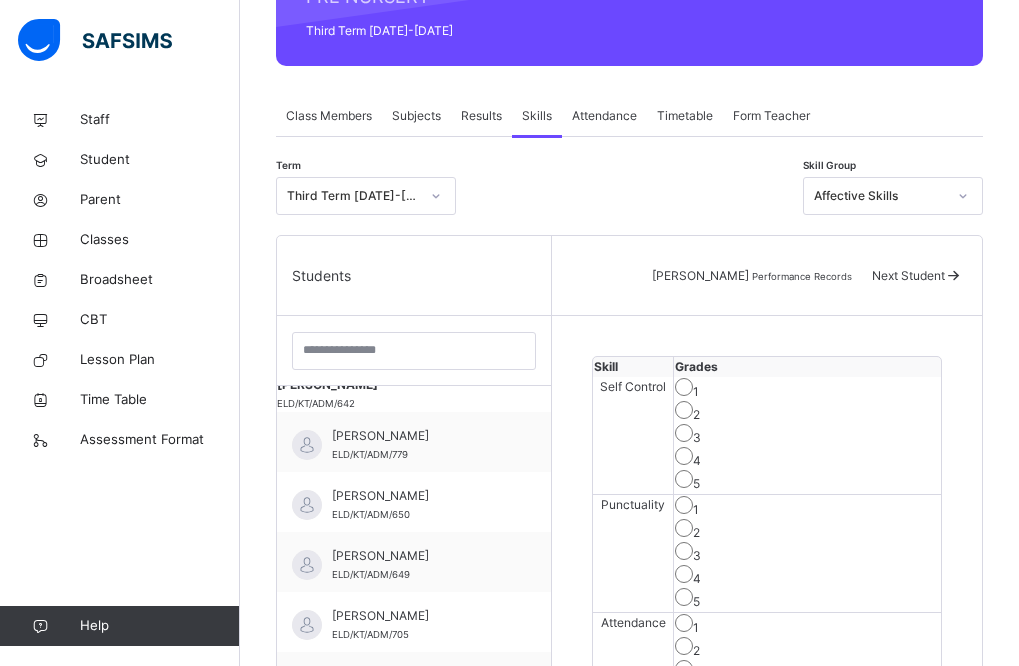click on "Self Control" at bounding box center [633, 436] 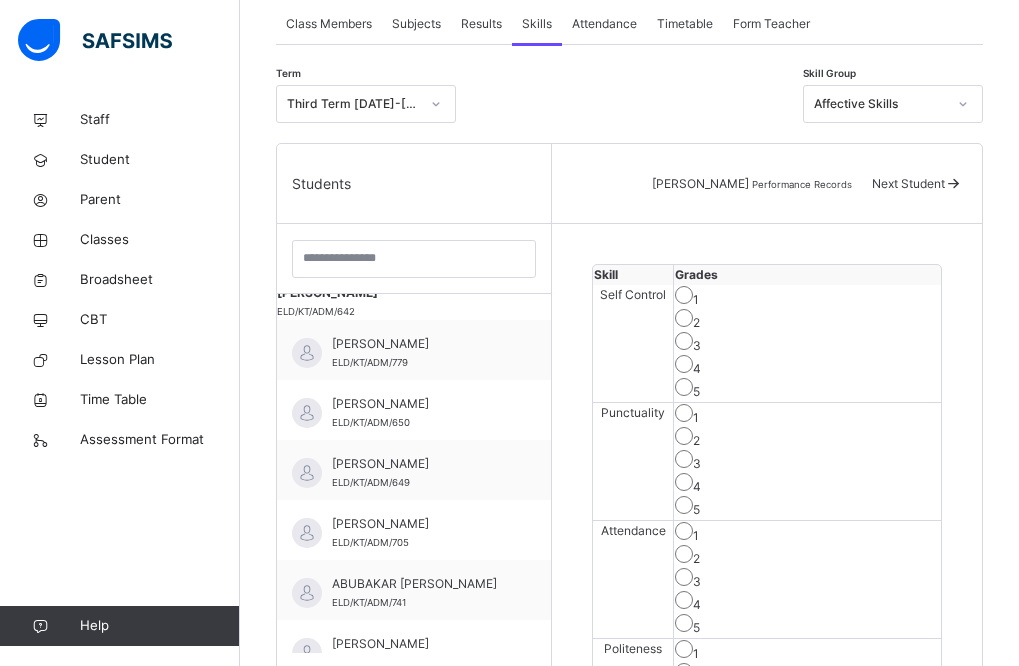 scroll, scrollTop: 332, scrollLeft: 0, axis: vertical 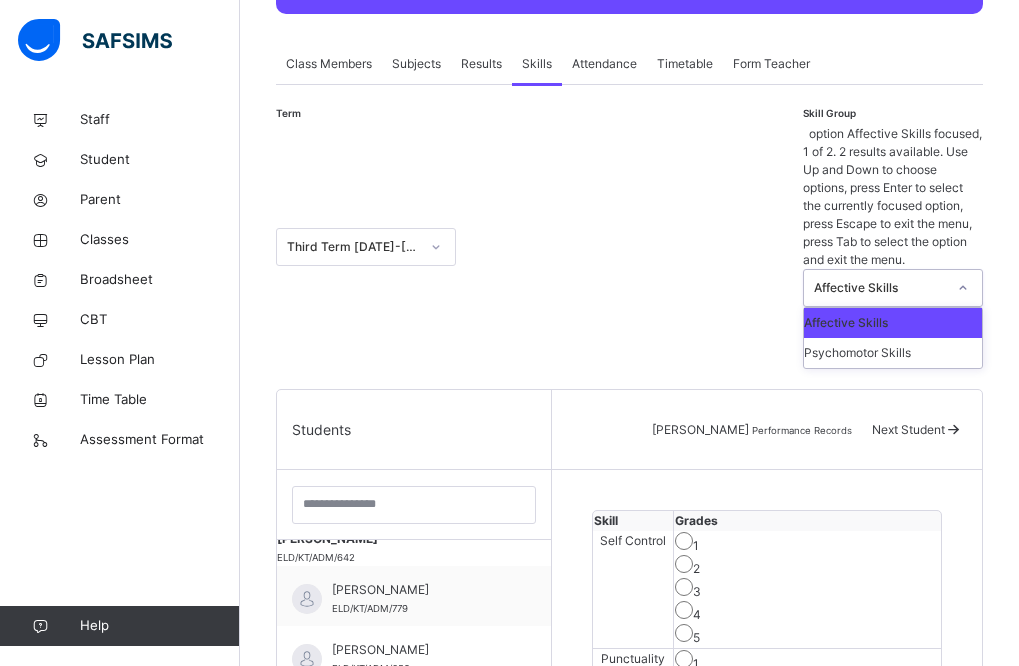 click 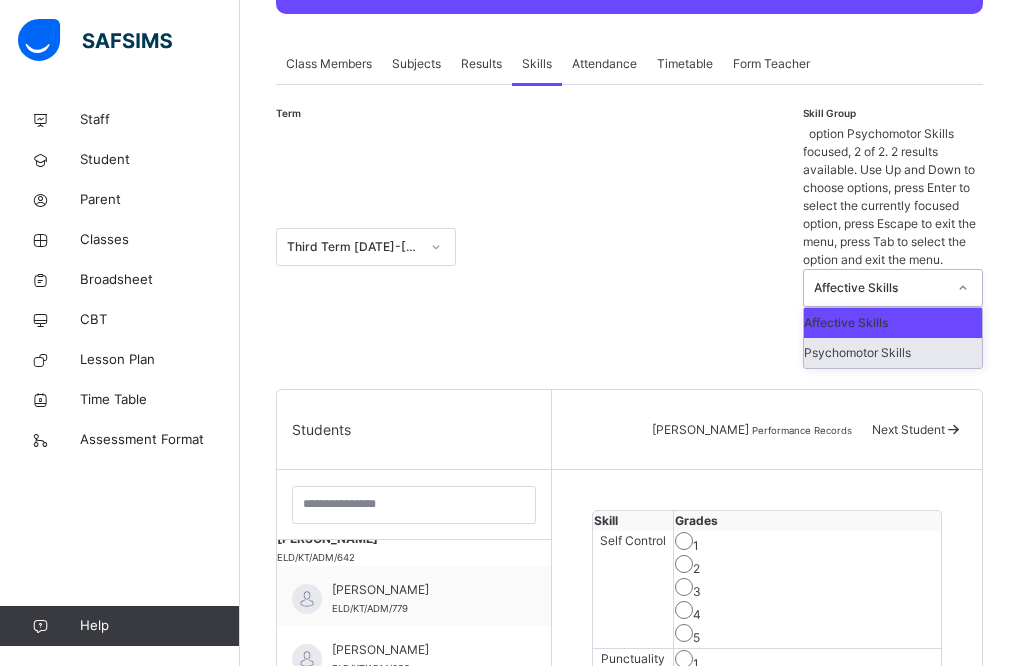 click on "Psychomotor Skills" at bounding box center [893, 353] 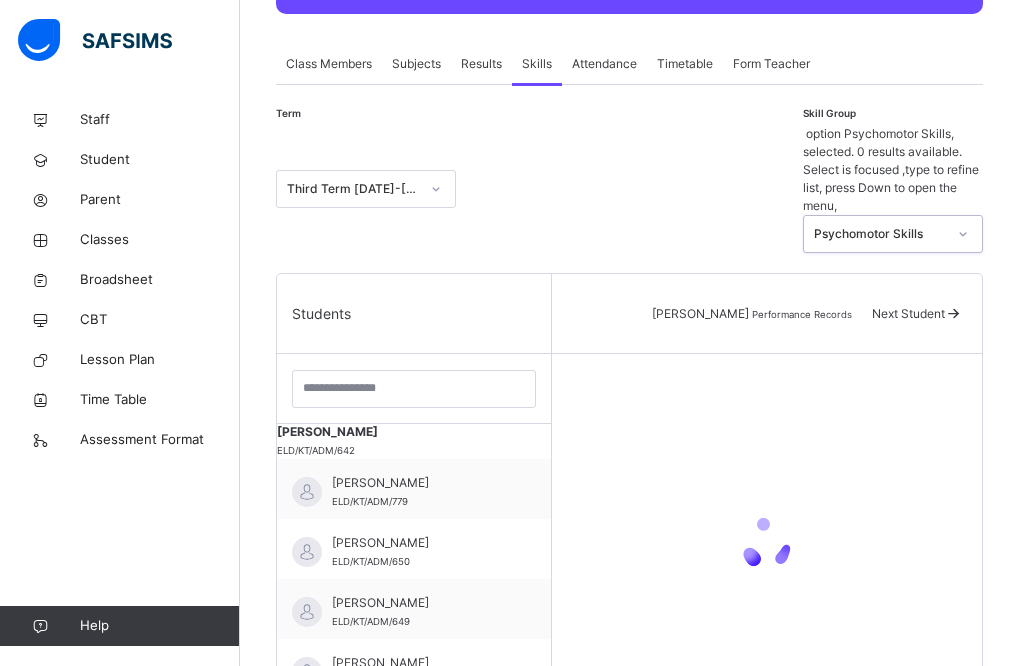 scroll, scrollTop: 40, scrollLeft: 0, axis: vertical 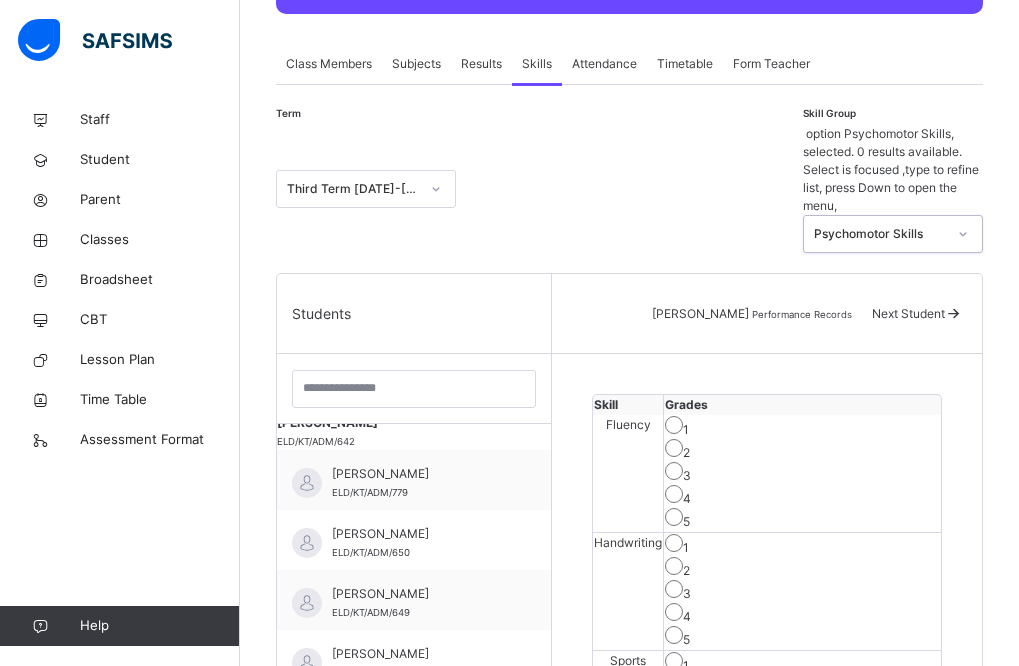 click on "Grades" at bounding box center [802, 405] 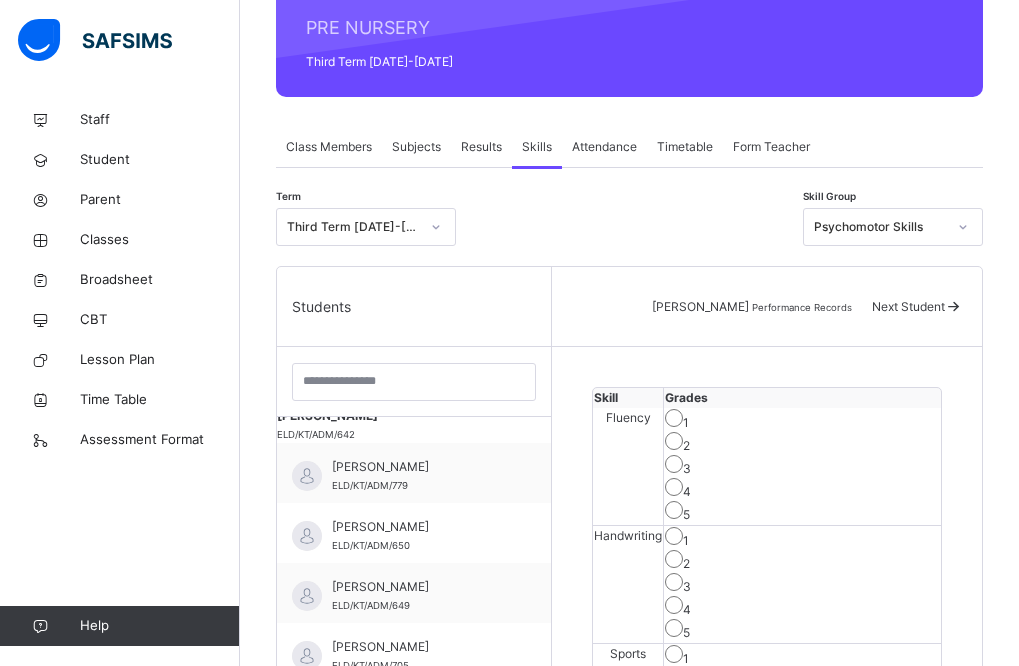 scroll, scrollTop: 247, scrollLeft: 0, axis: vertical 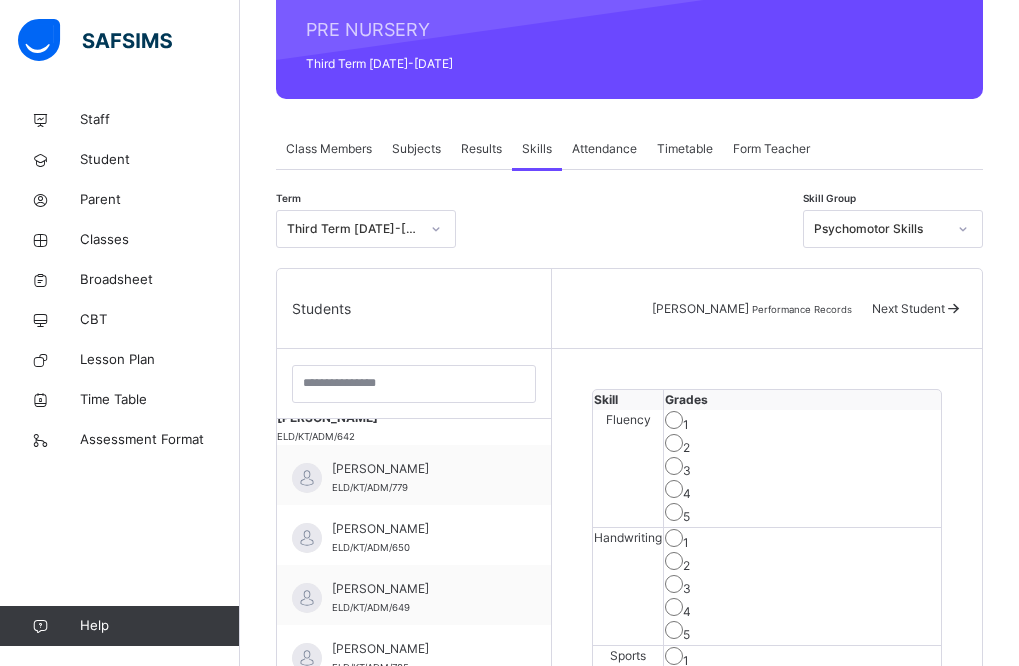 click on "Attendance" at bounding box center [604, 149] 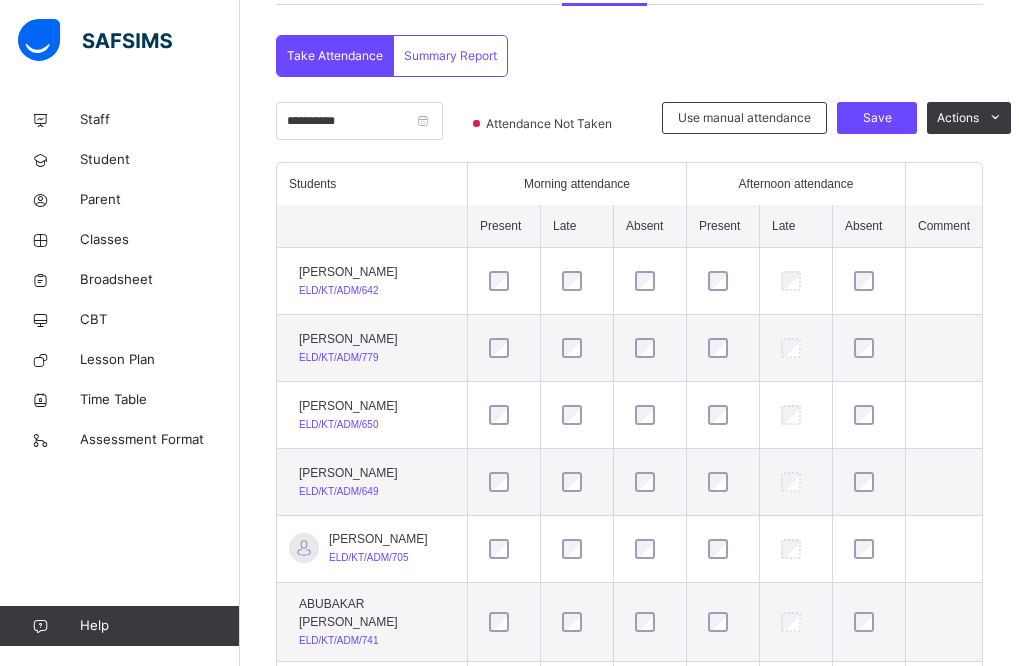 scroll, scrollTop: 407, scrollLeft: 0, axis: vertical 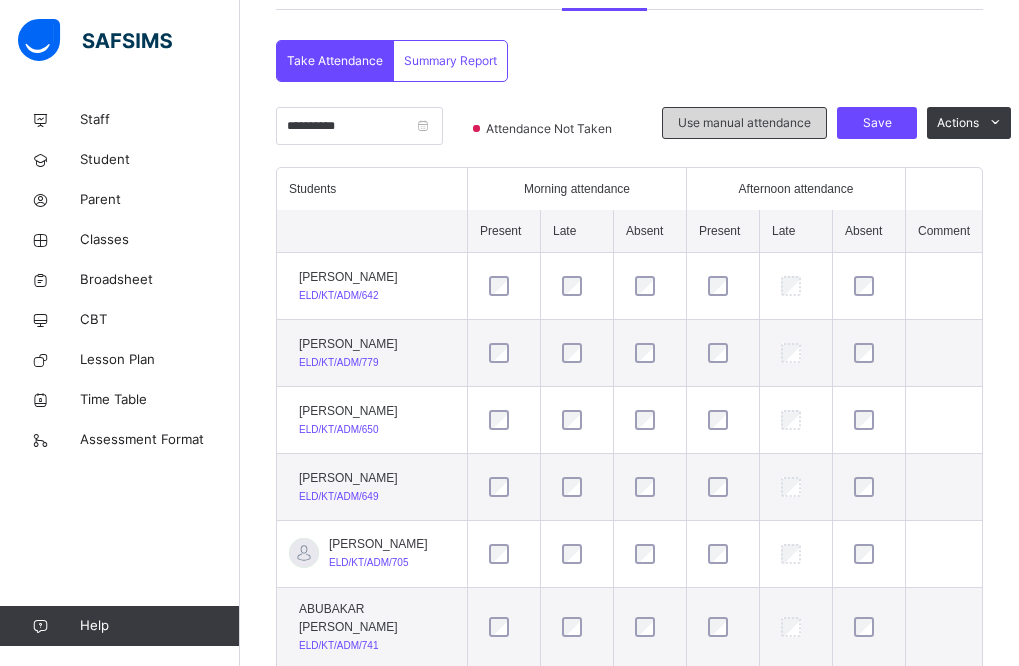 click on "Use manual attendance" at bounding box center [744, 123] 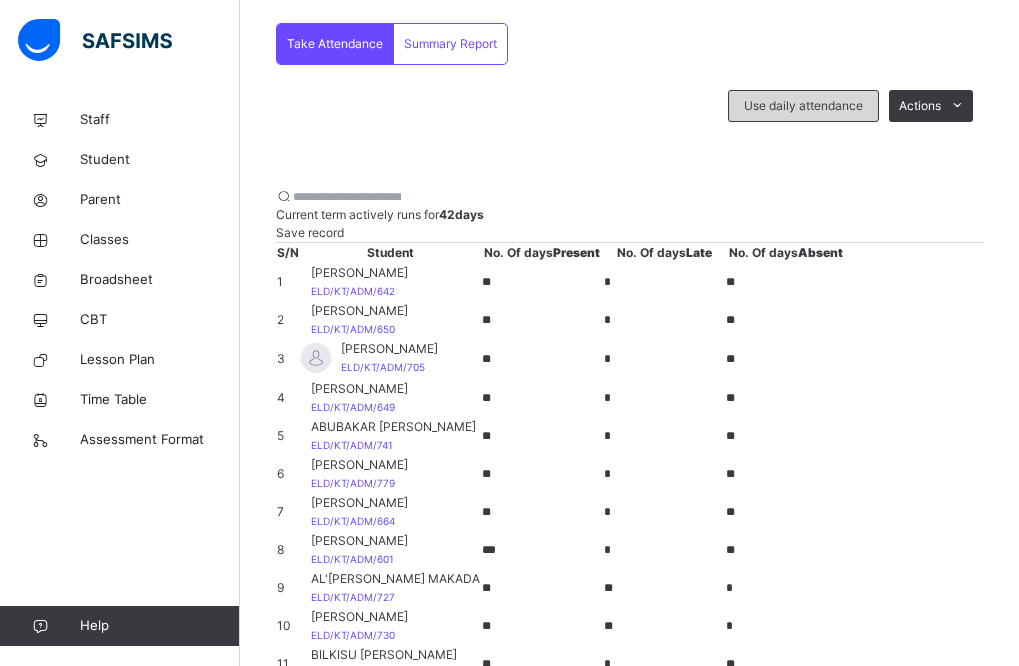 scroll, scrollTop: 422, scrollLeft: 0, axis: vertical 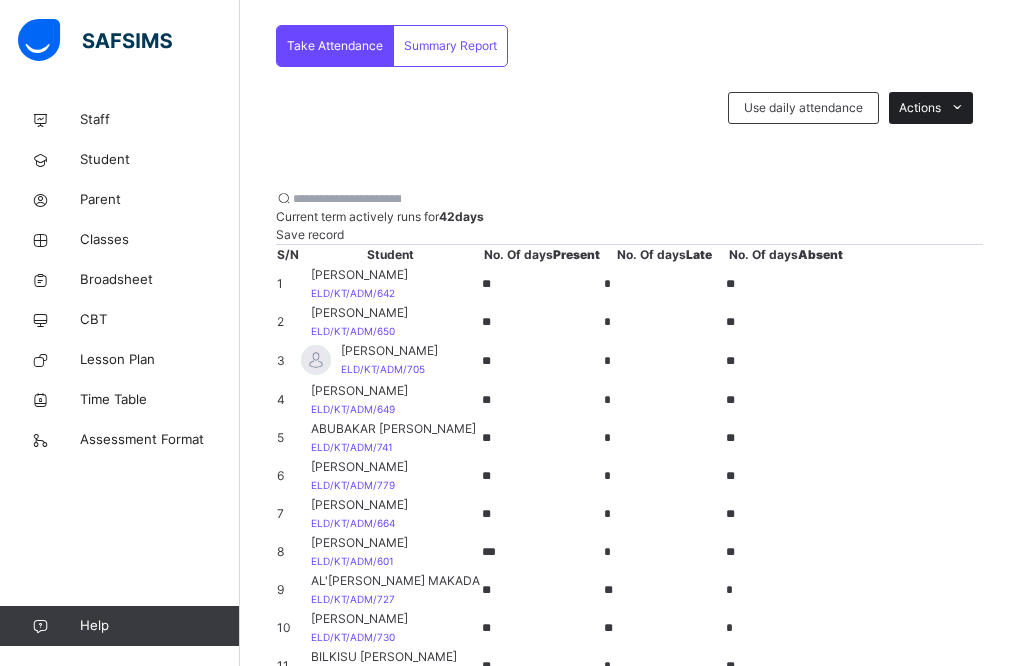 click on "Actions" at bounding box center [920, 108] 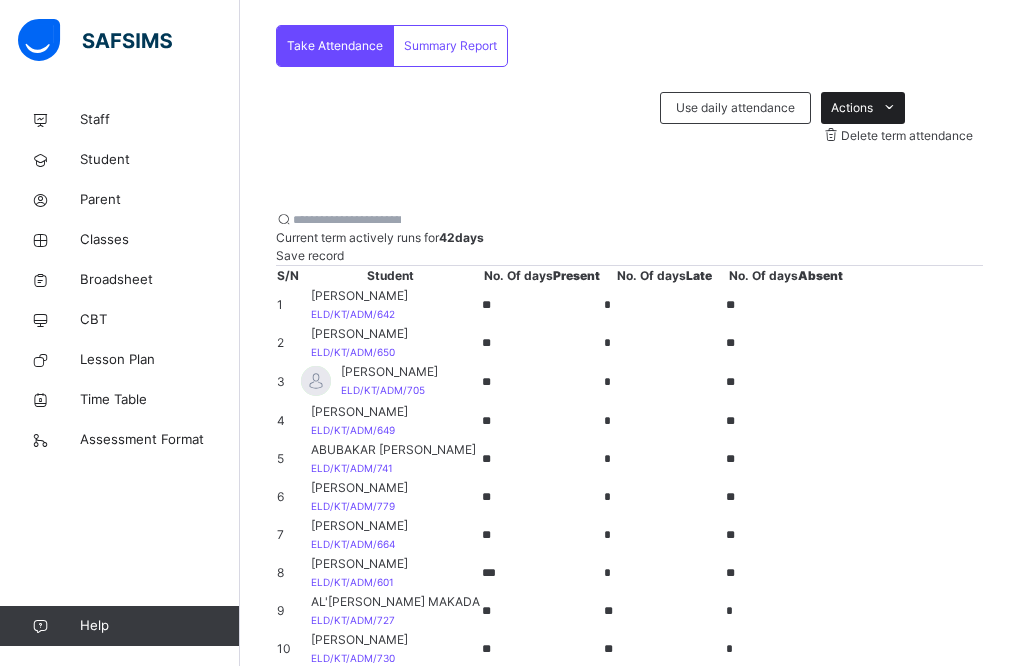 click at bounding box center [889, 108] 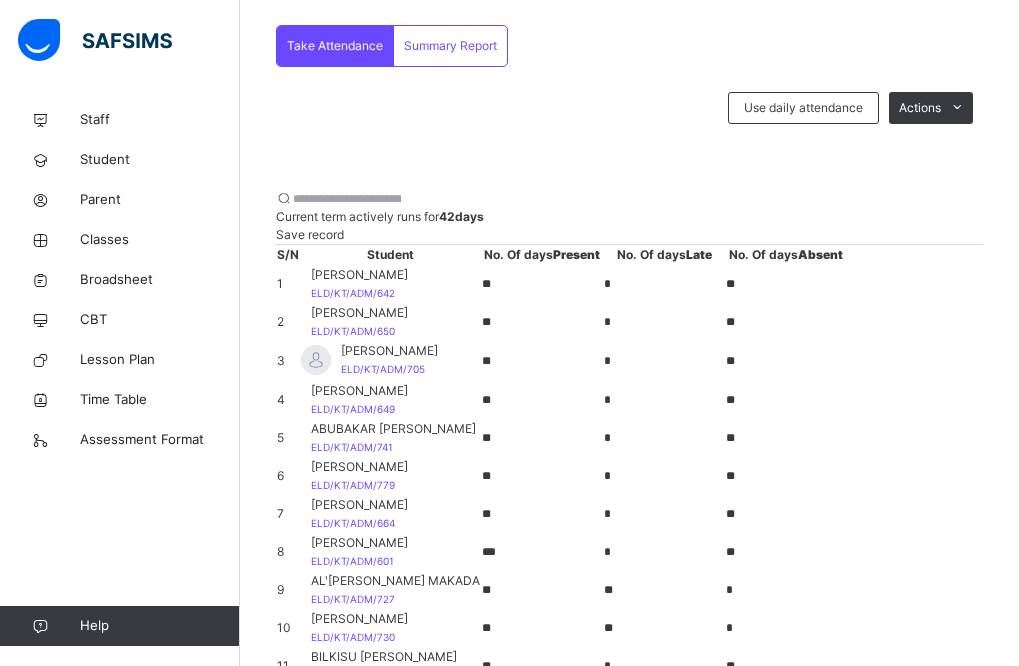 click on "Summary Report" at bounding box center (450, 46) 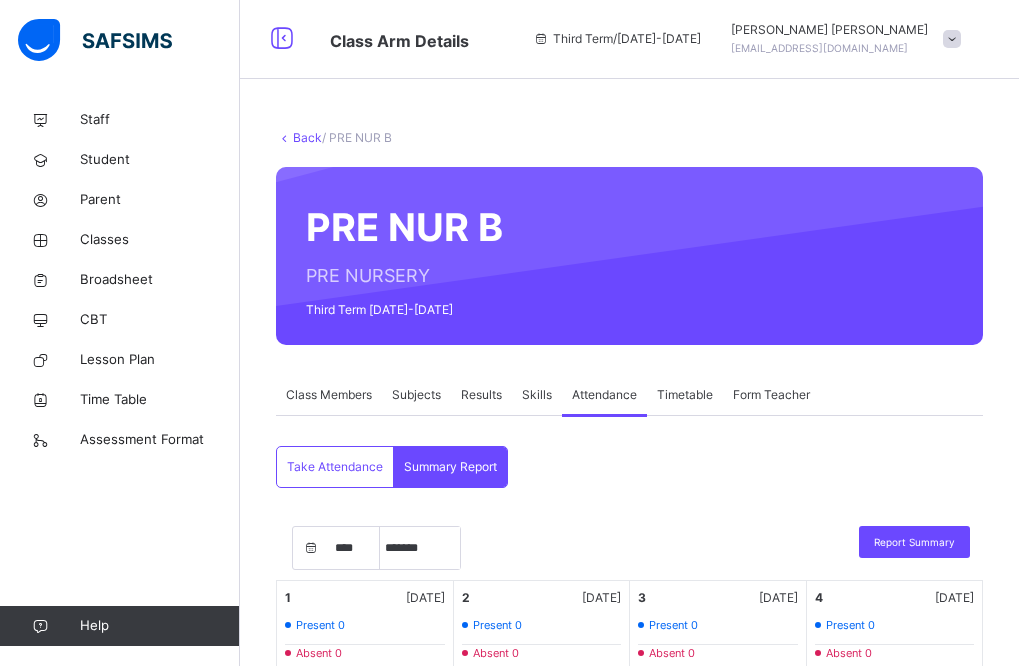 scroll, scrollTop: 0, scrollLeft: 0, axis: both 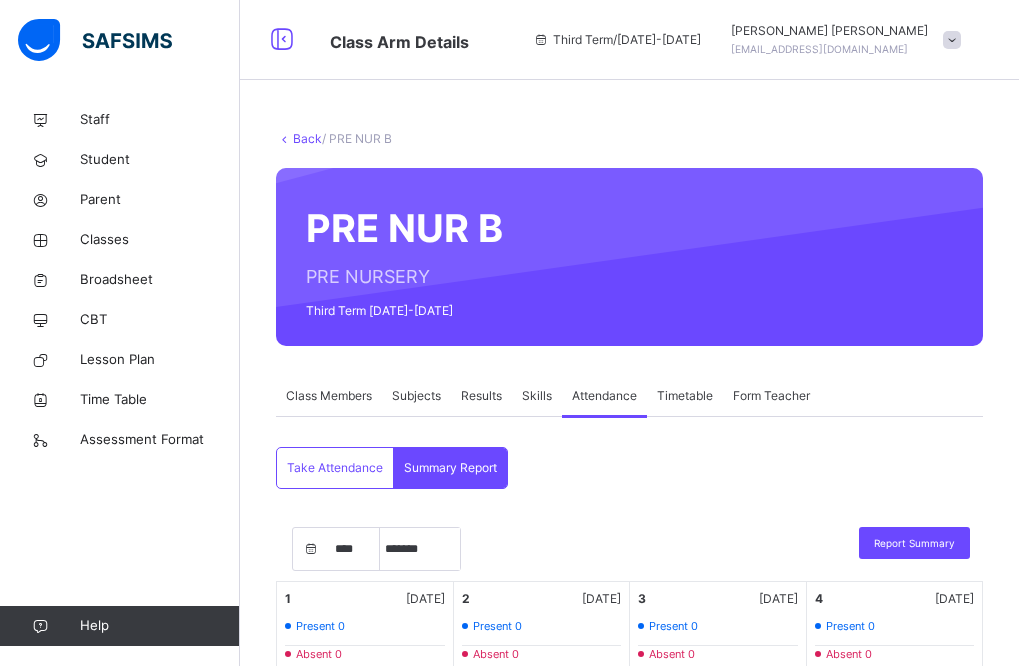 click on "Skills" at bounding box center (537, 396) 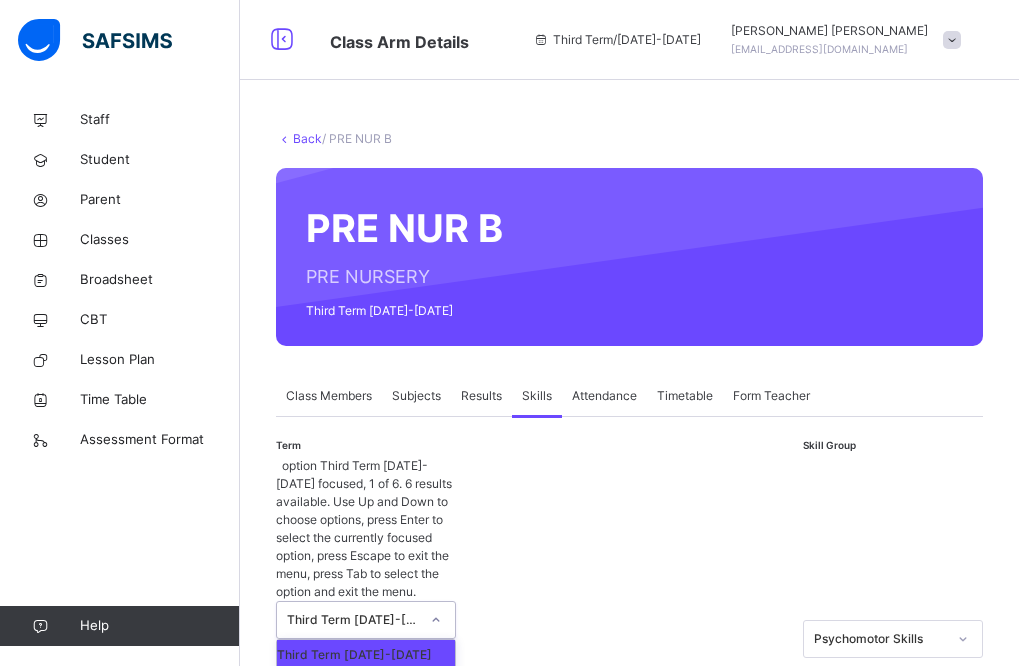 scroll, scrollTop: 51, scrollLeft: 0, axis: vertical 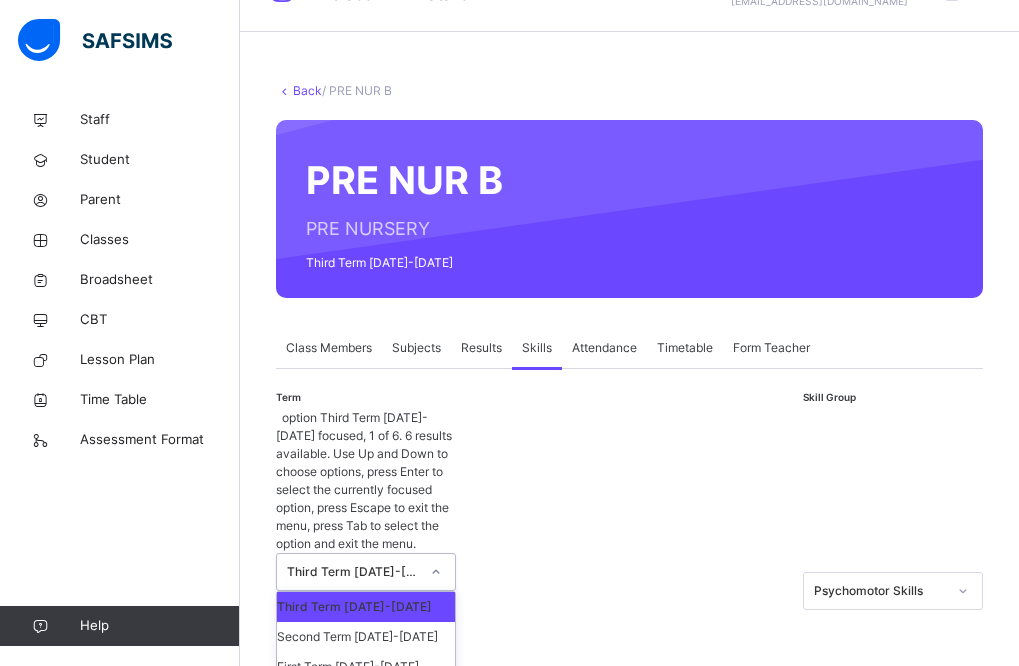 click on "option Third Term [DATE]-[DATE] focused, 1 of 6. 6 results available. Use Up and Down to choose options, press Enter to select the currently focused option, press Escape to exit the menu, press Tab to select the option and exit the menu. Third Term [DATE]-[DATE] Third Term [DATE]-[DATE] Second Term [DATE]-[DATE] First Term [DATE]-[DATE] Third Term [DATE]-[DATE] Second Term [DATE]-[DATE] First Term [DATE]-[DATE]" at bounding box center [366, 591] 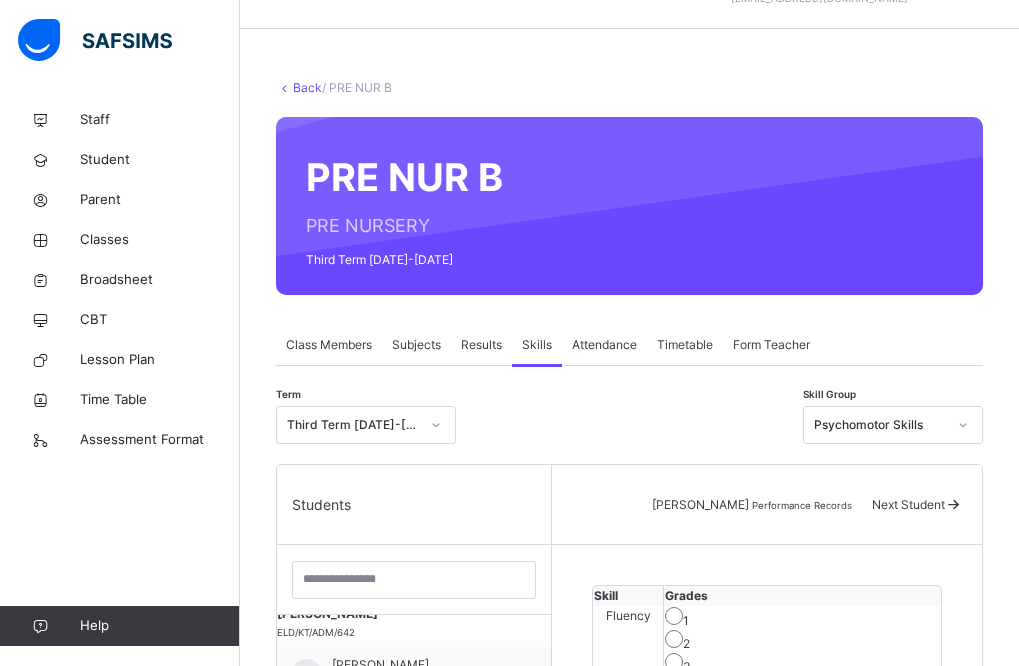 click on "Term Third Term [DATE]-[DATE] Skill Group Psychomotor Skills" at bounding box center [629, 430] 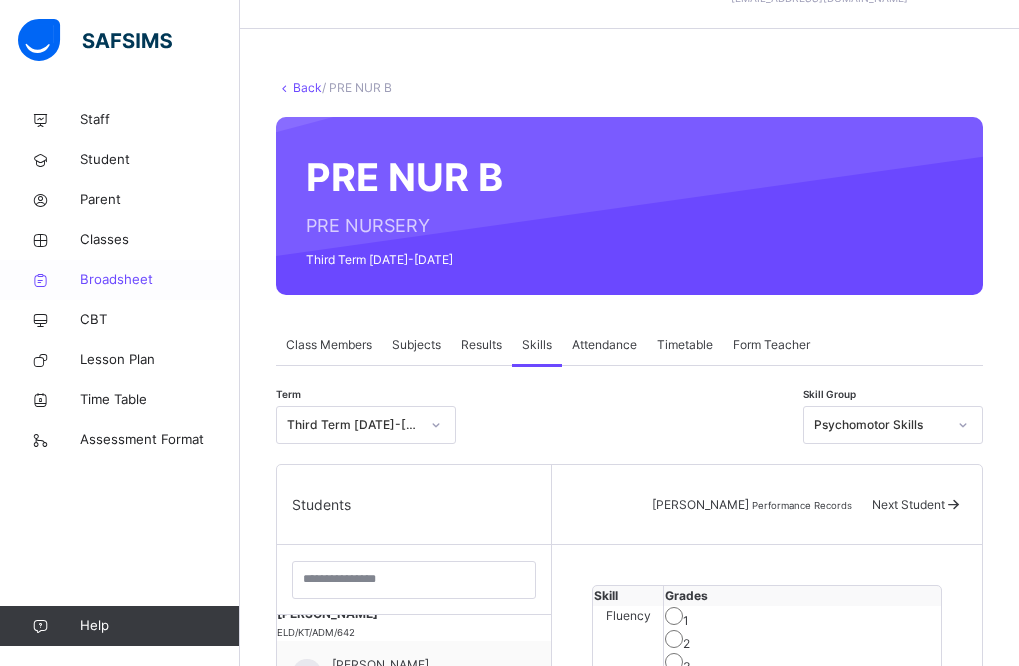 click on "Broadsheet" at bounding box center (160, 280) 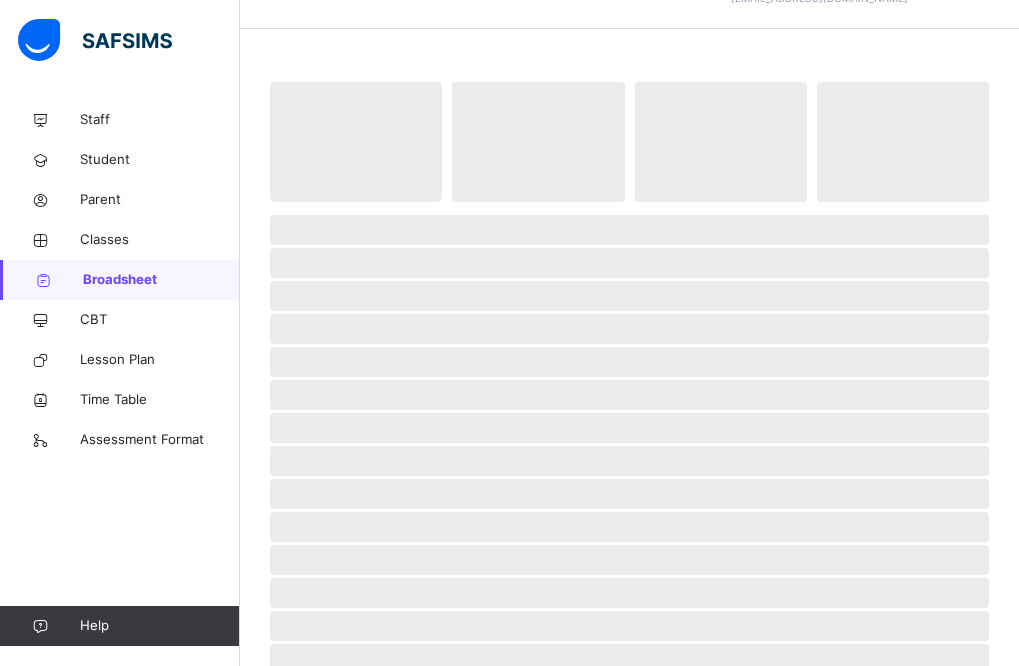 scroll, scrollTop: 0, scrollLeft: 0, axis: both 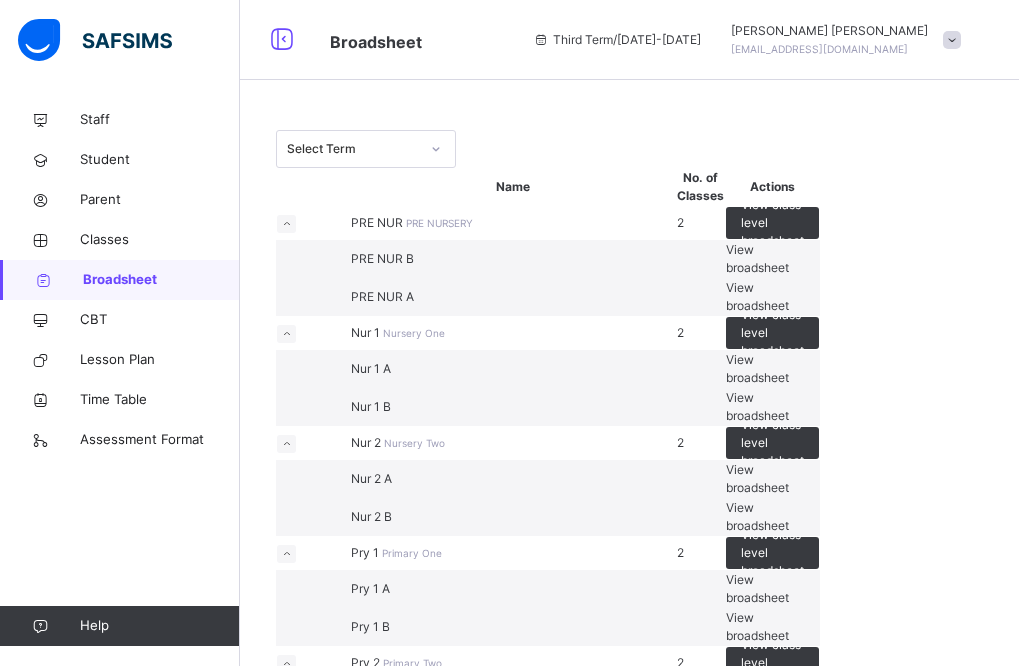 click on "View broadsheet" at bounding box center [757, 296] 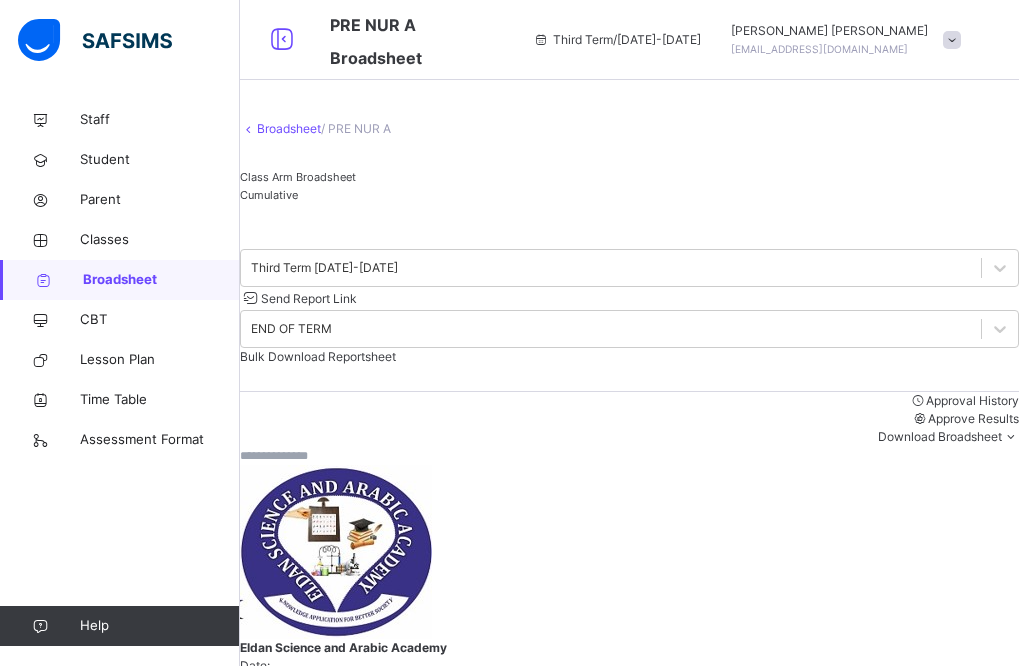 click at bounding box center [629, 455] 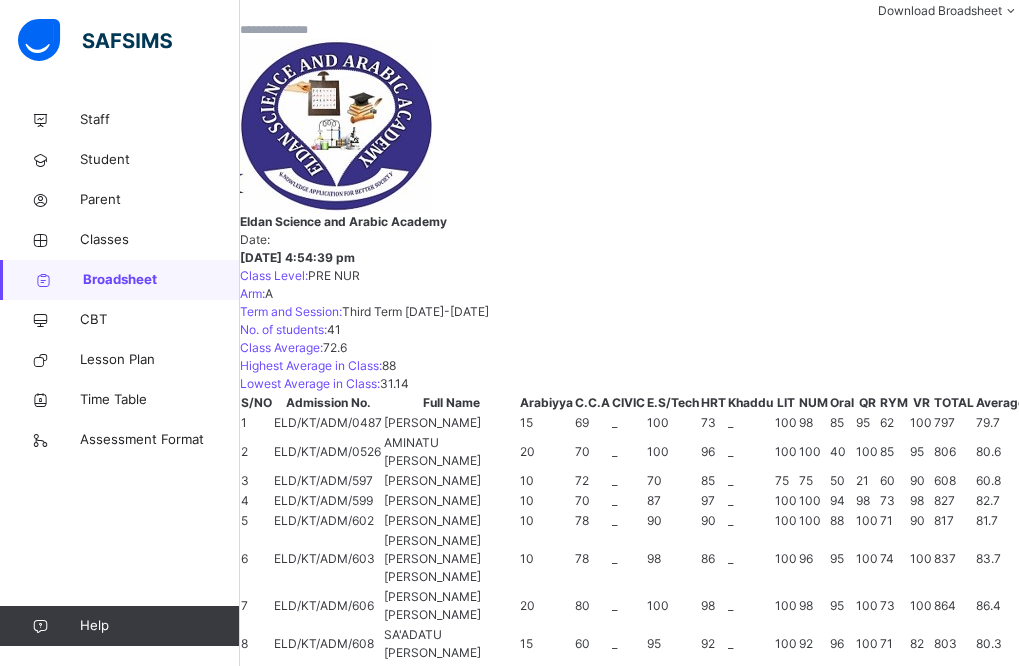 scroll, scrollTop: 427, scrollLeft: 0, axis: vertical 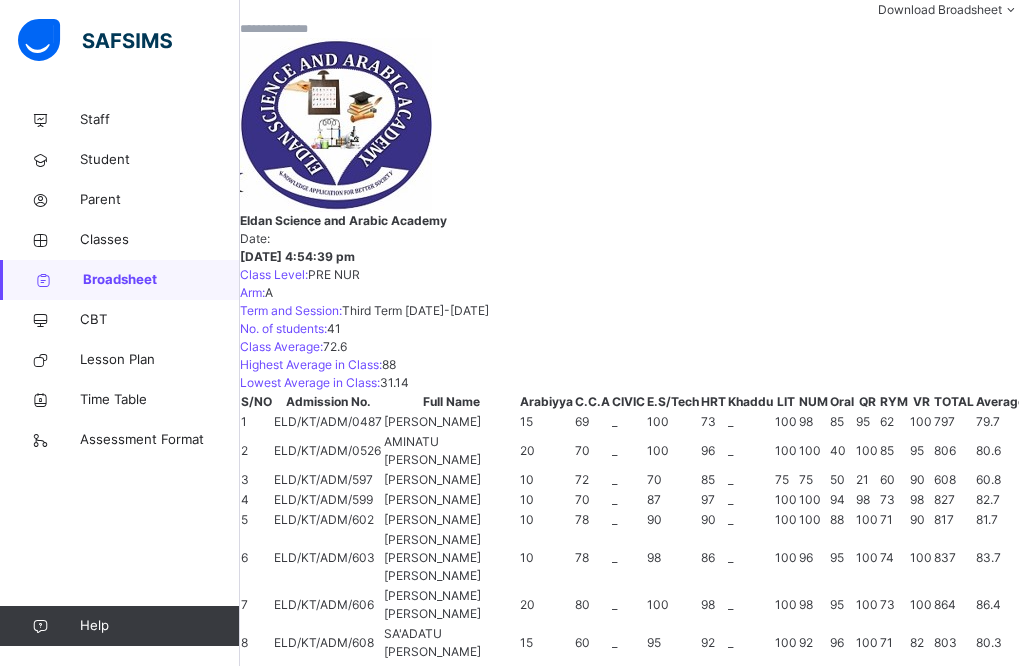 click on "_" at bounding box center [562, 958] 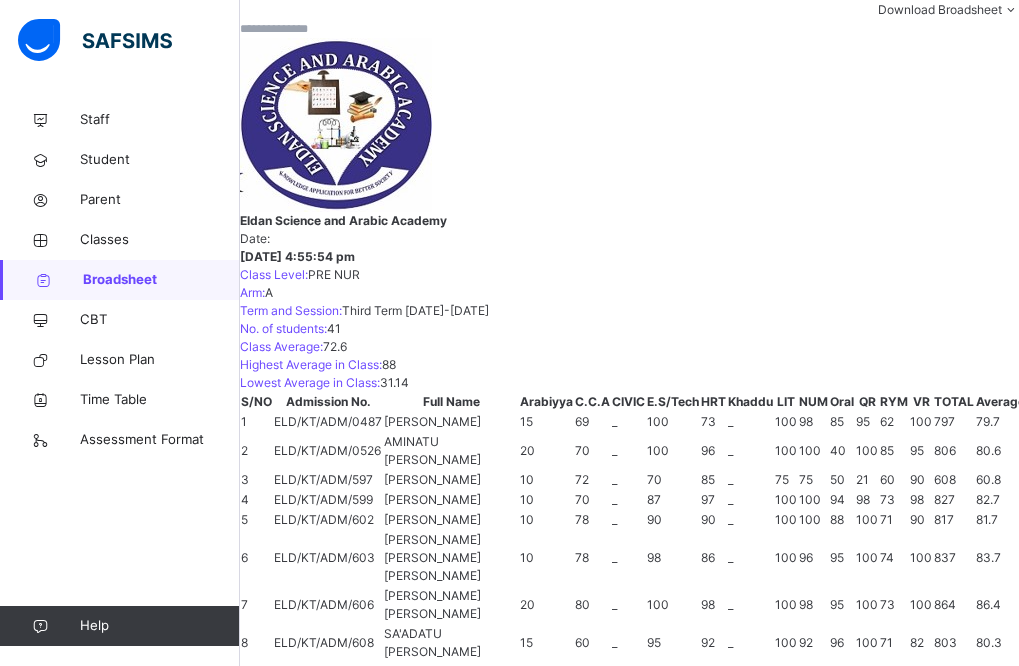 click on "Khaddu" at bounding box center [684, 914] 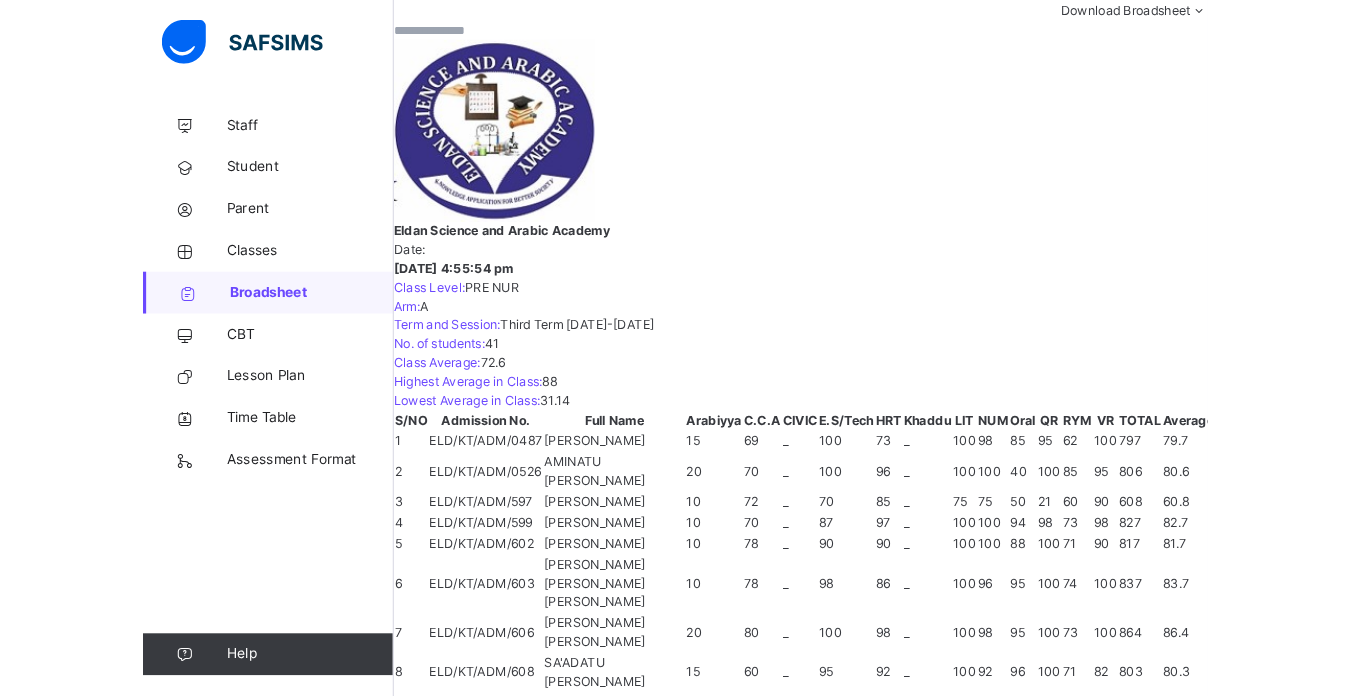 scroll, scrollTop: 397, scrollLeft: 0, axis: vertical 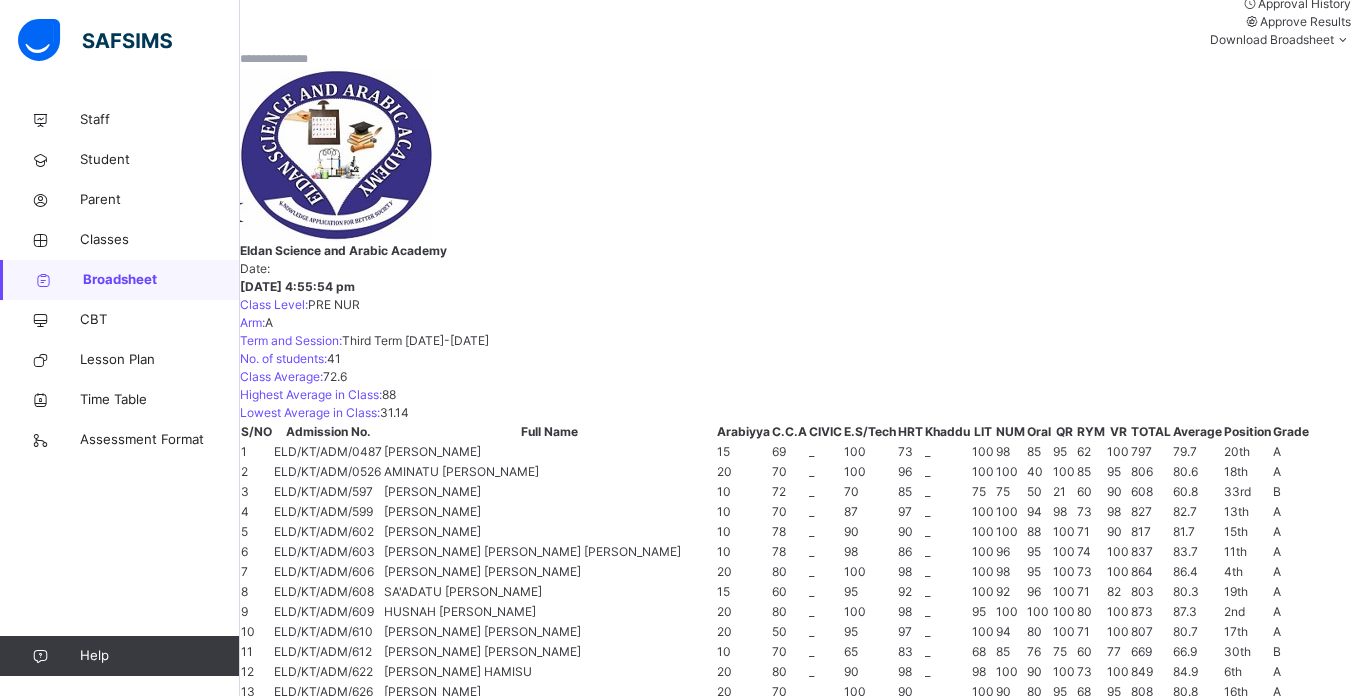 click on "_" at bounding box center (732, 2652) 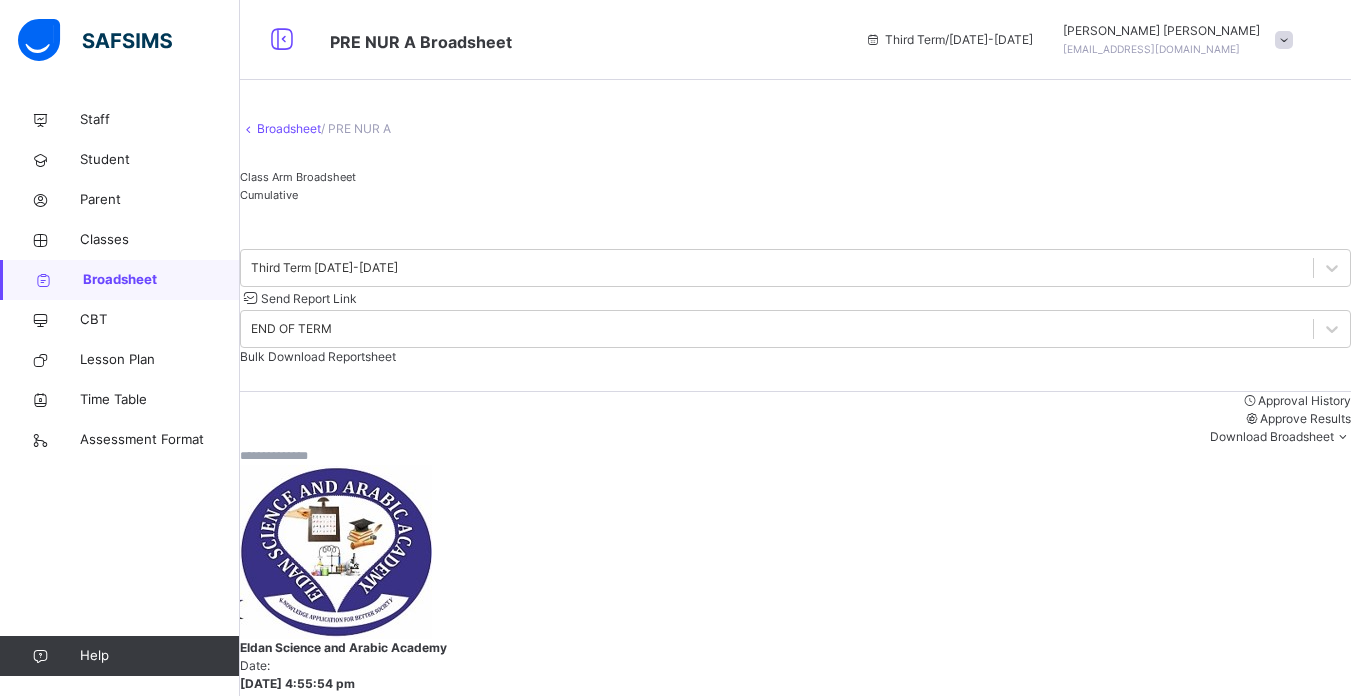 click on "Approval History" at bounding box center [1304, 400] 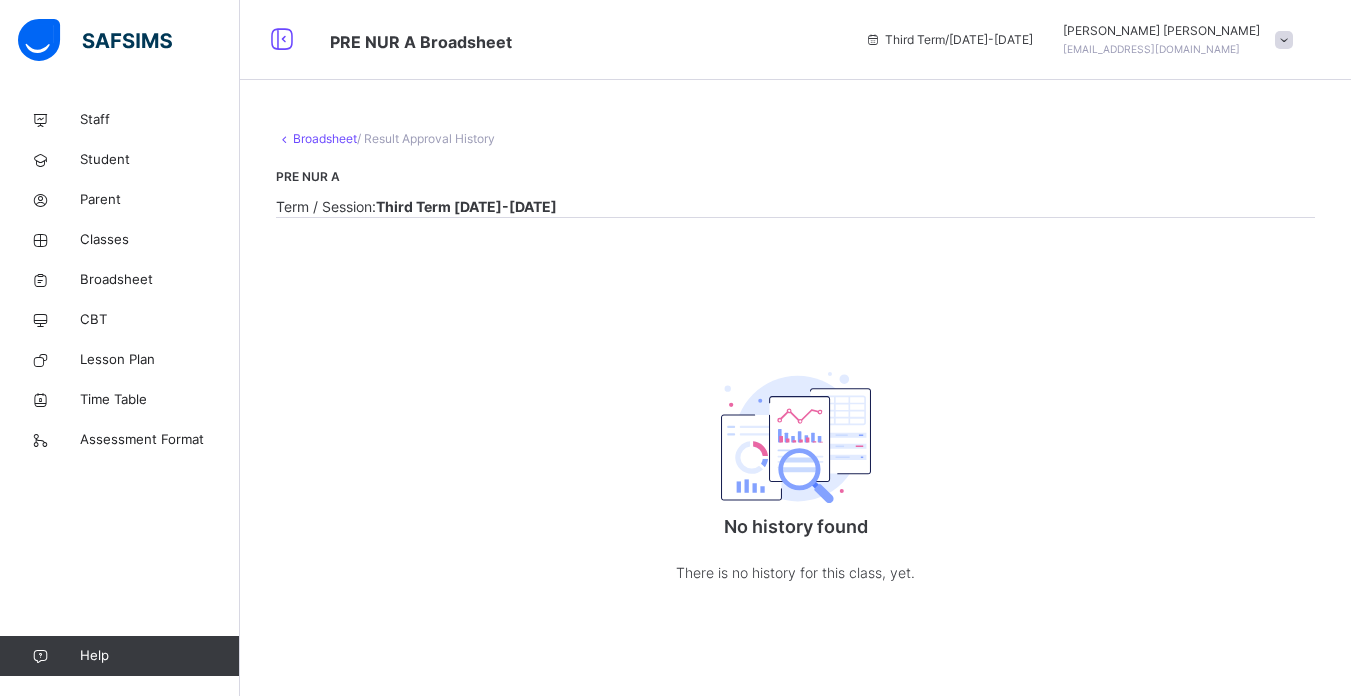 click on "Broadsheet" at bounding box center [325, 138] 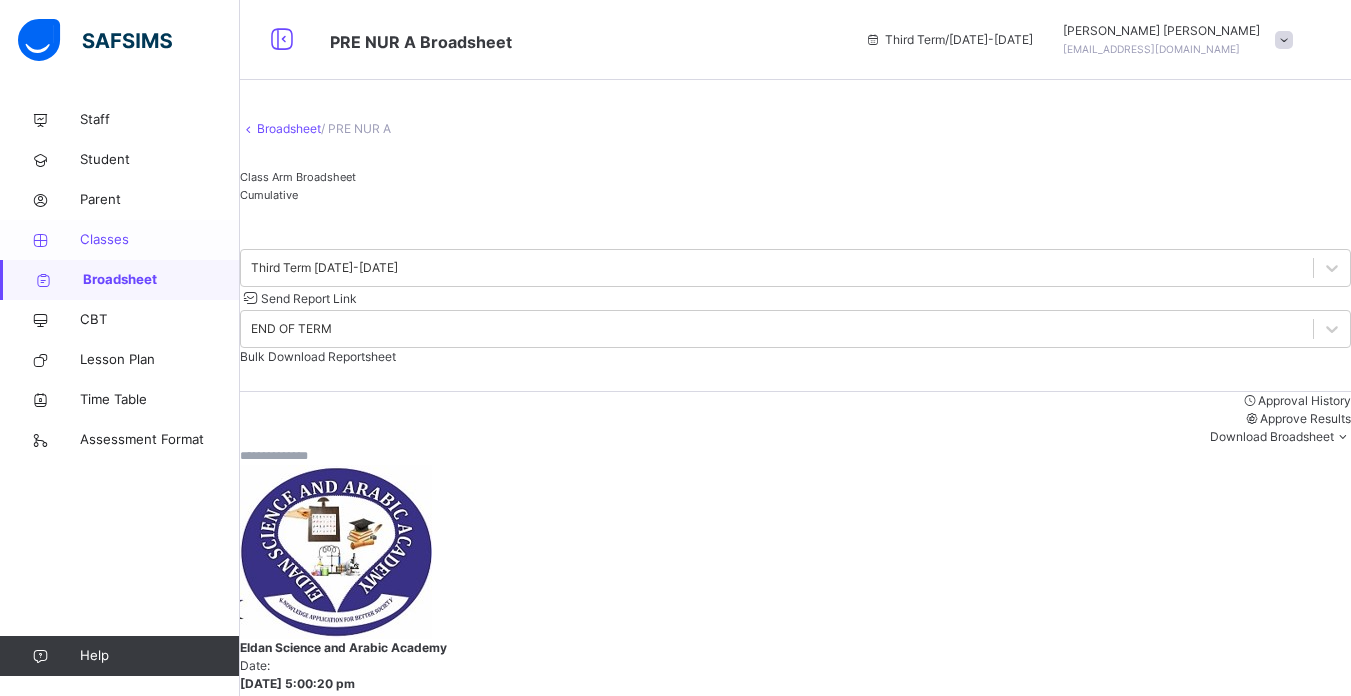 click on "Classes" at bounding box center [160, 240] 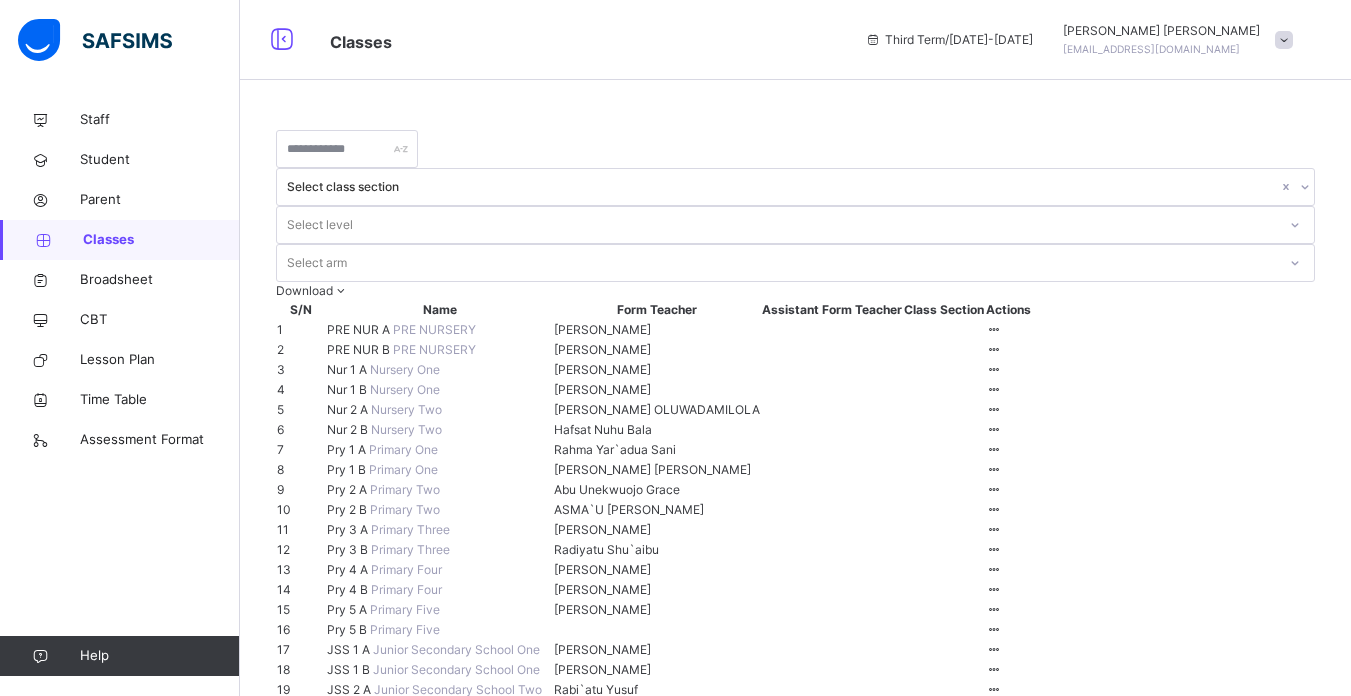 click on "[PERSON_NAME]" at bounding box center [657, 330] 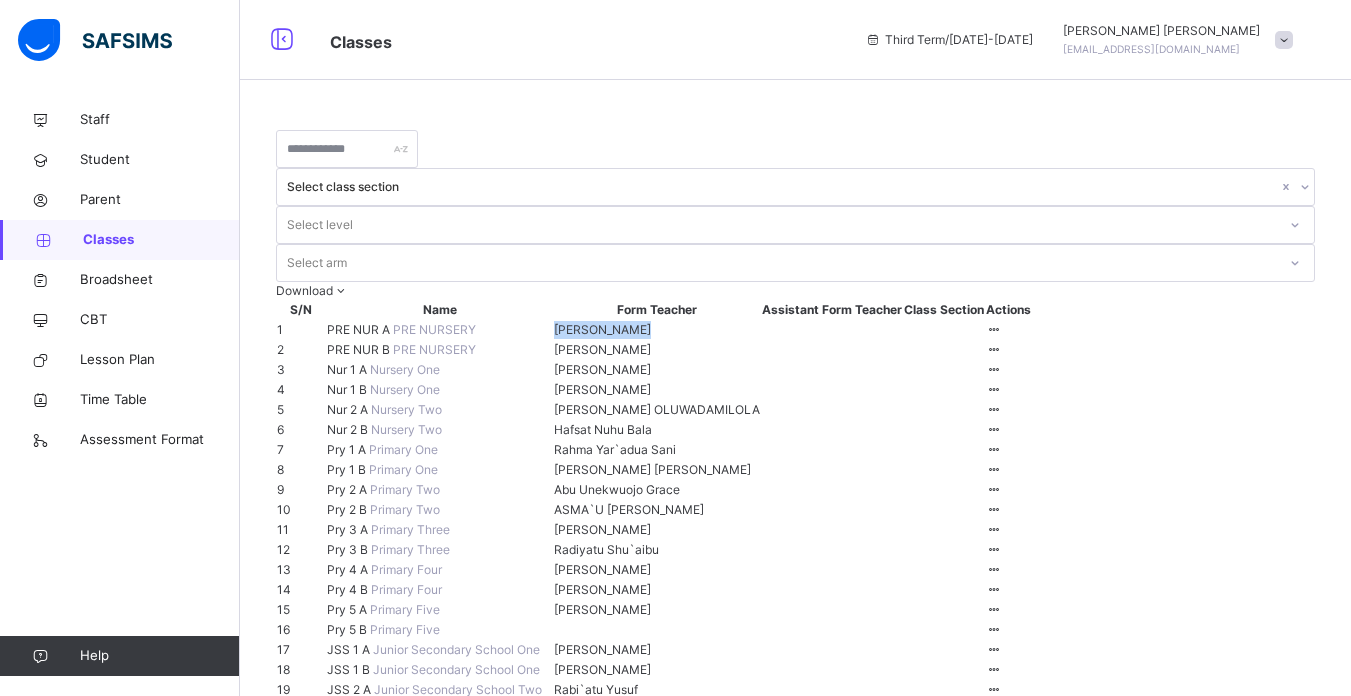 click on "[PERSON_NAME]" at bounding box center (657, 330) 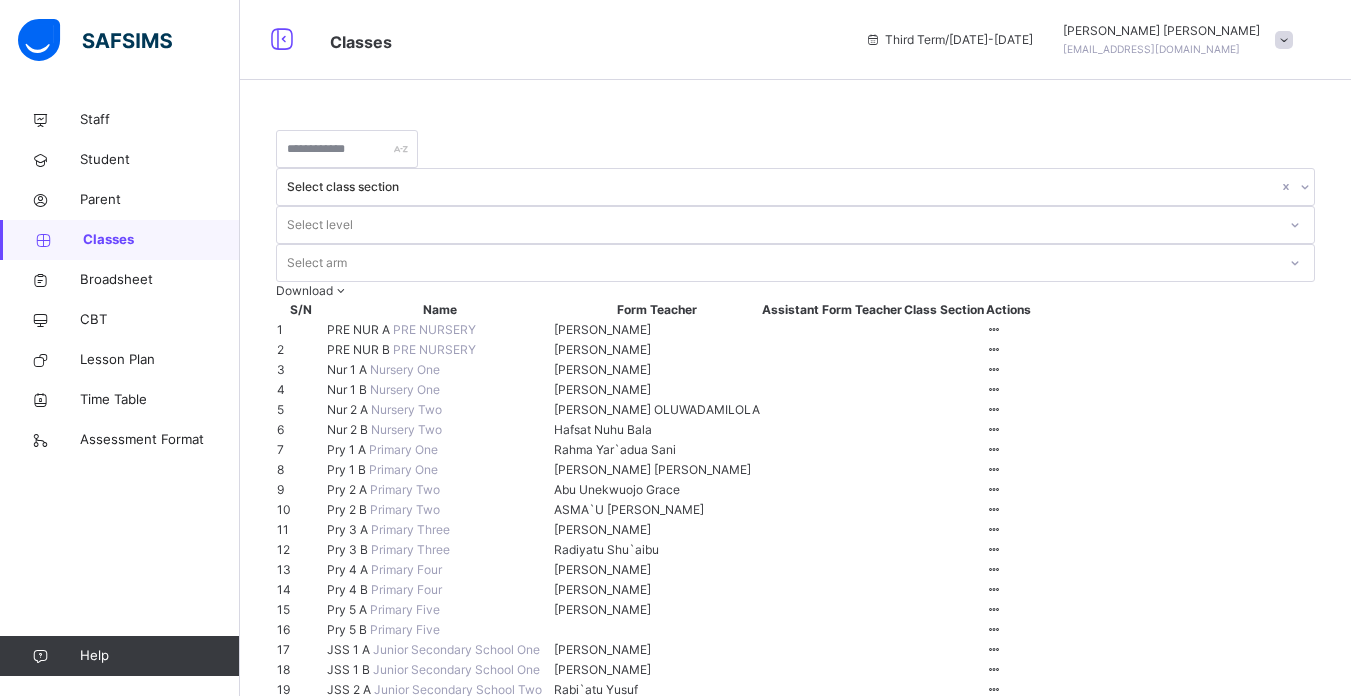 drag, startPoint x: 897, startPoint y: 175, endPoint x: 859, endPoint y: 194, distance: 42.48529 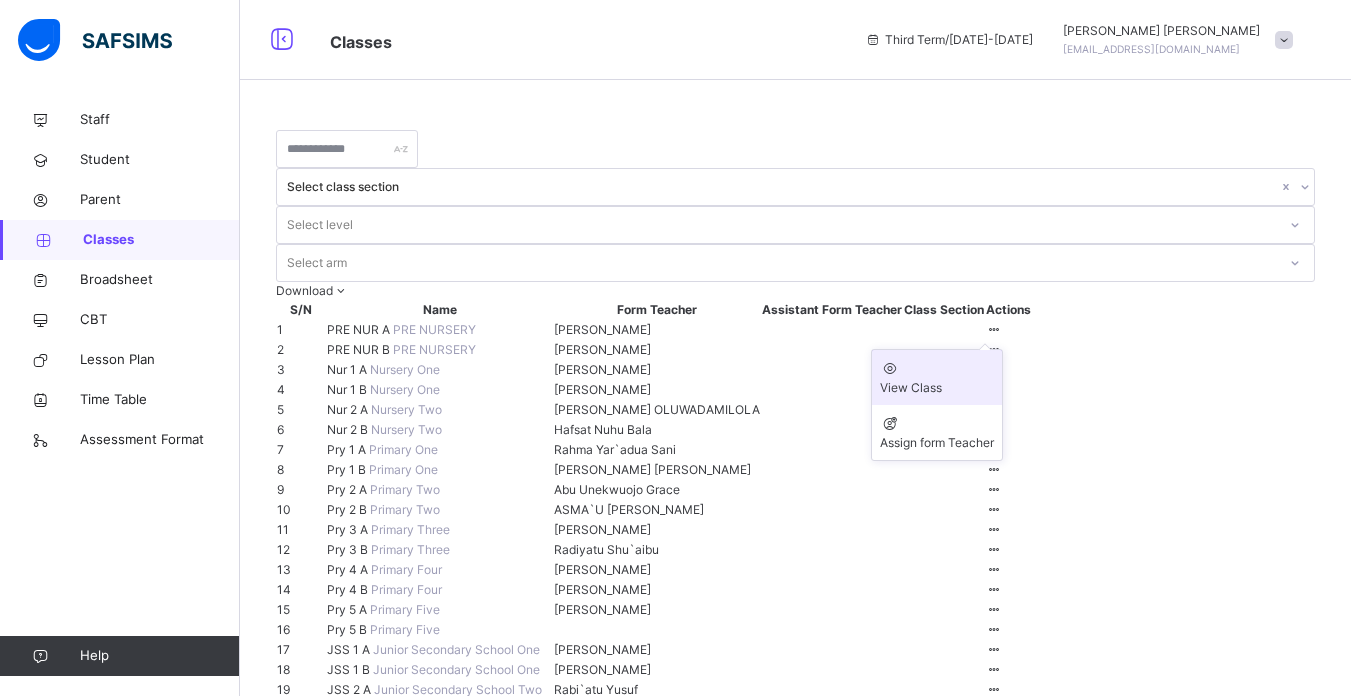 click on "View Class" at bounding box center (937, 388) 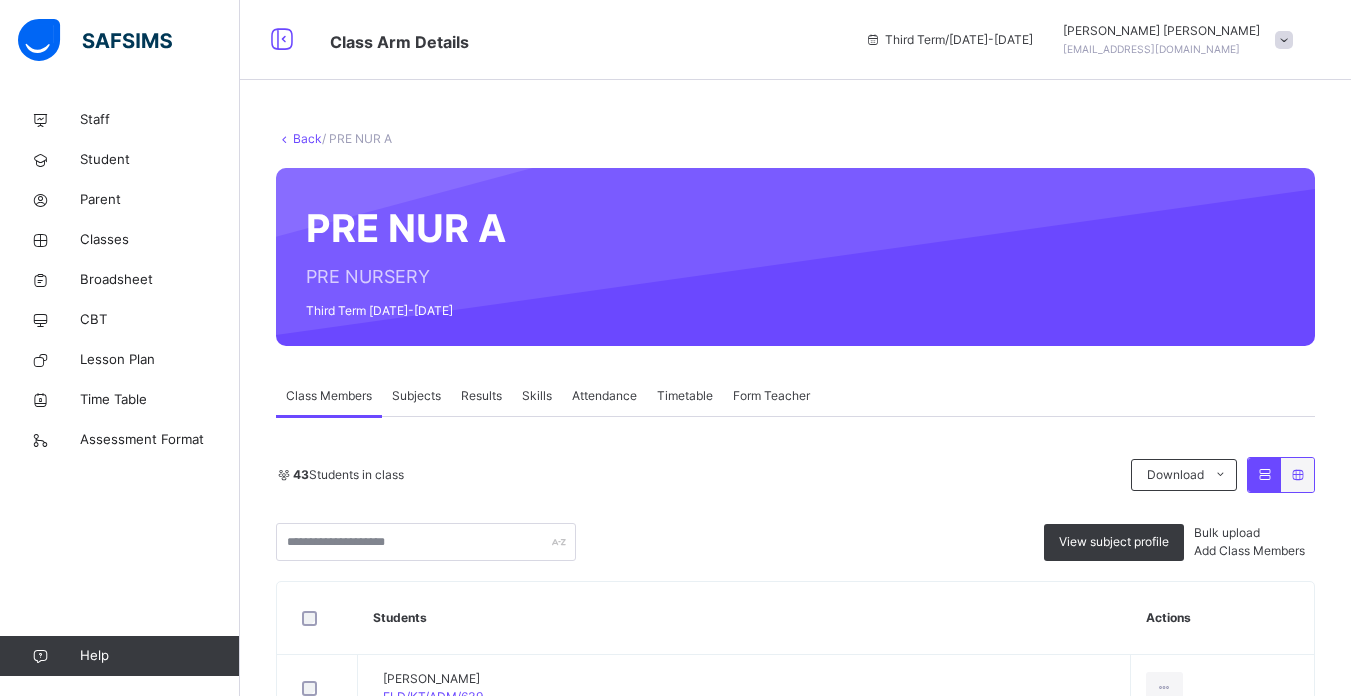 click on "Subjects" at bounding box center [416, 396] 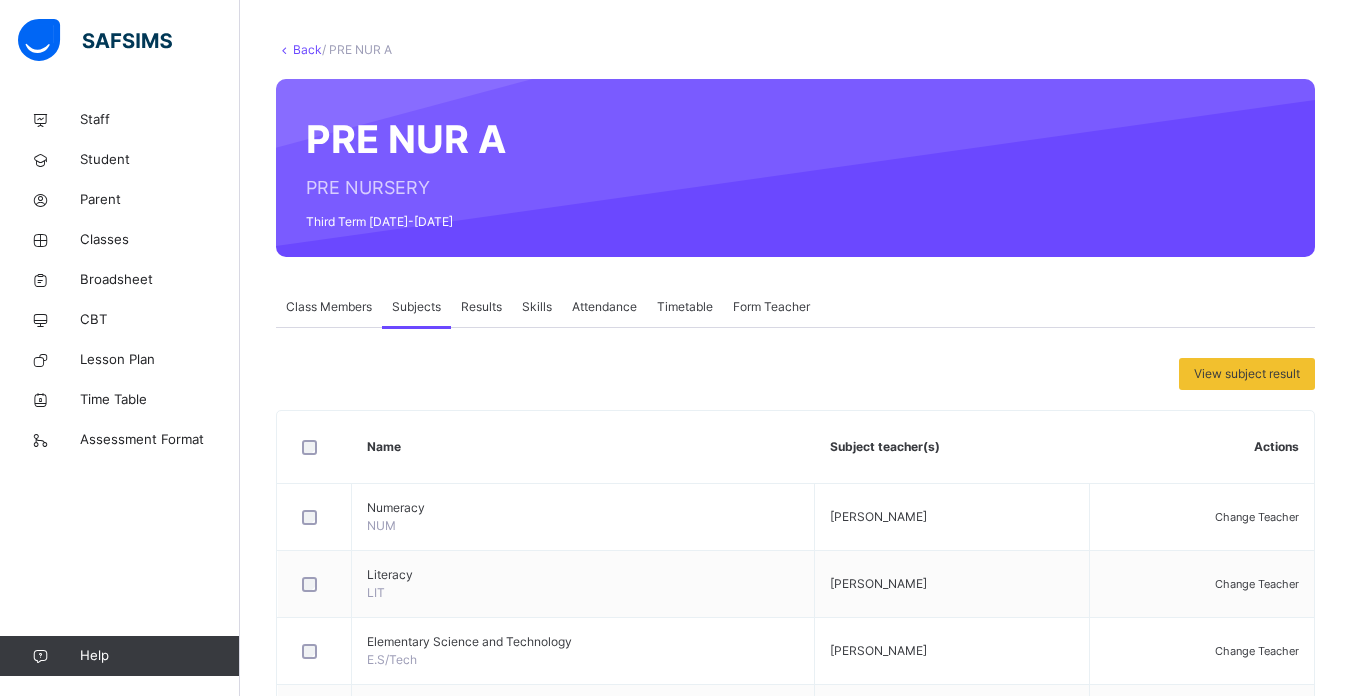 scroll, scrollTop: 0, scrollLeft: 0, axis: both 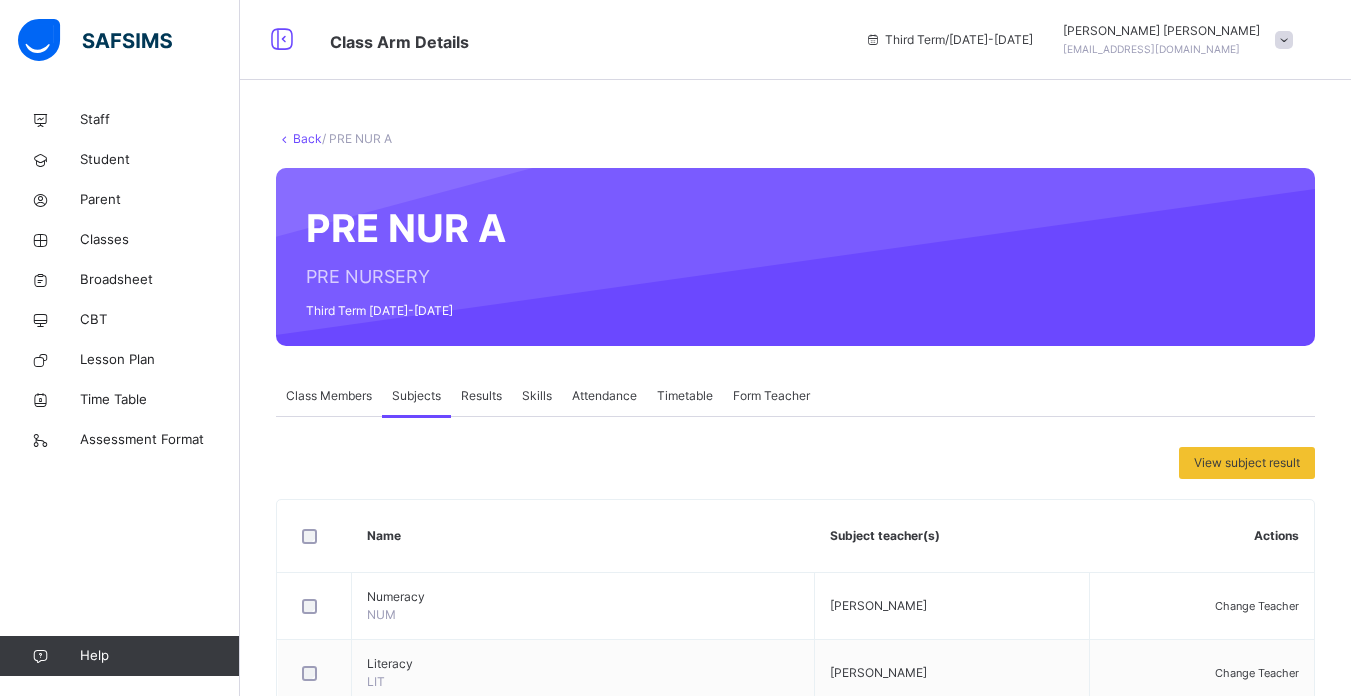 click on "Back" at bounding box center [307, 138] 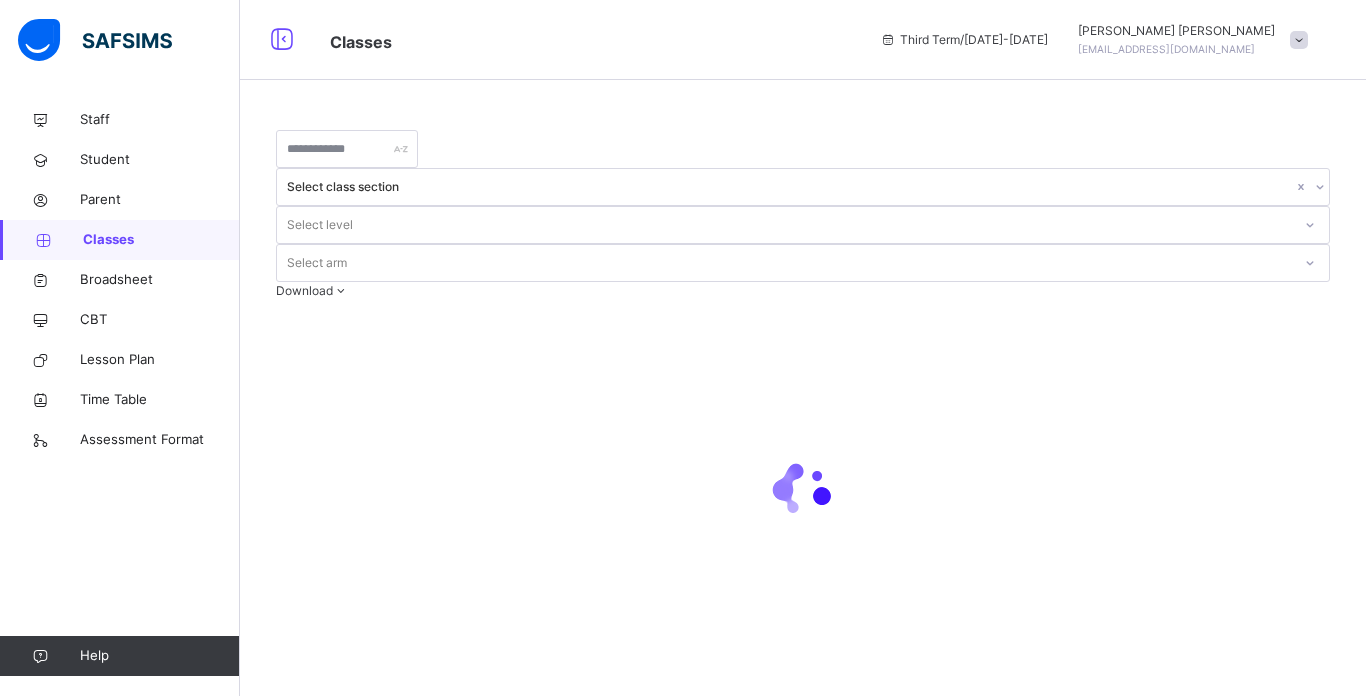 click at bounding box center [803, 490] 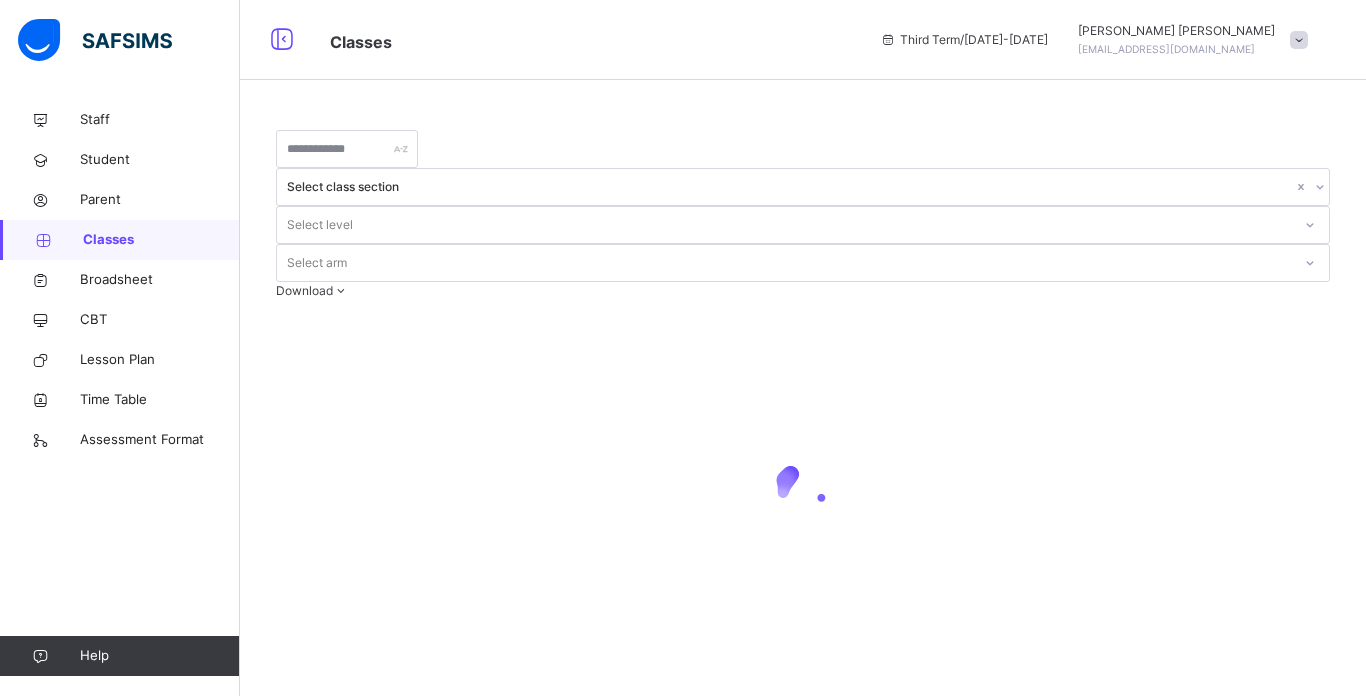 click at bounding box center (803, 490) 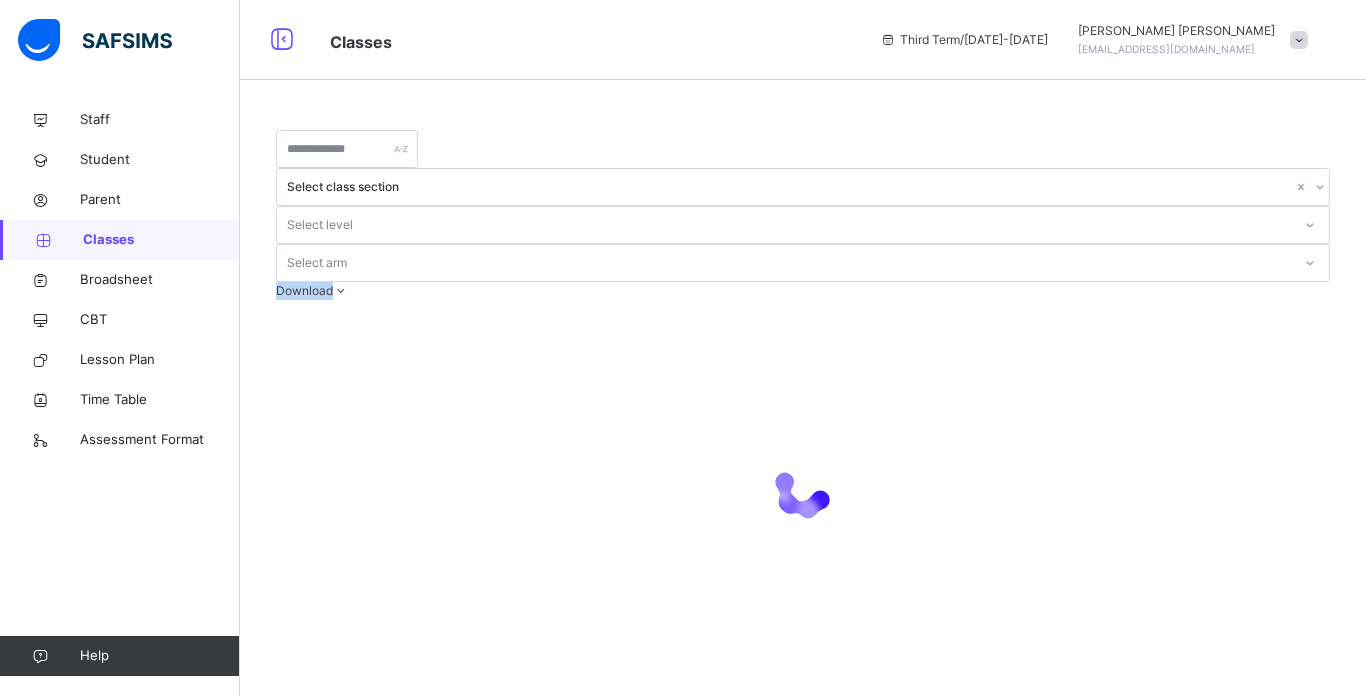 click at bounding box center [803, 490] 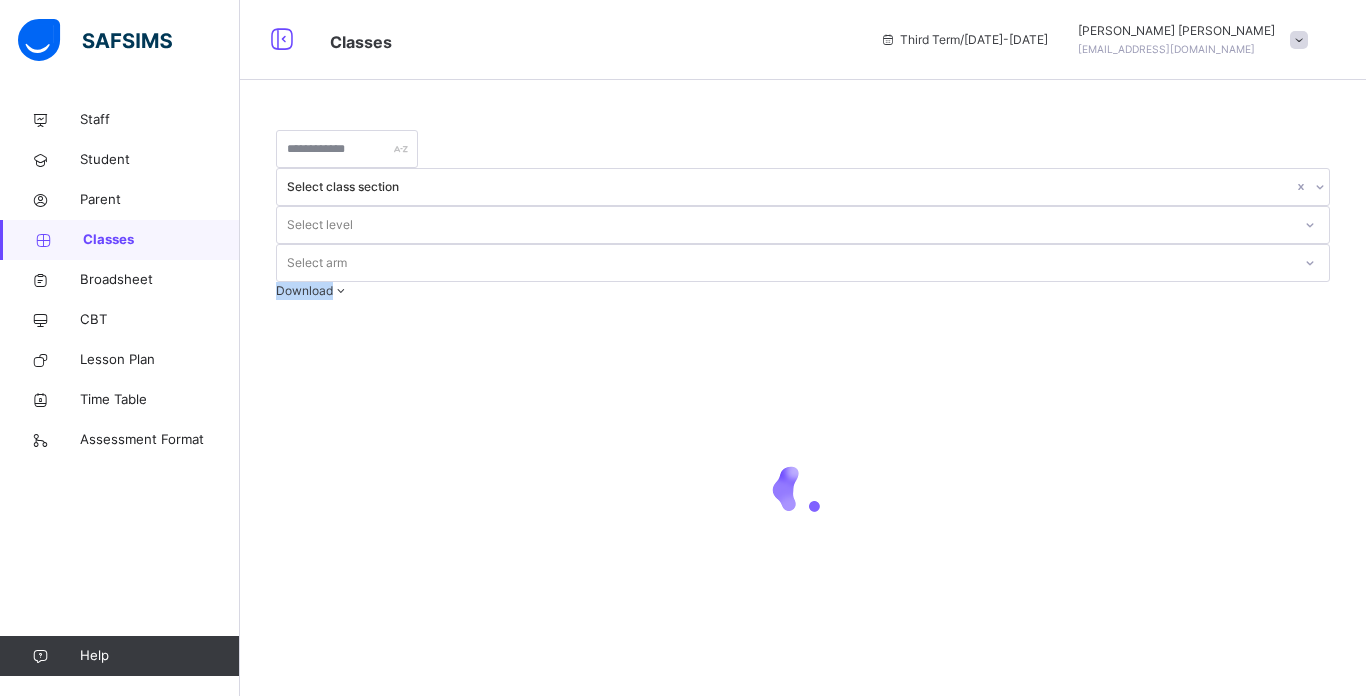 click at bounding box center (803, 490) 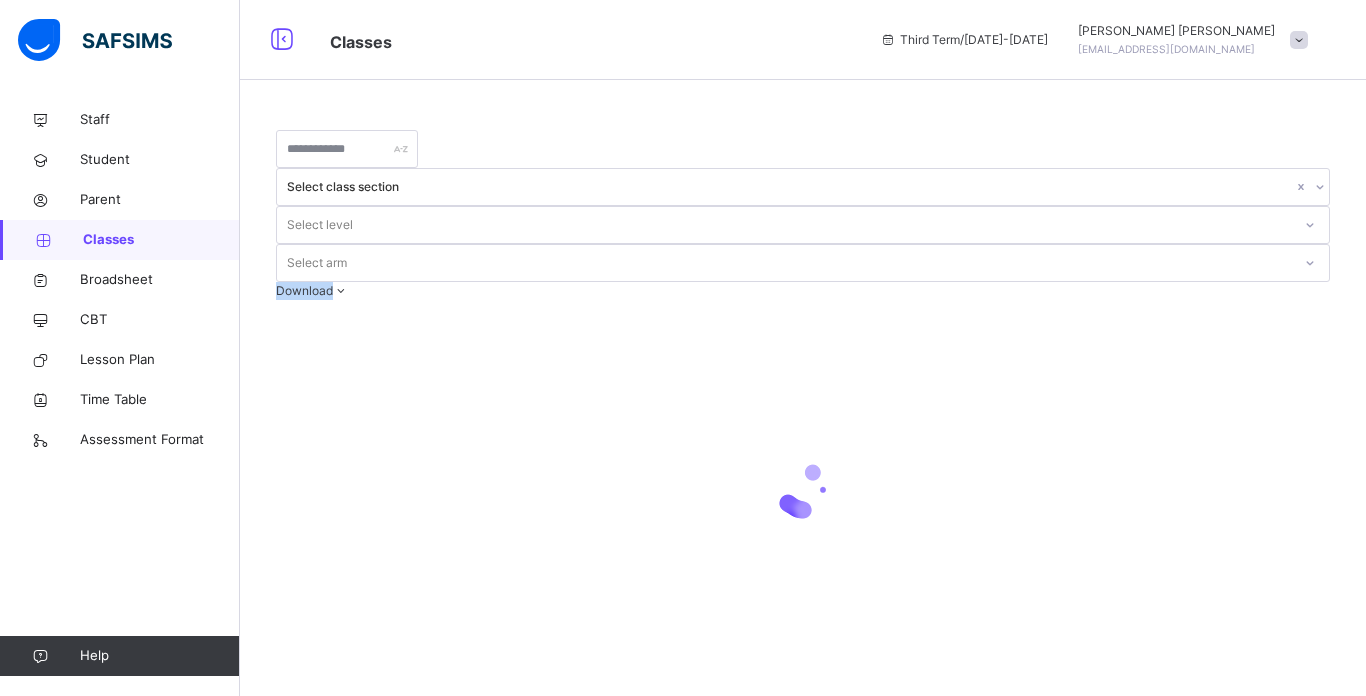 click at bounding box center (803, 490) 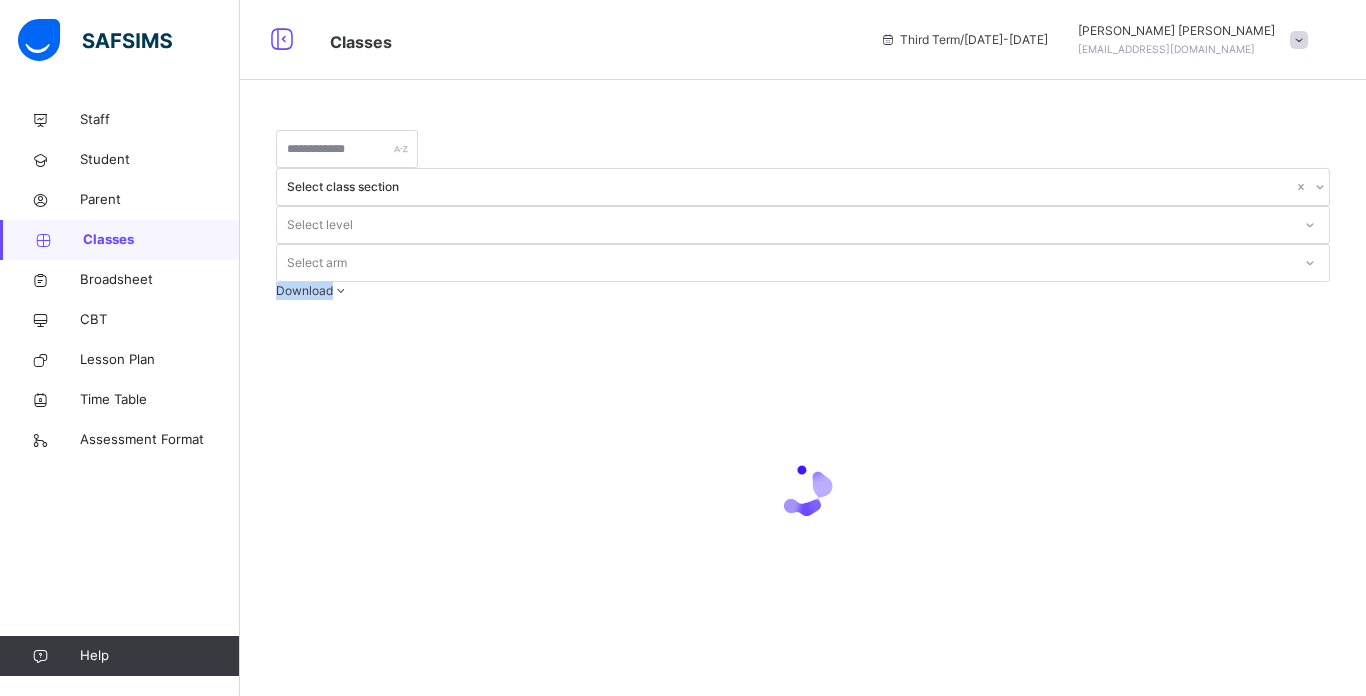 click at bounding box center (803, 490) 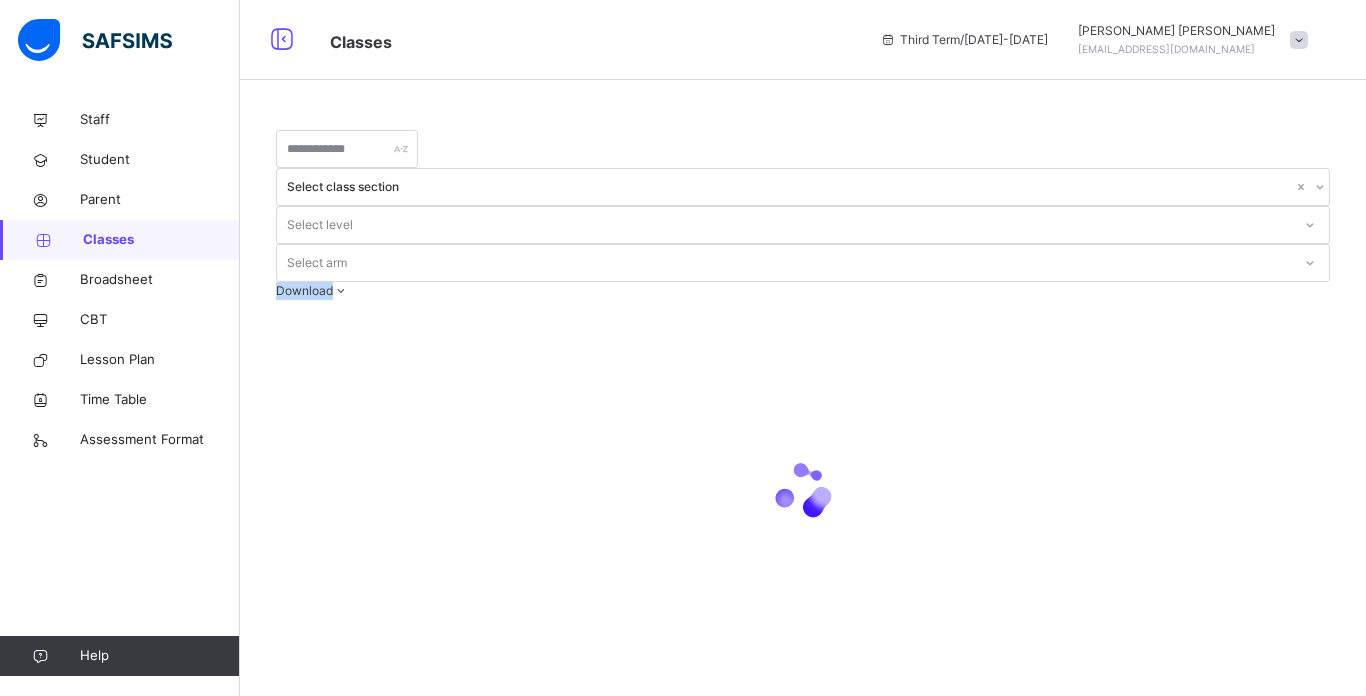 click at bounding box center [803, 490] 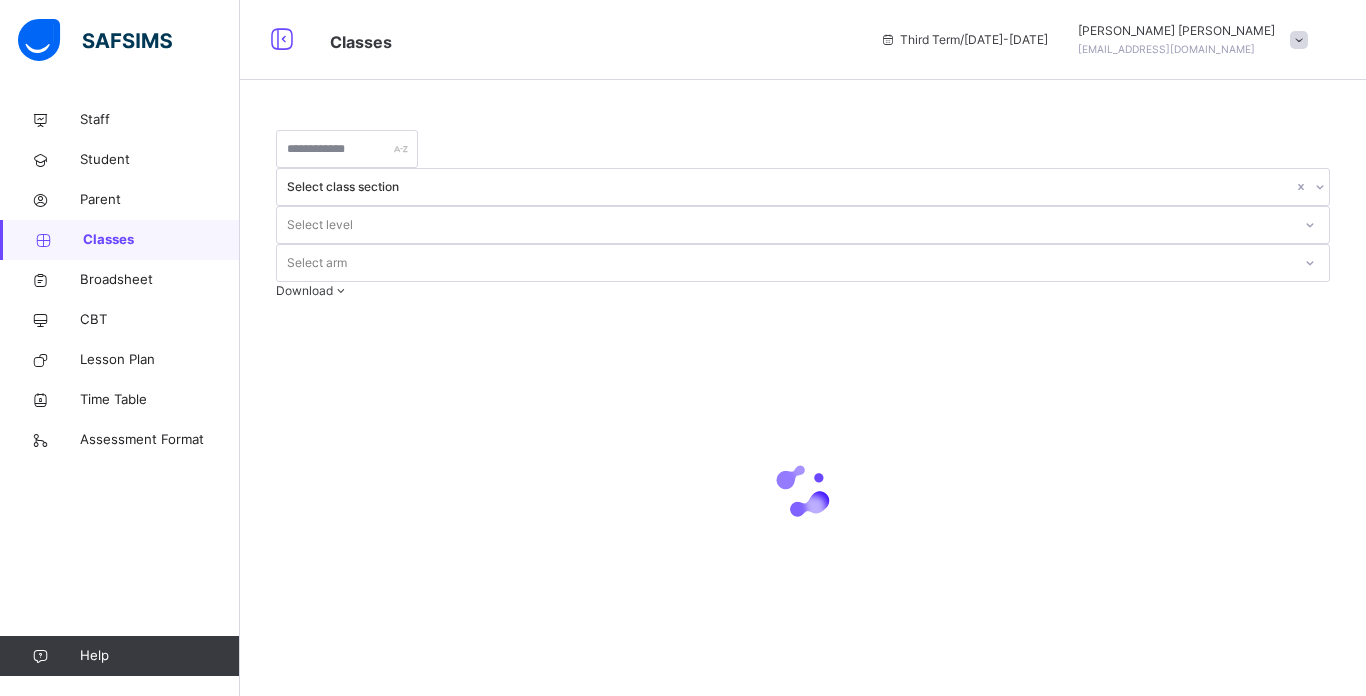 drag, startPoint x: 391, startPoint y: 266, endPoint x: 578, endPoint y: 19, distance: 309.80316 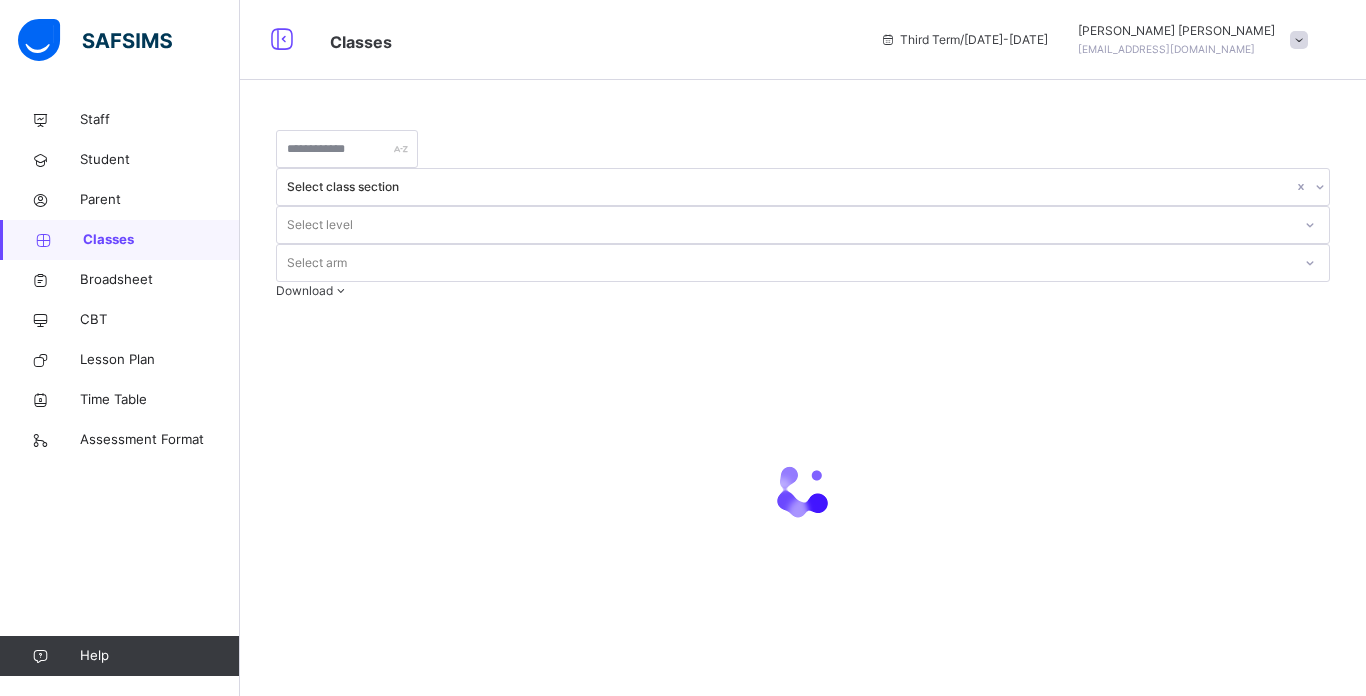 click on "Classes   Third Term  /  [DATE]-[DATE]   [PERSON_NAME] [EMAIL_ADDRESS][DOMAIN_NAME]" at bounding box center (683, 40) 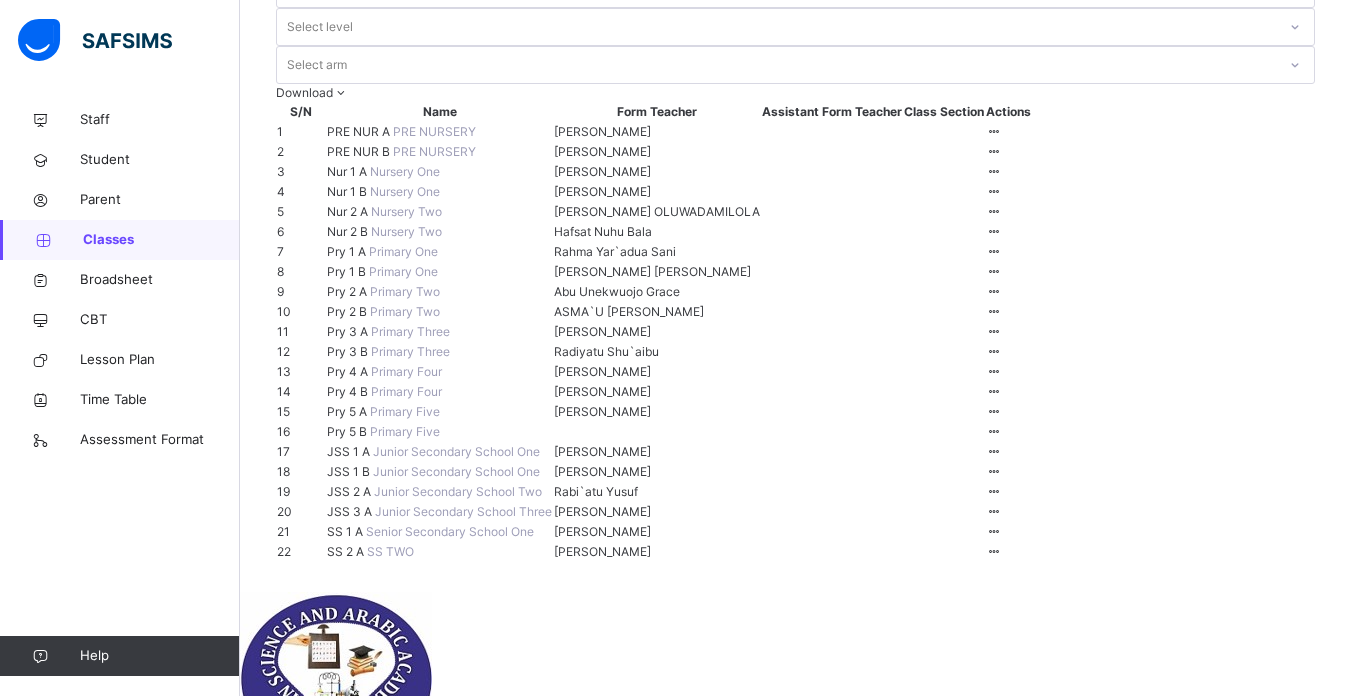 scroll, scrollTop: 200, scrollLeft: 0, axis: vertical 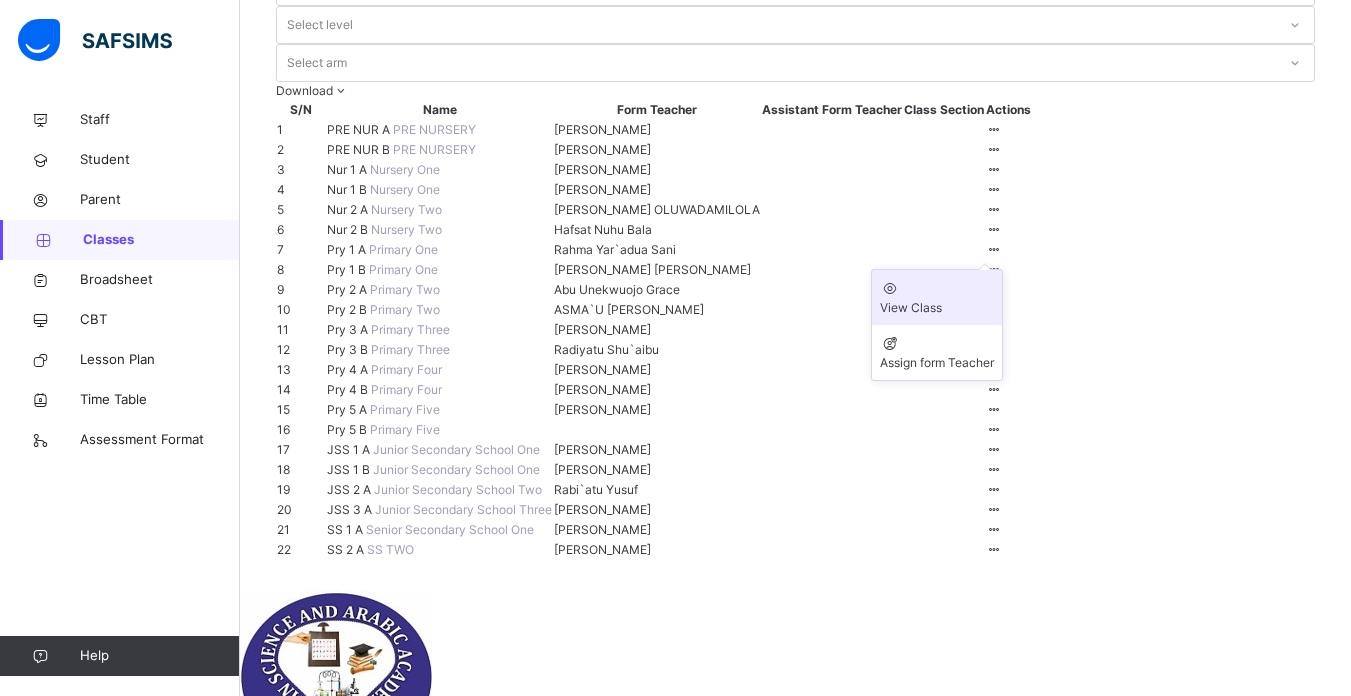click on "View Class" at bounding box center (937, 308) 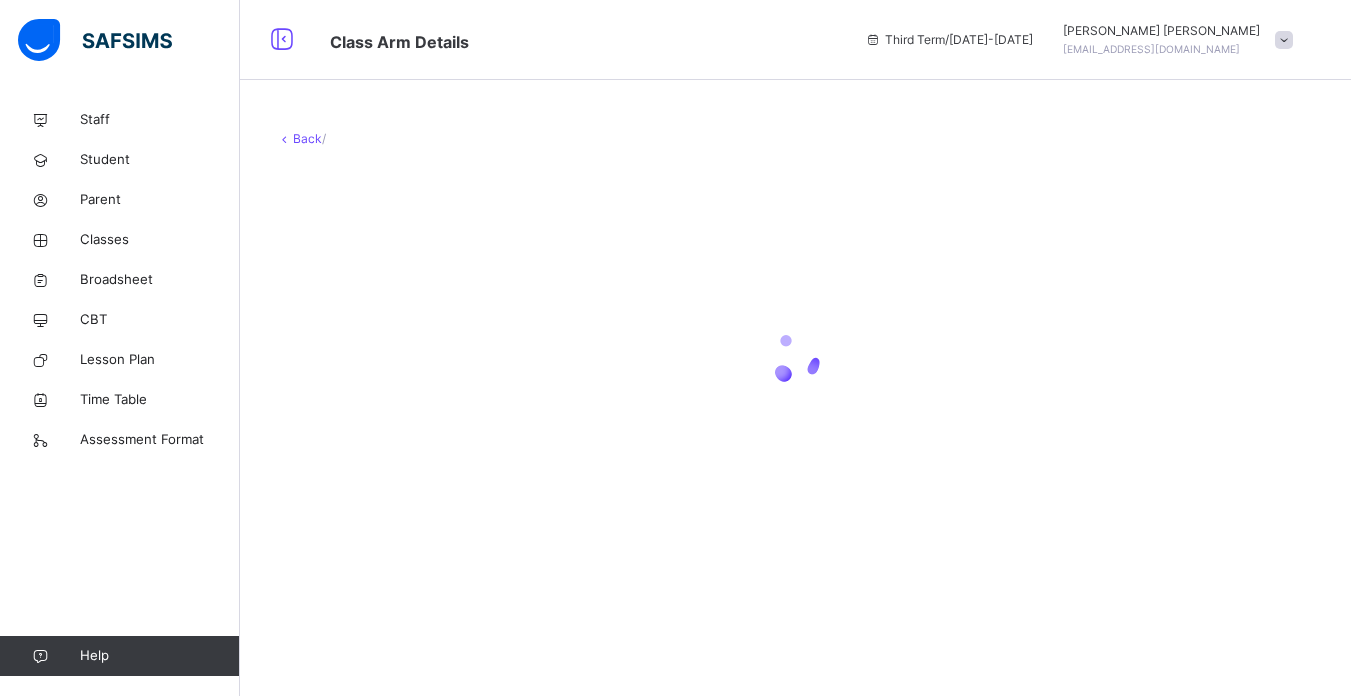 scroll, scrollTop: 0, scrollLeft: 0, axis: both 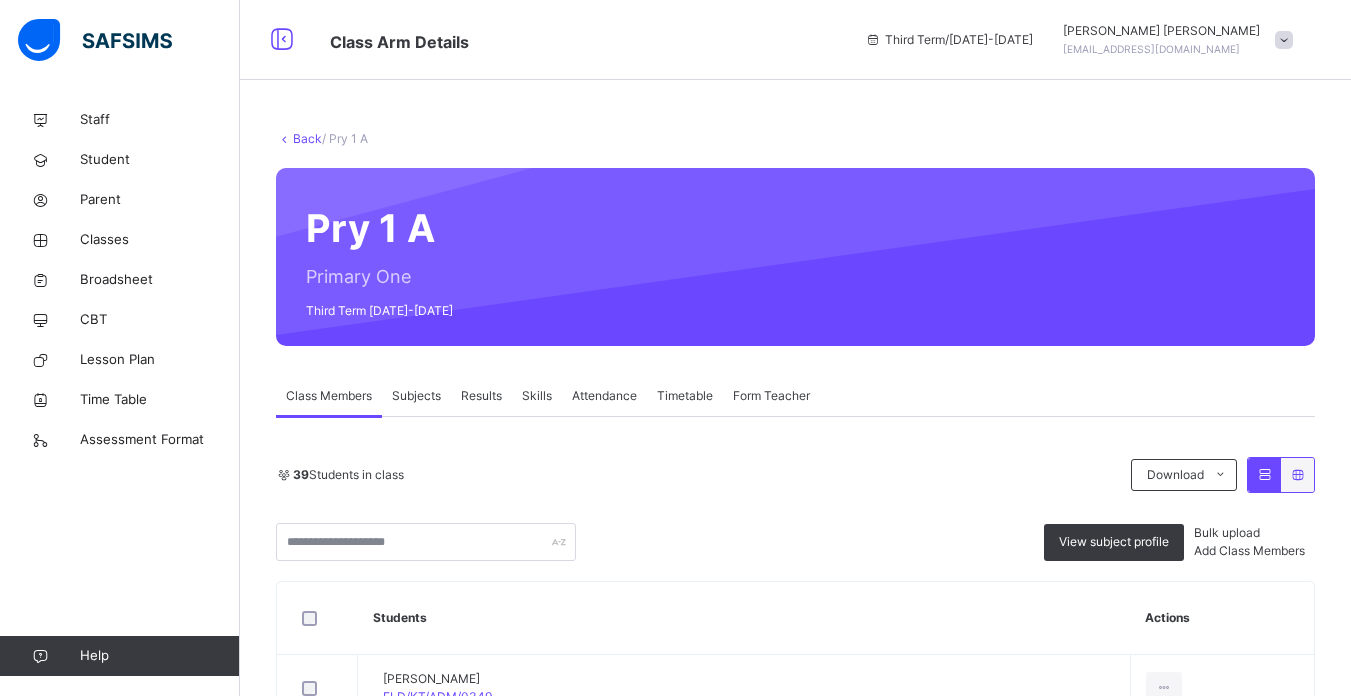 click on "Subjects" at bounding box center (416, 396) 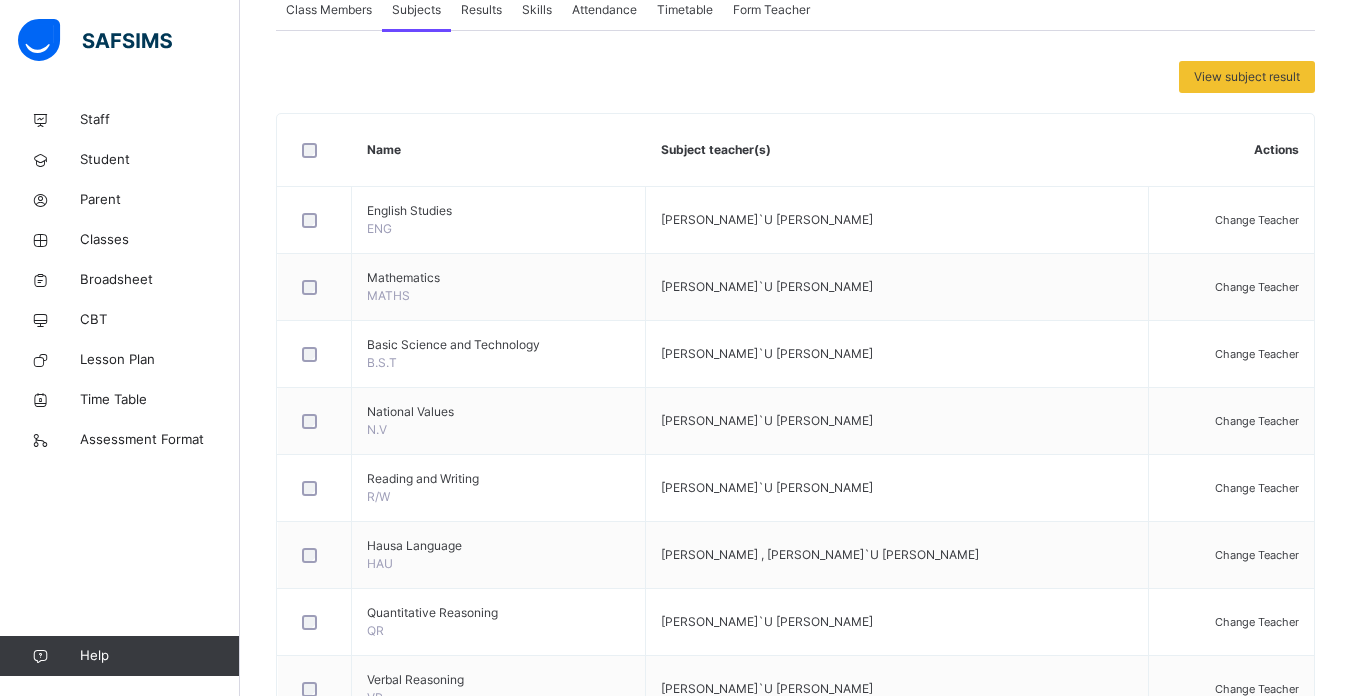scroll, scrollTop: 384, scrollLeft: 0, axis: vertical 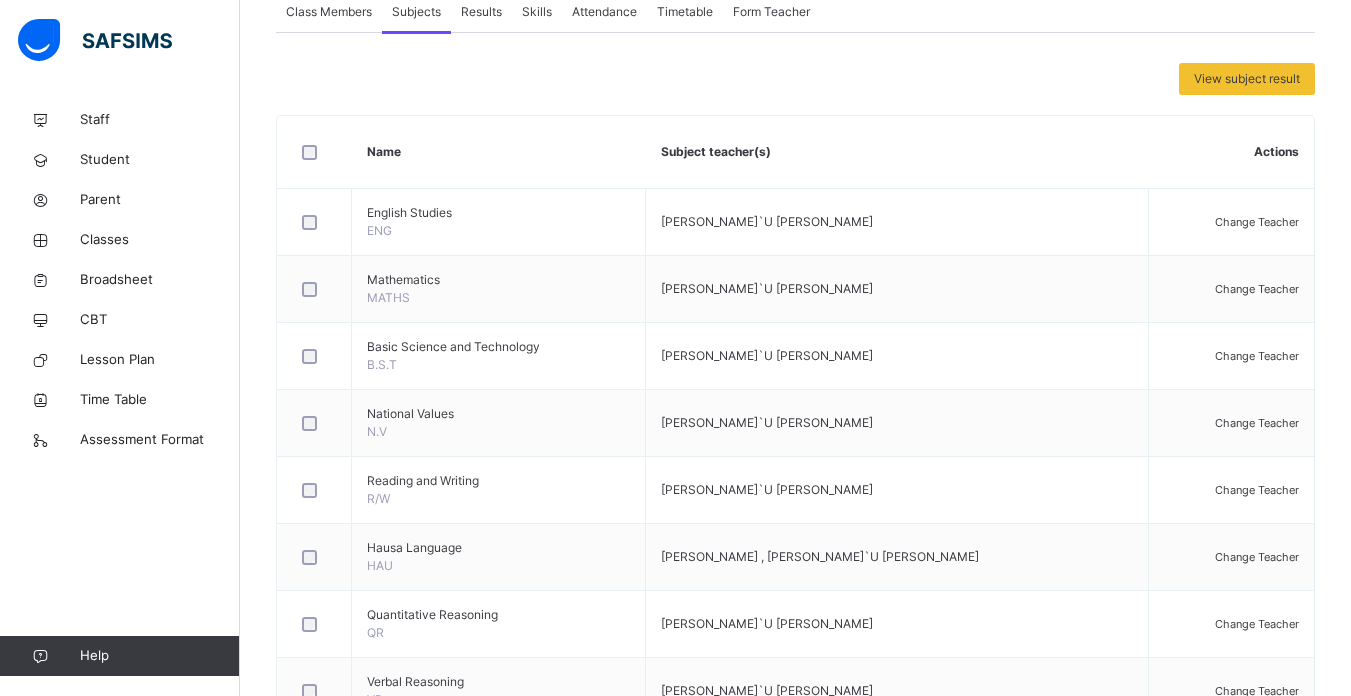 click on "Results" at bounding box center [481, 12] 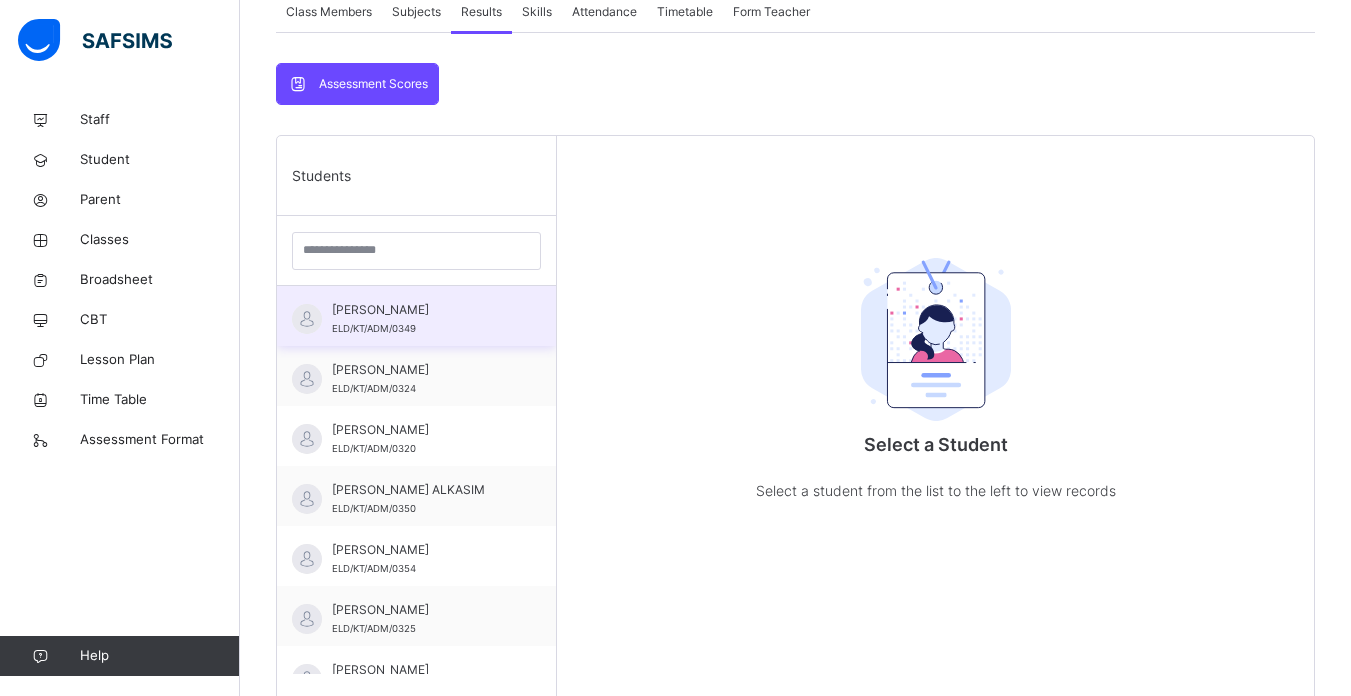 click on "[PERSON_NAME]" at bounding box center [421, 310] 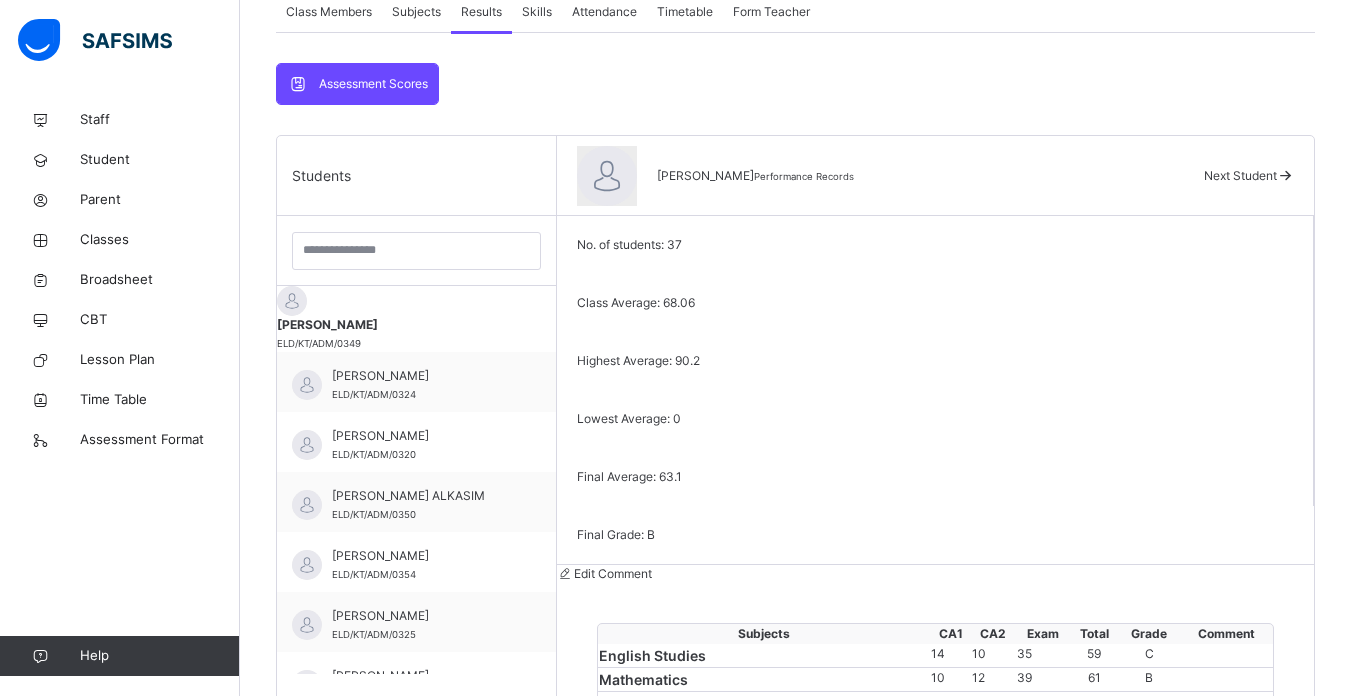 scroll, scrollTop: 40, scrollLeft: 0, axis: vertical 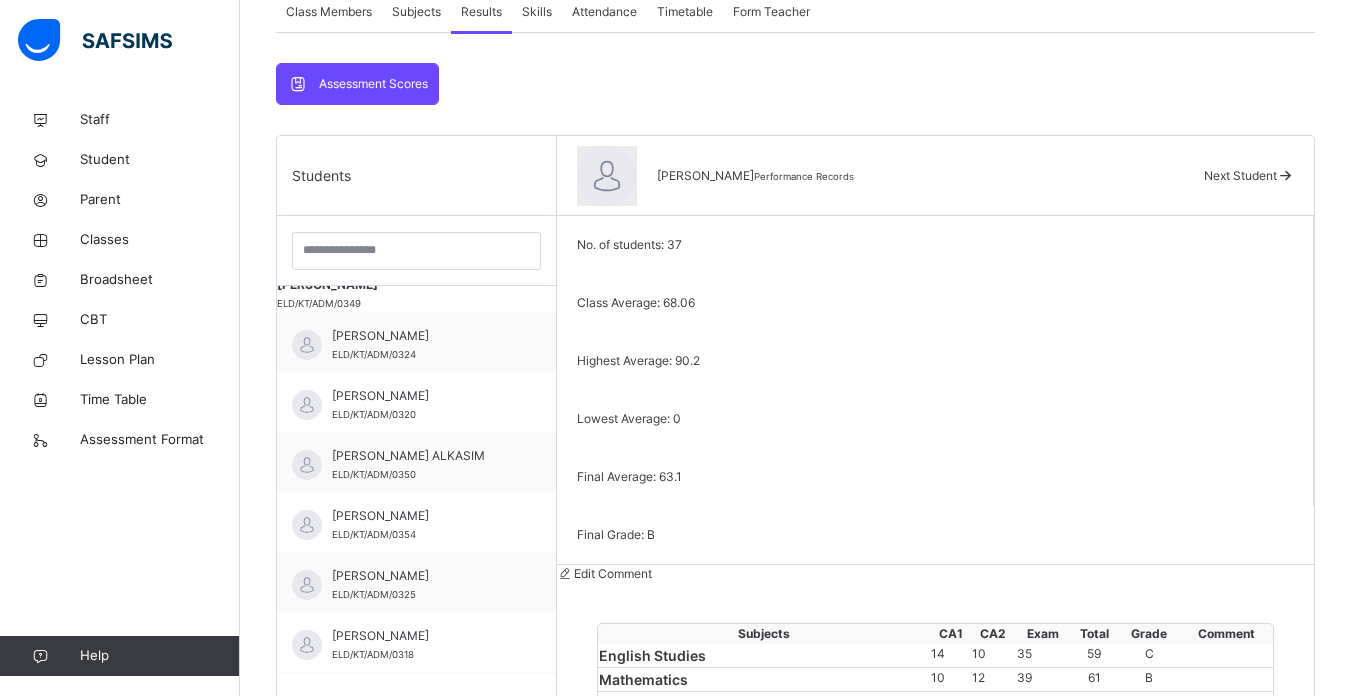 click on "Edit Comment" at bounding box center (935, 574) 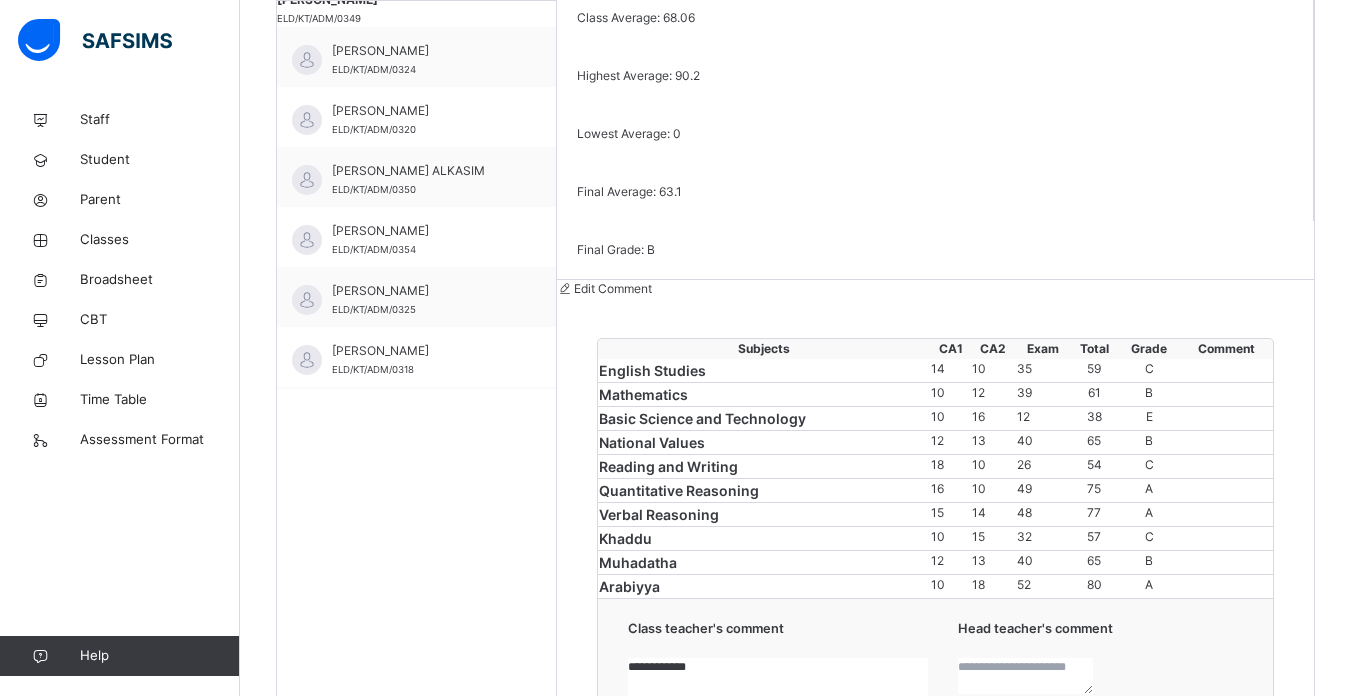 scroll, scrollTop: 664, scrollLeft: 0, axis: vertical 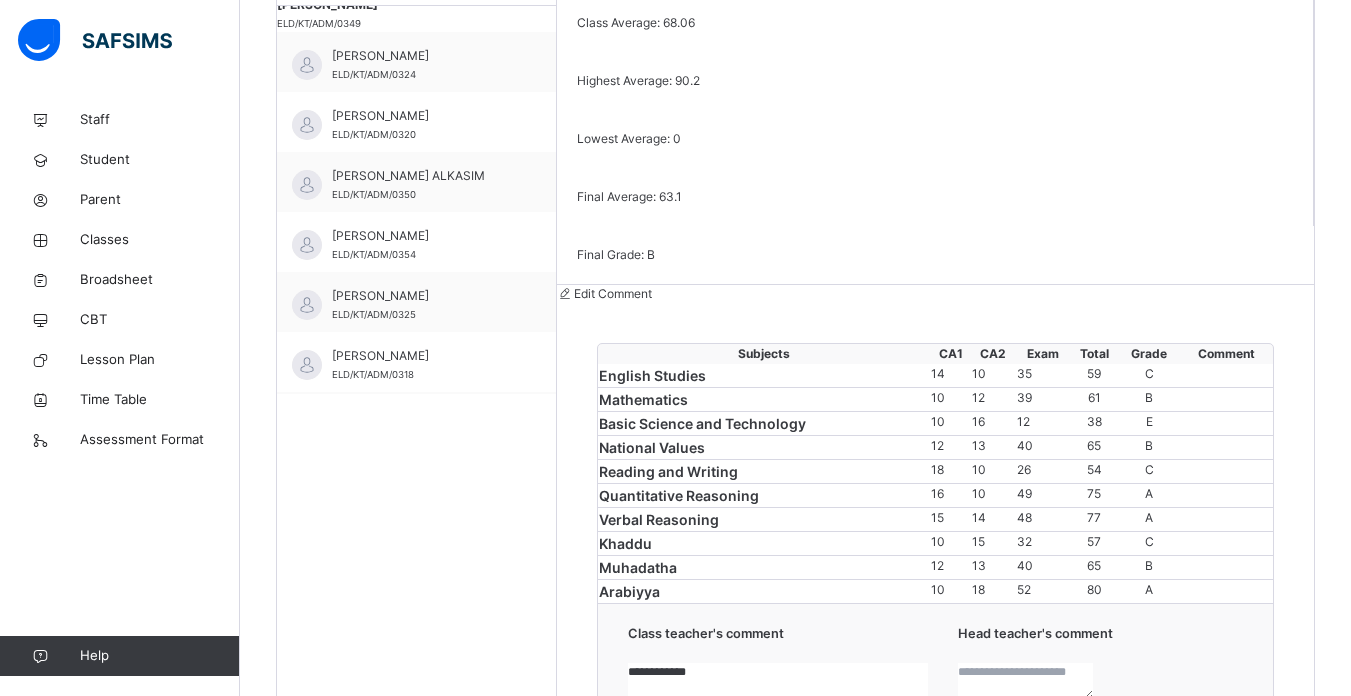 click on "English Studies" at bounding box center [764, 376] 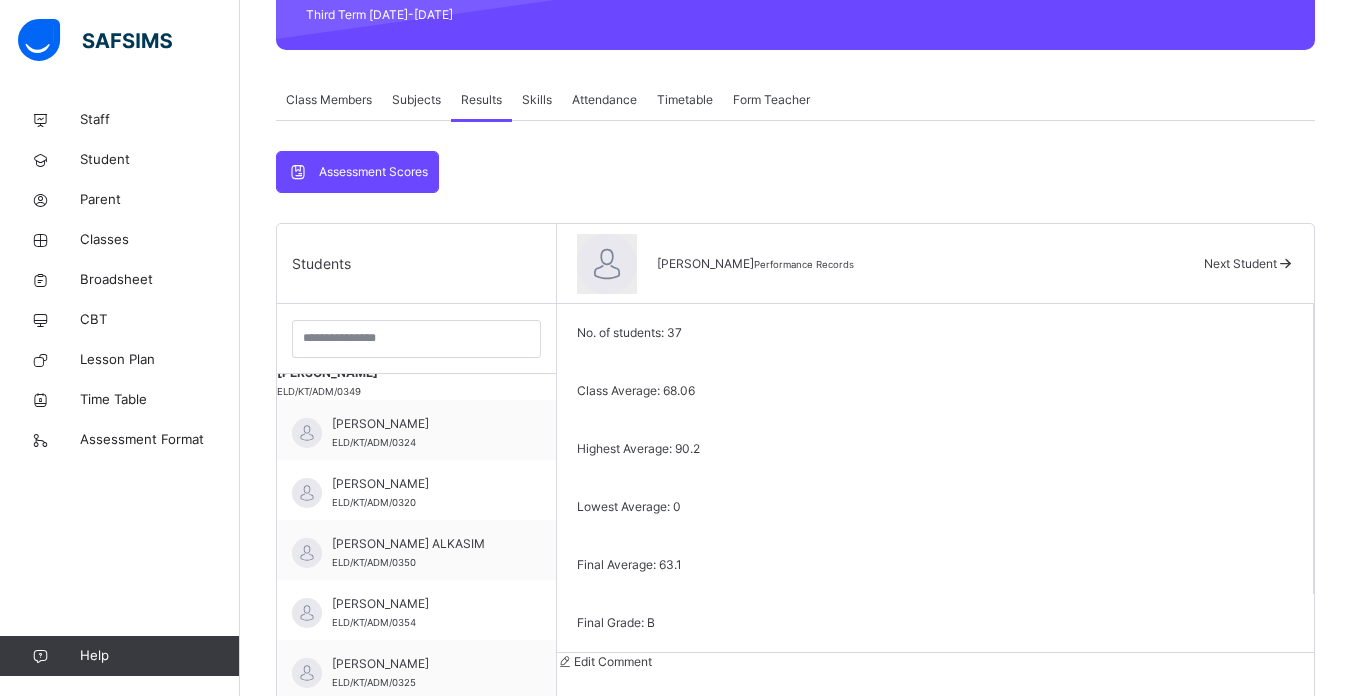 scroll, scrollTop: 264, scrollLeft: 0, axis: vertical 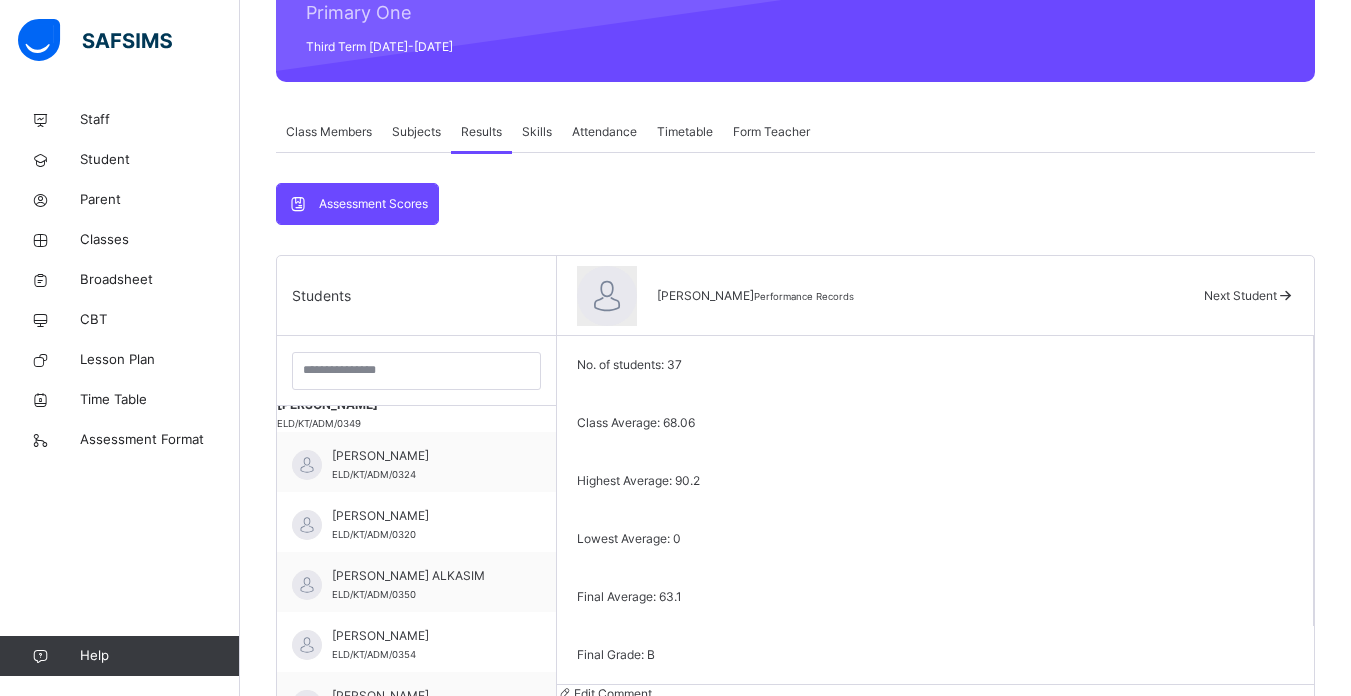 click on "Skills" at bounding box center [537, 132] 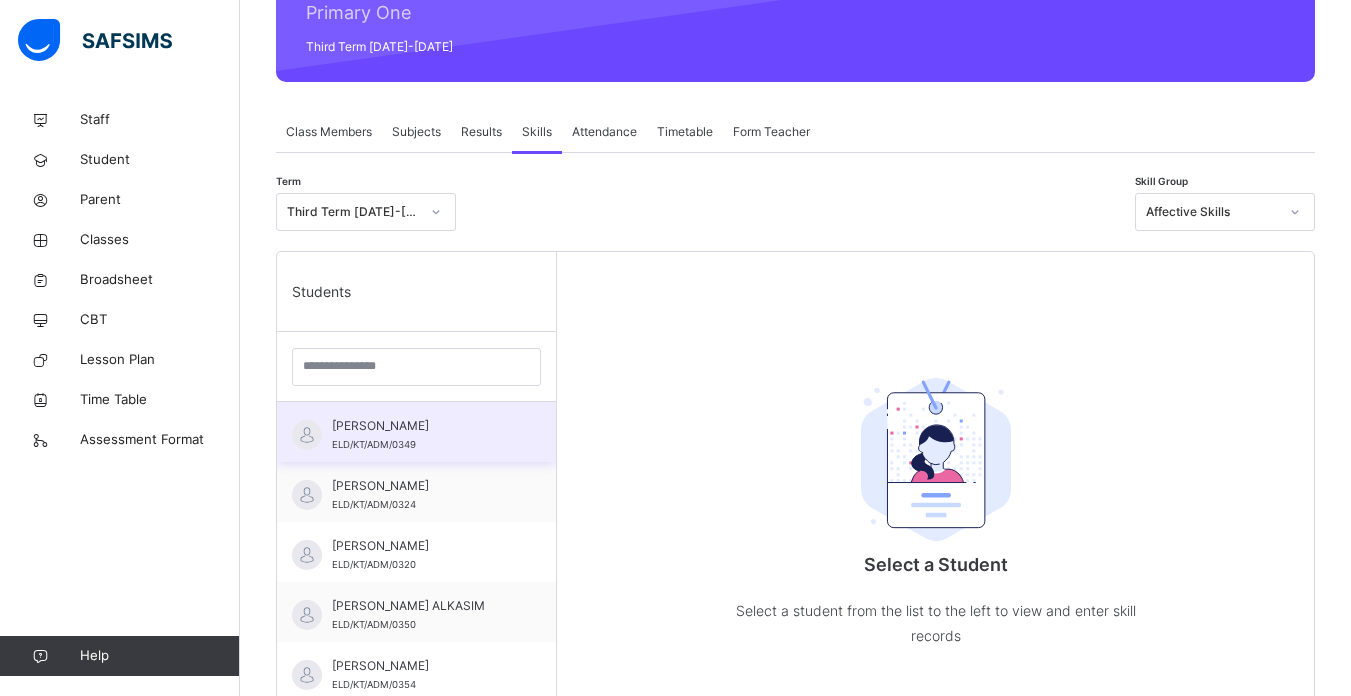 click on "[PERSON_NAME]" at bounding box center [421, 426] 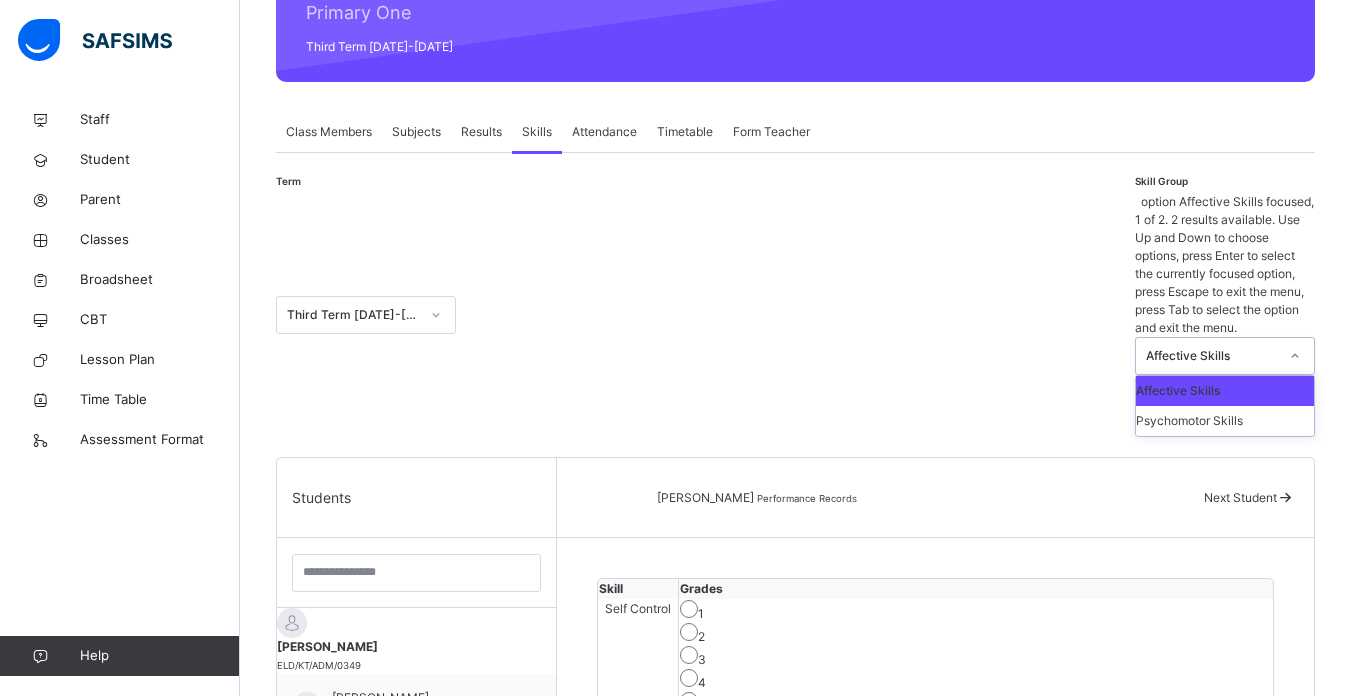 click on "Affective Skills" at bounding box center (1212, 356) 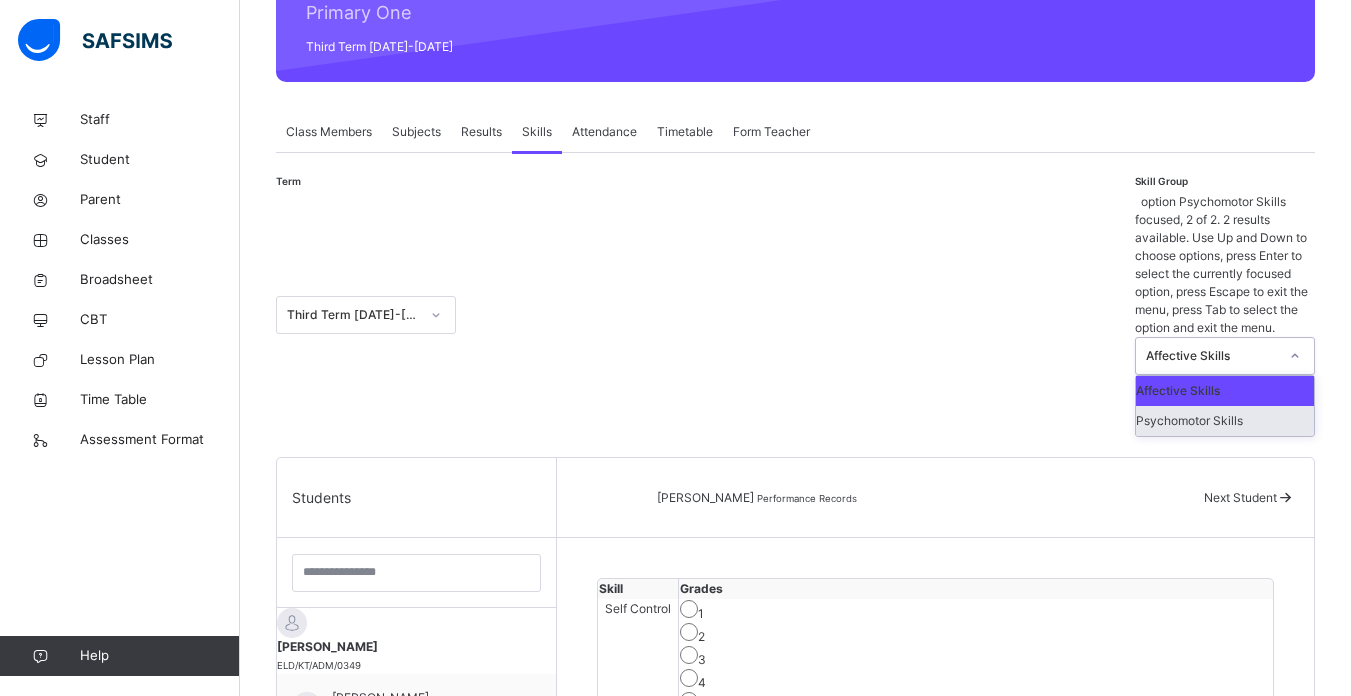 click on "Psychomotor Skills" at bounding box center (1225, 421) 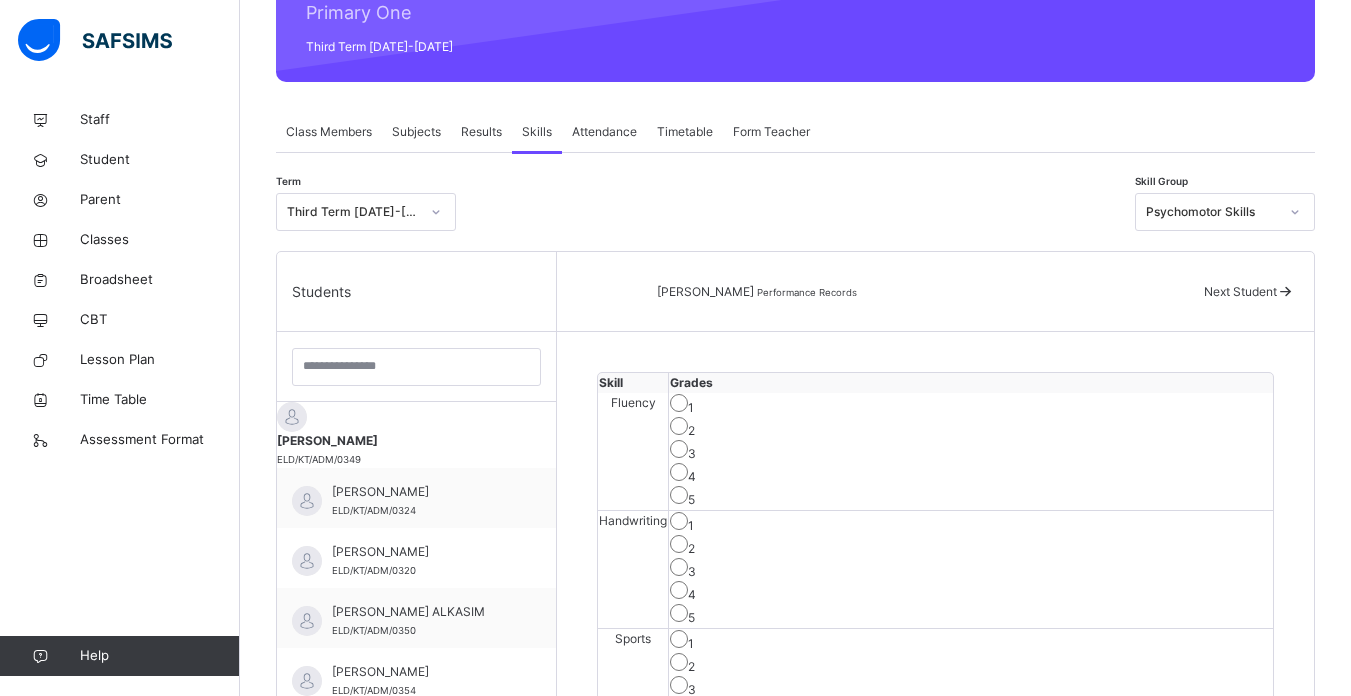 click on "Next Student" at bounding box center [1240, 291] 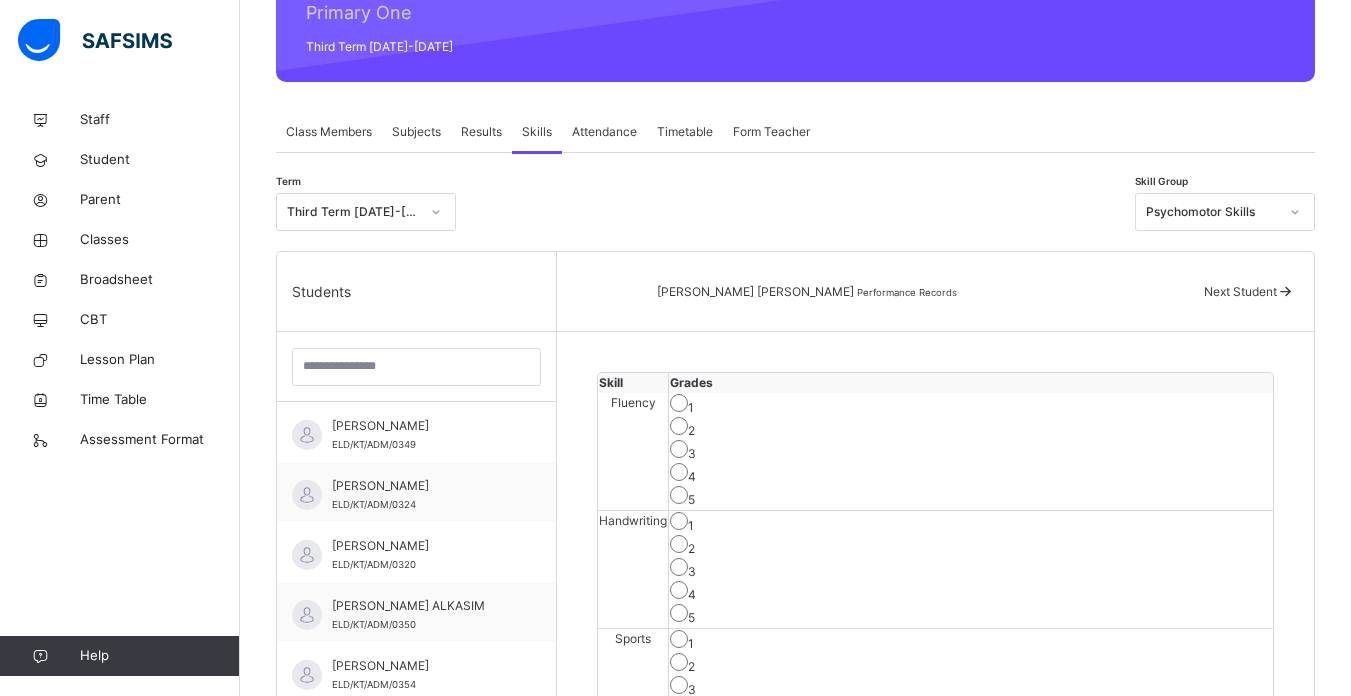 click on "Next Student" at bounding box center (1240, 291) 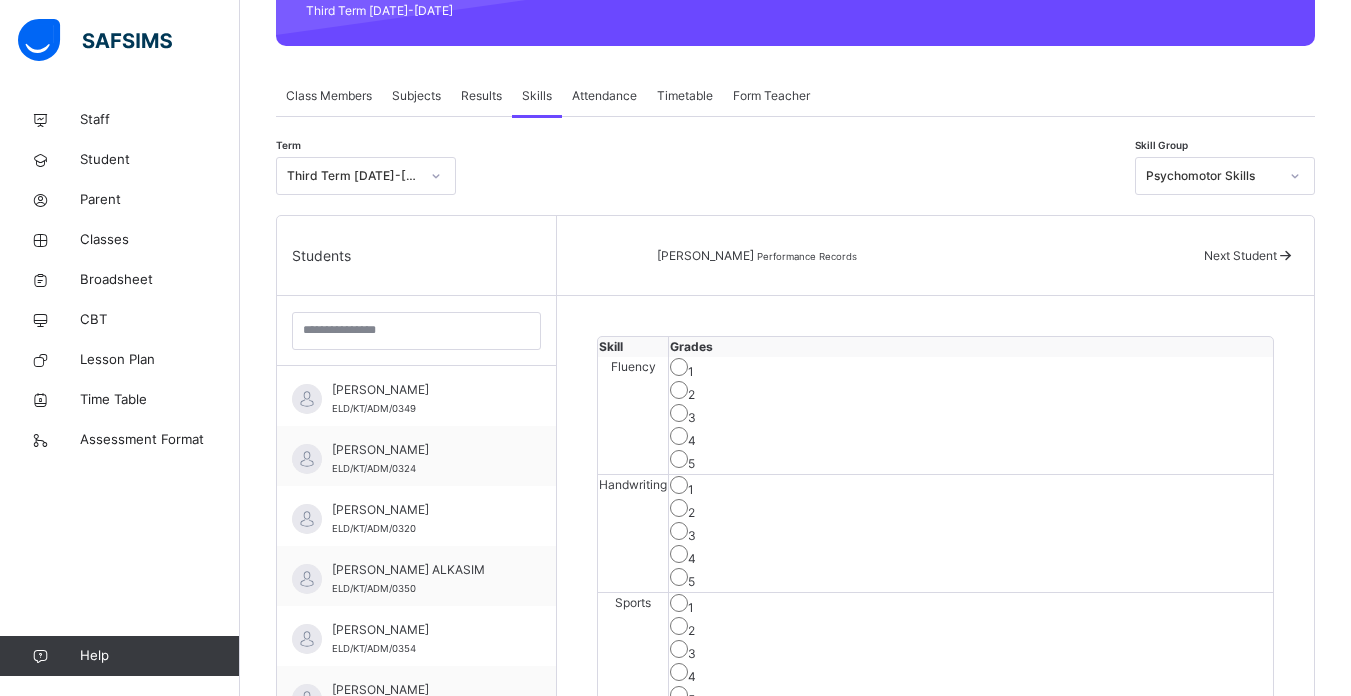 scroll, scrollTop: 297, scrollLeft: 0, axis: vertical 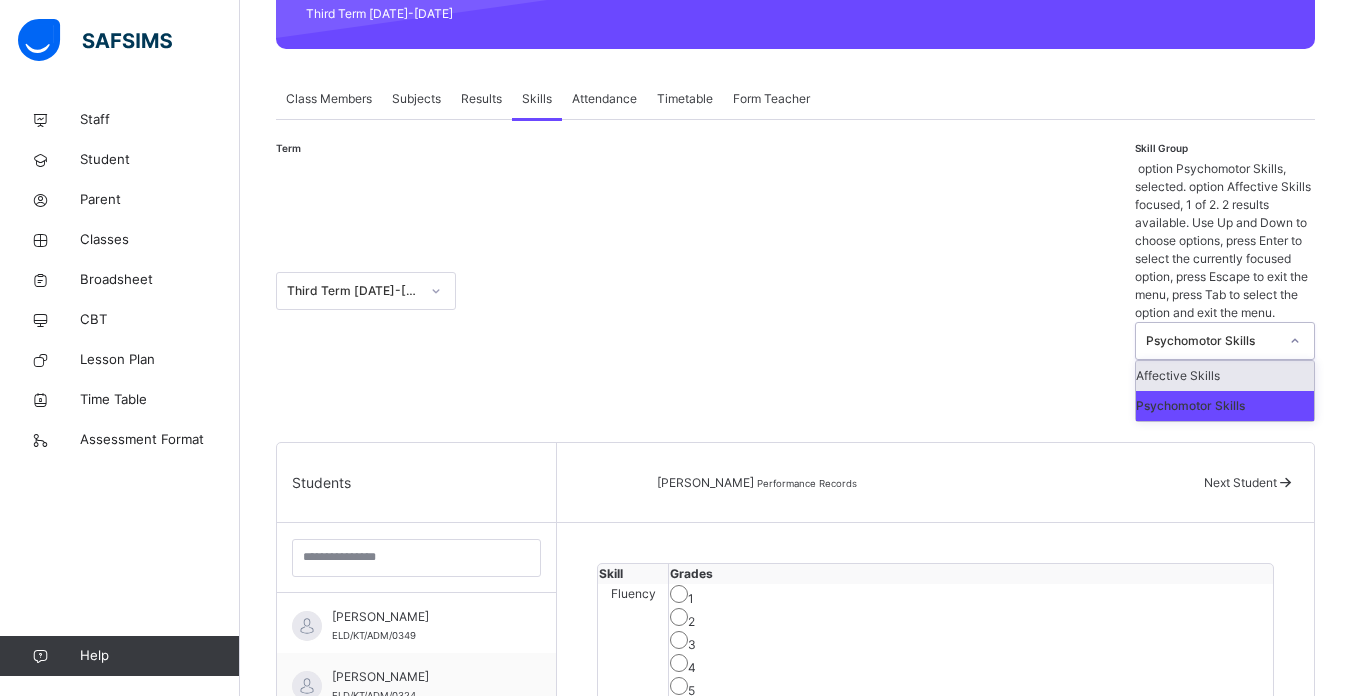 click on "Psychomotor Skills" at bounding box center [1212, 341] 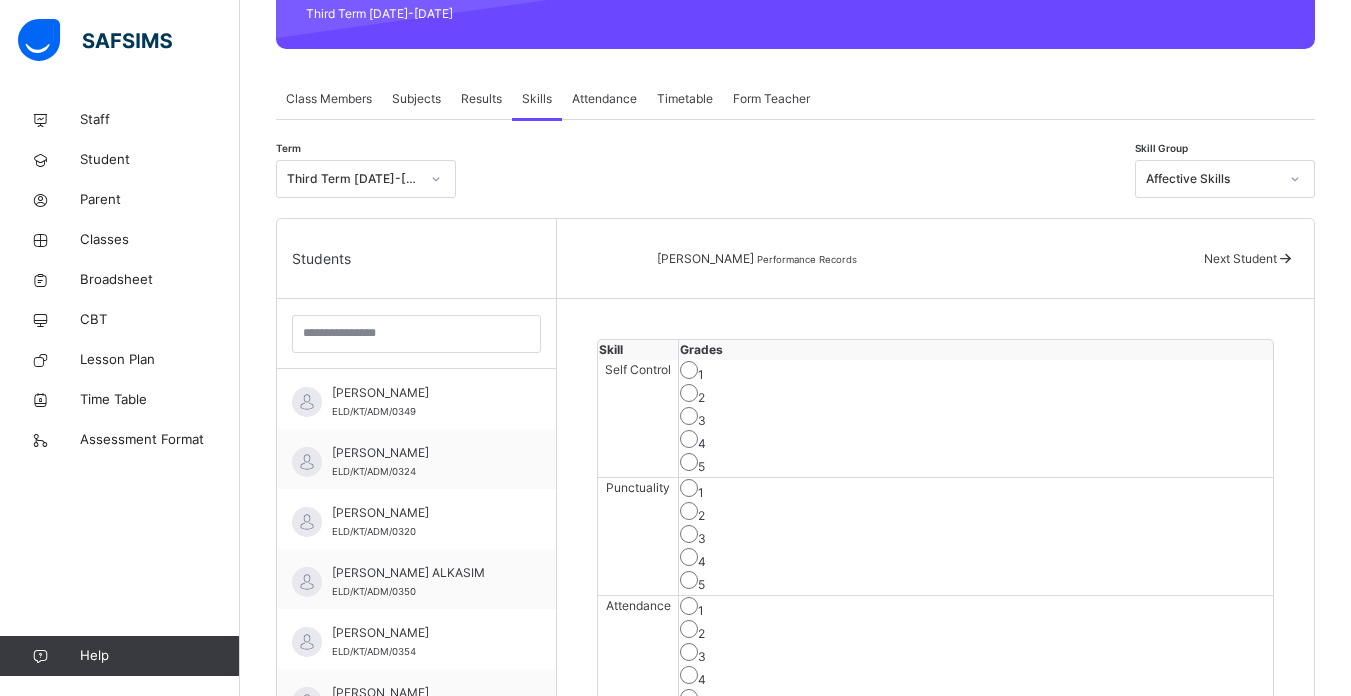 click on "[PERSON_NAME]" at bounding box center (707, 258) 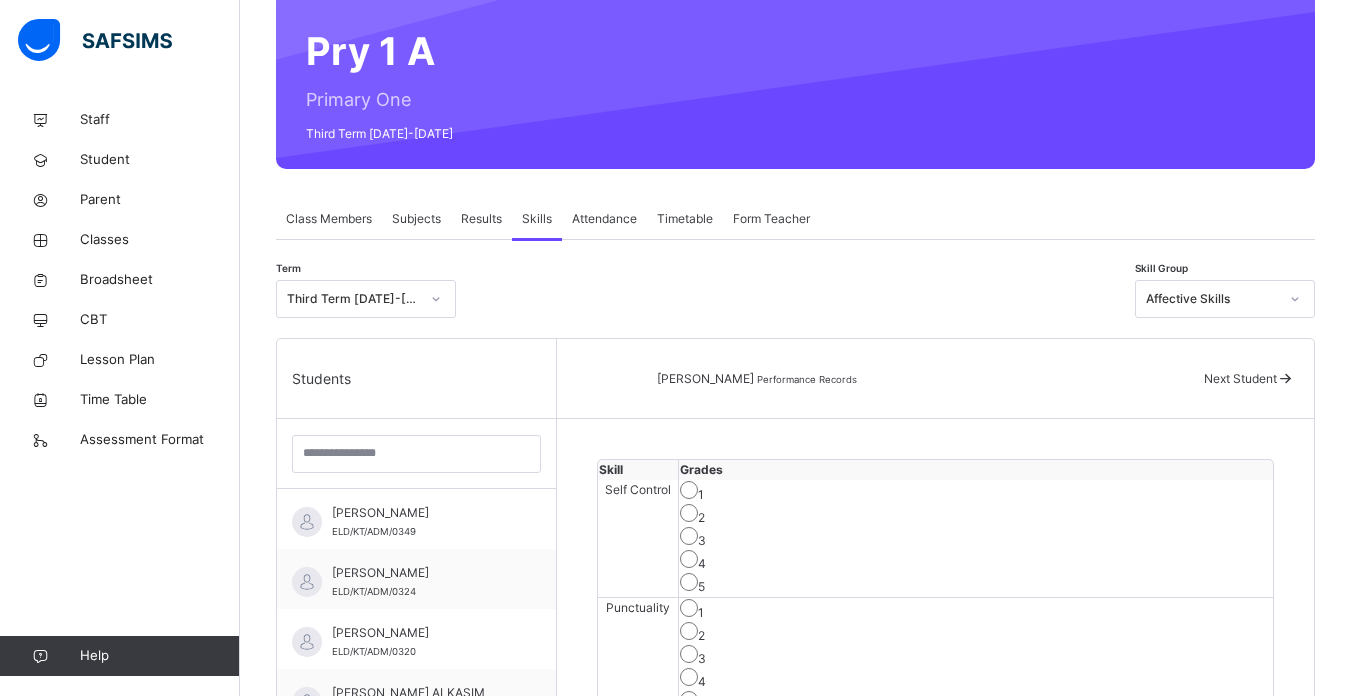 scroll, scrollTop: 137, scrollLeft: 0, axis: vertical 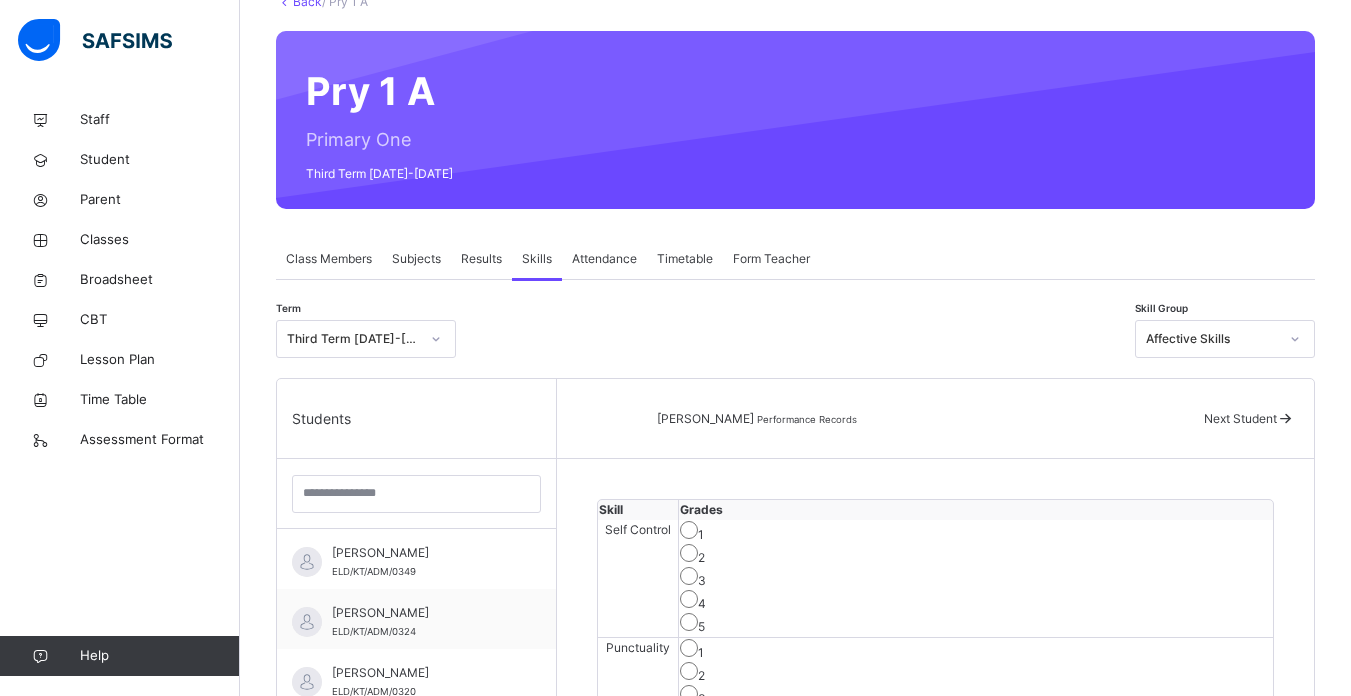 click on "Attendance" at bounding box center [604, 259] 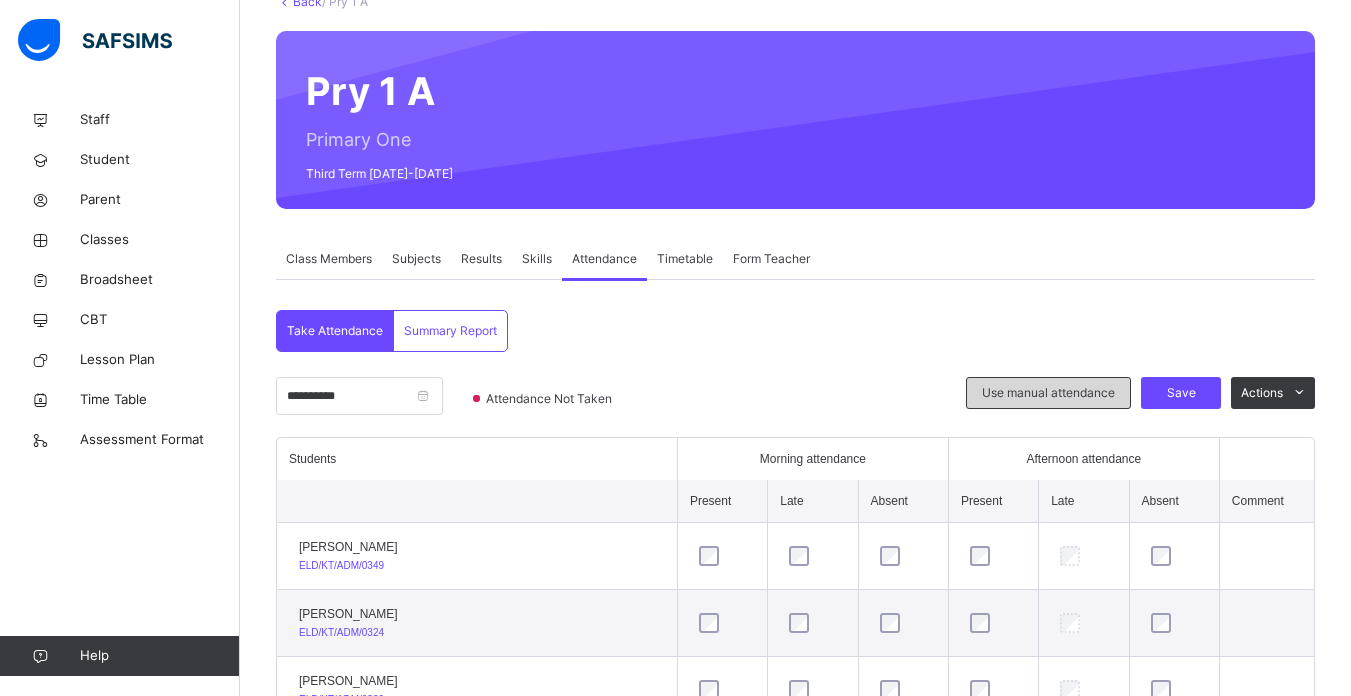 click on "Use manual attendance" at bounding box center [1048, 393] 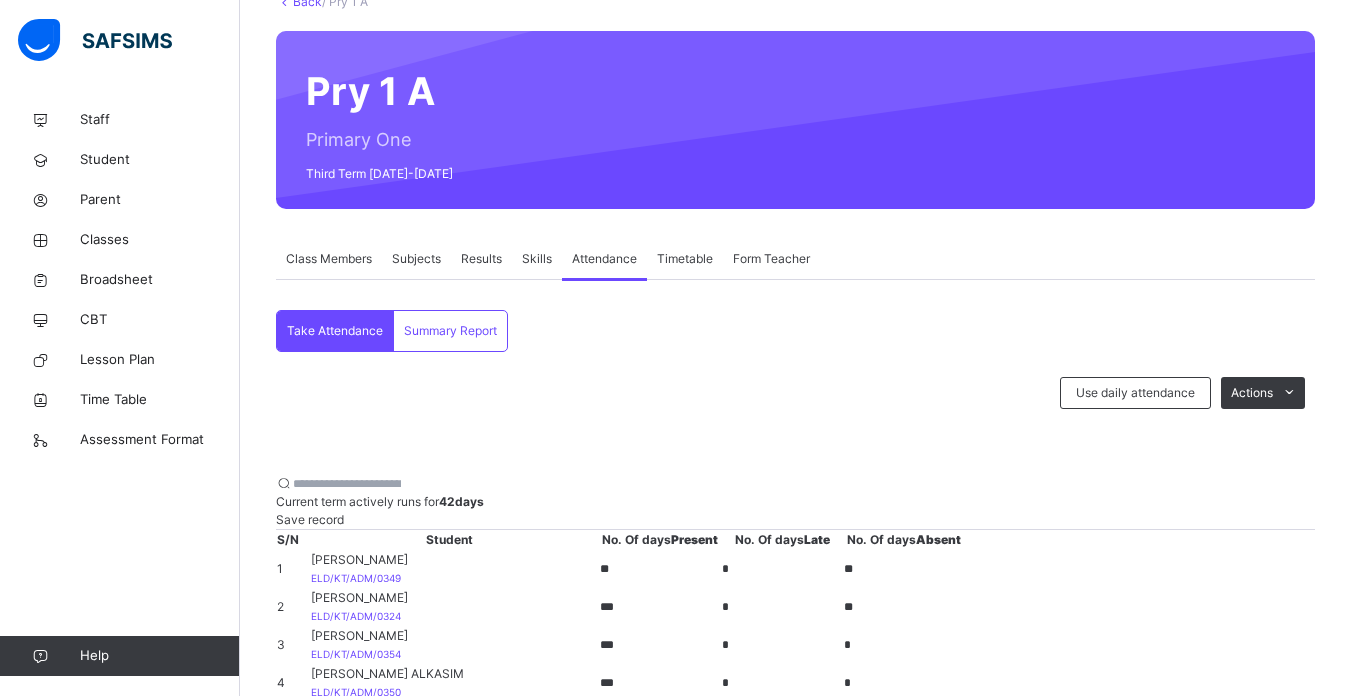 click on "**" at bounding box center [660, 569] 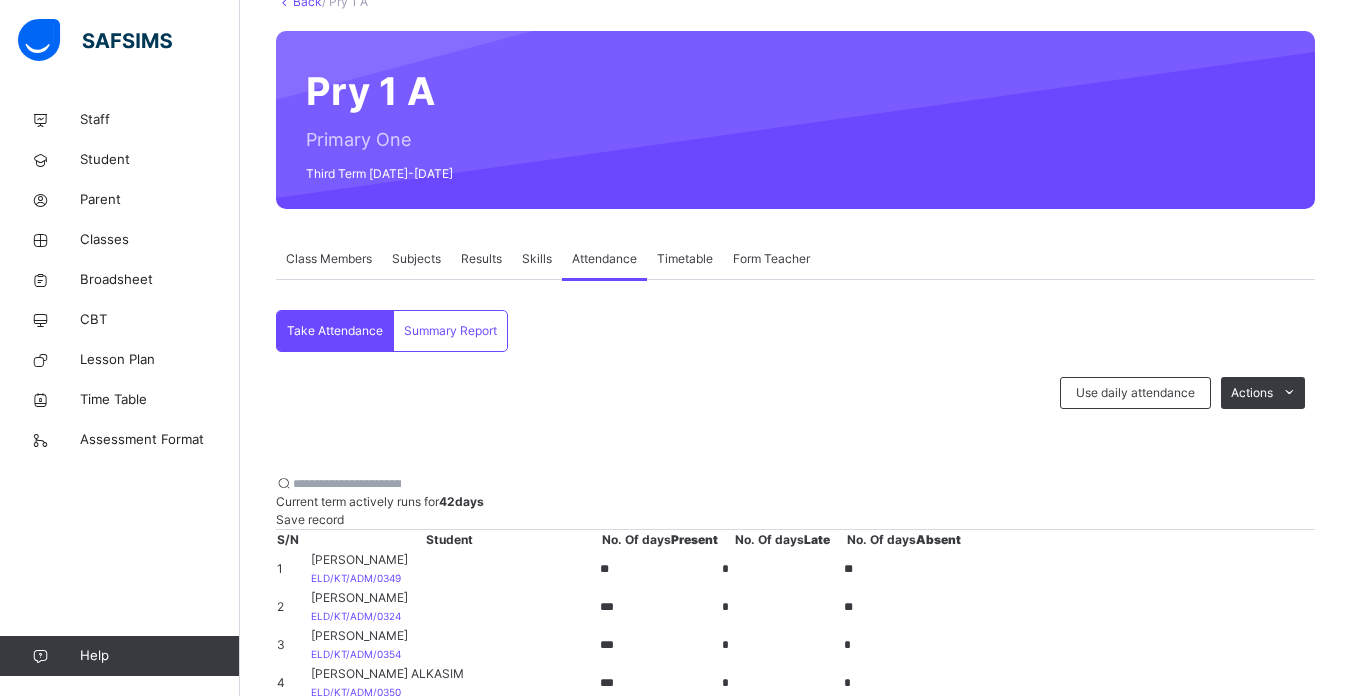 click at bounding box center [795, 493] 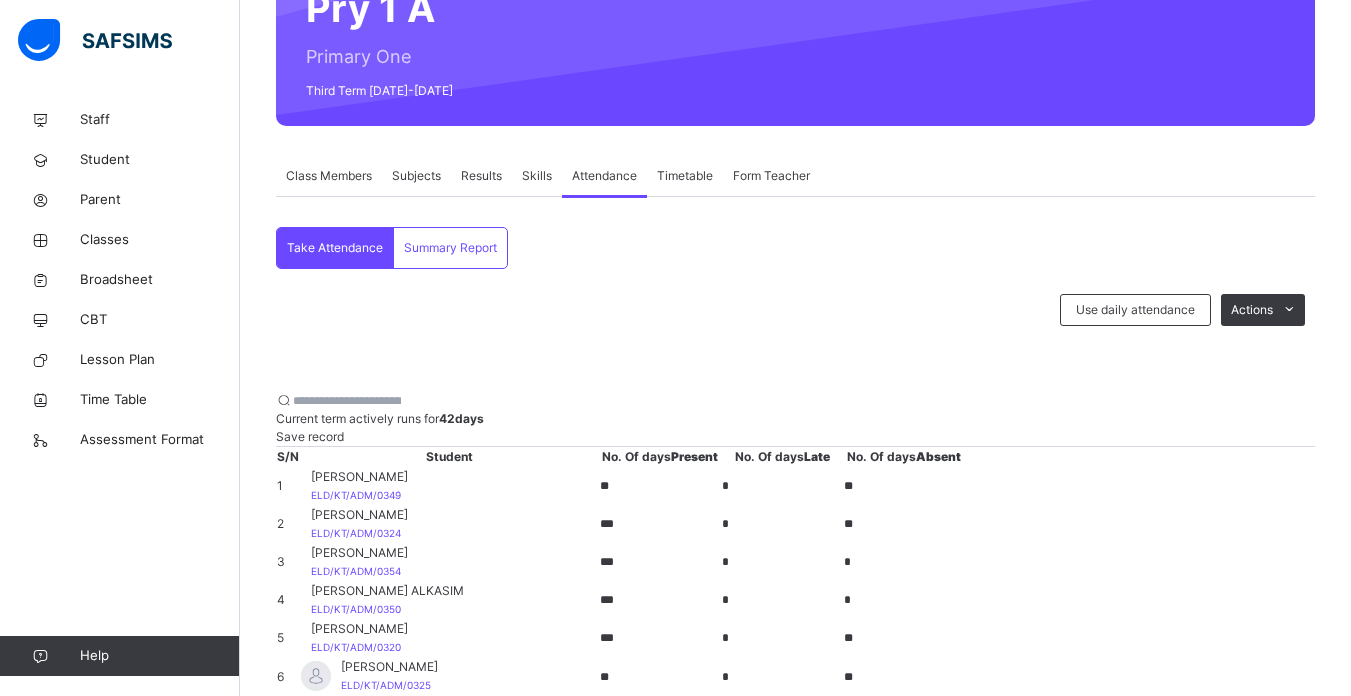 scroll, scrollTop: 212, scrollLeft: 0, axis: vertical 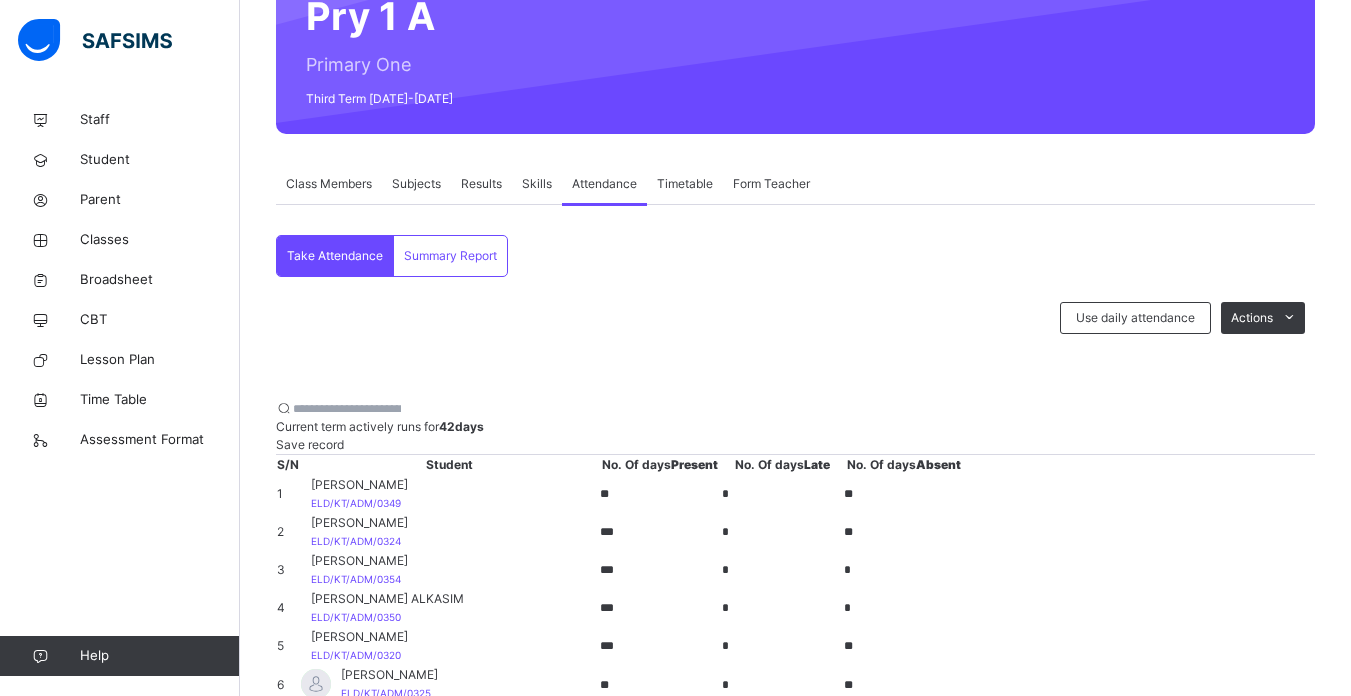 click on "Results" at bounding box center (481, 184) 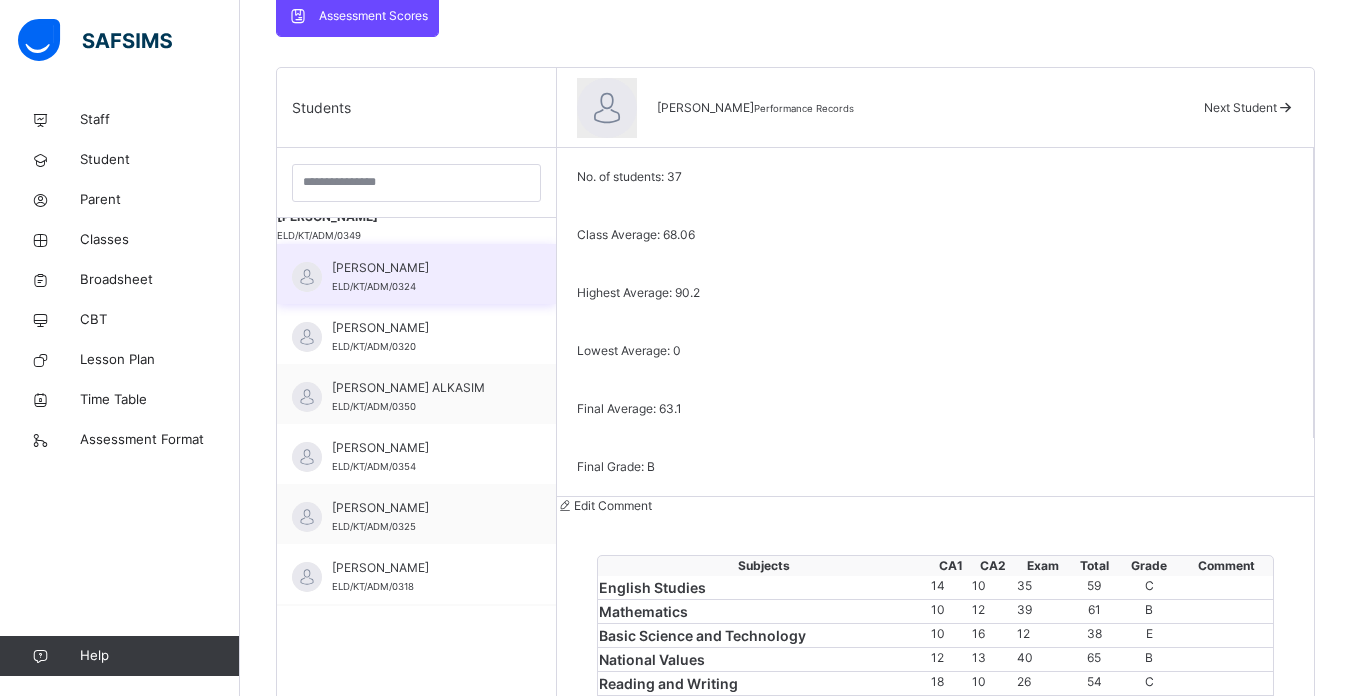 scroll, scrollTop: 492, scrollLeft: 0, axis: vertical 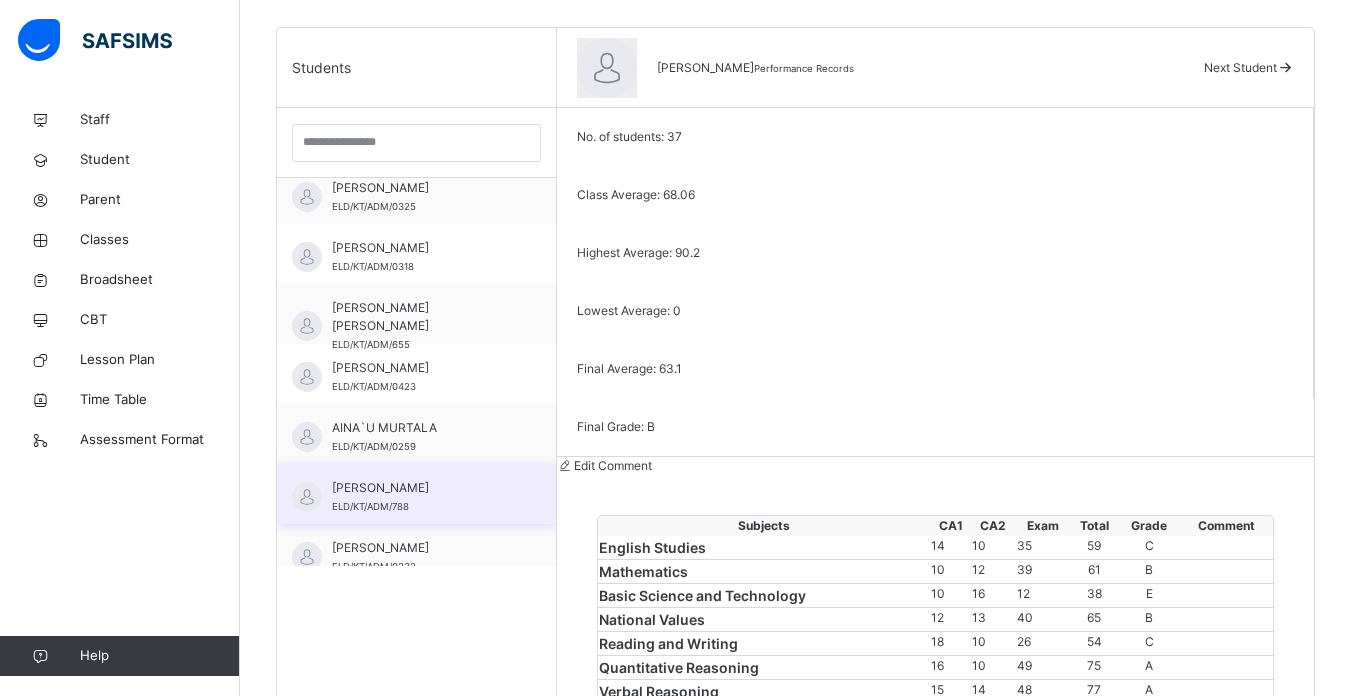 click on "[PERSON_NAME]/KT/ADM/788" at bounding box center (421, 497) 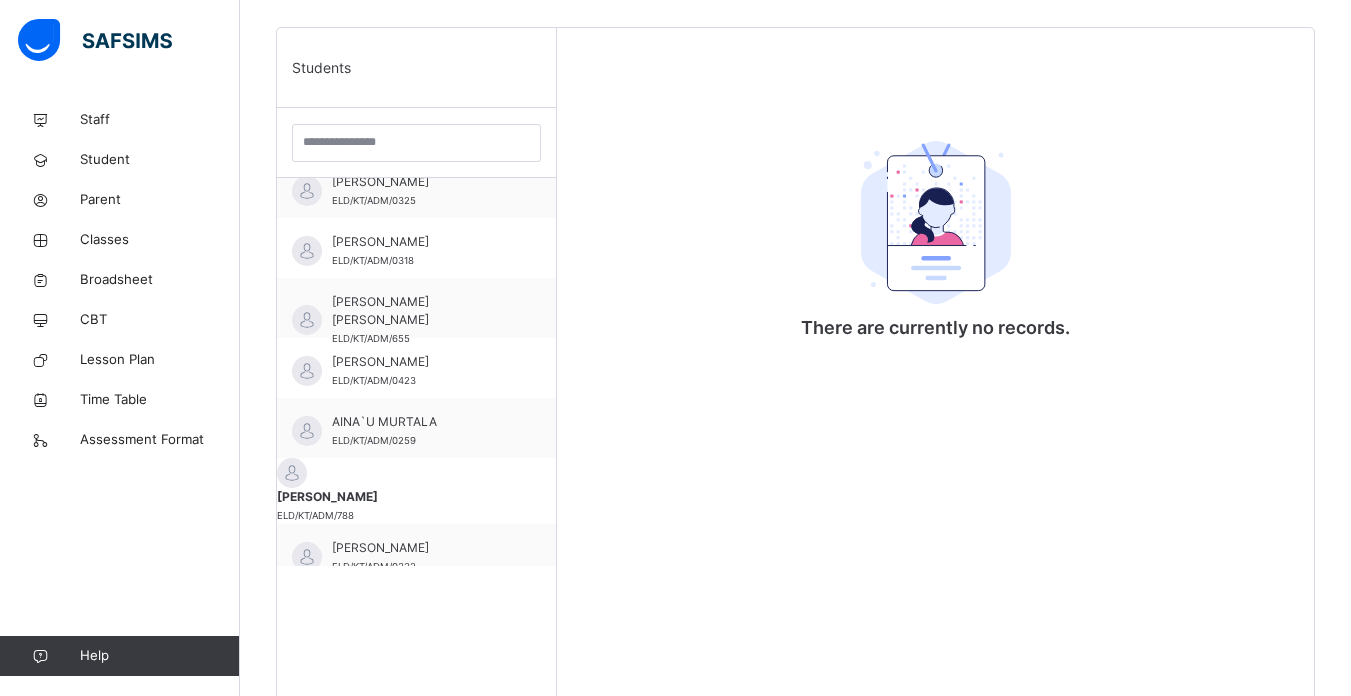 scroll, scrollTop: 280, scrollLeft: 0, axis: vertical 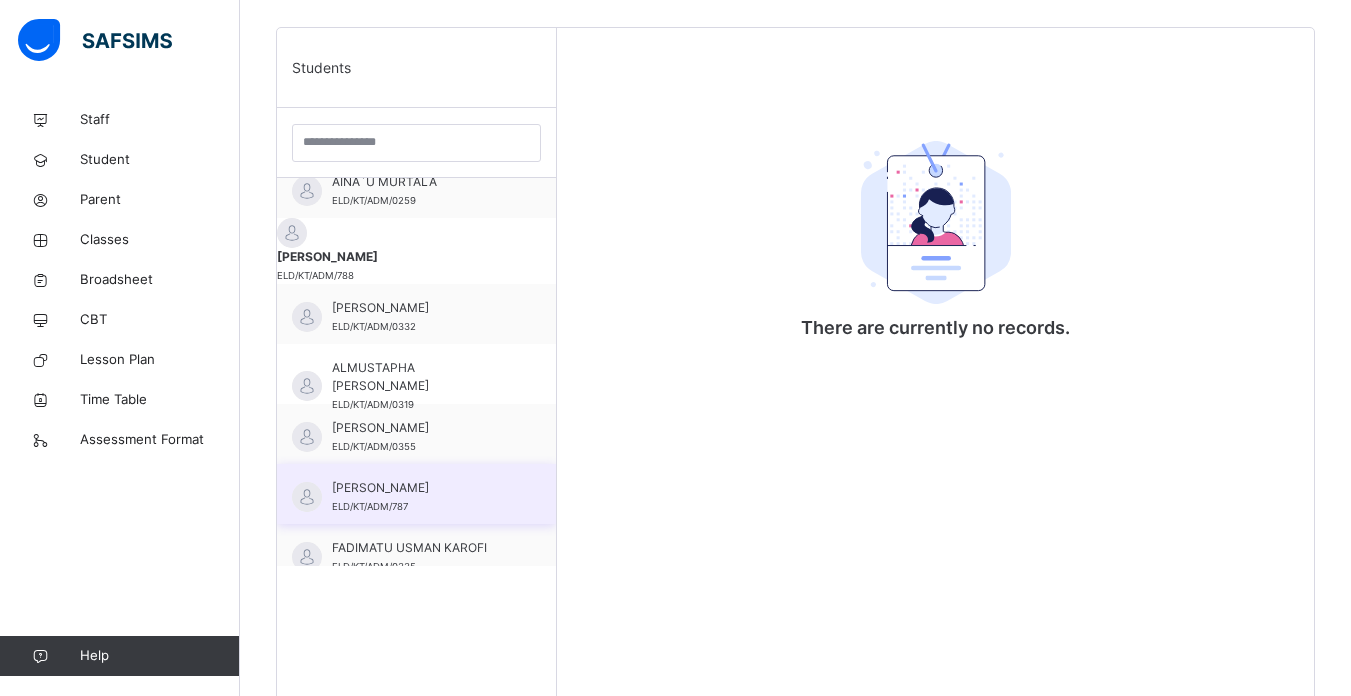 click on "[PERSON_NAME]" at bounding box center (421, 488) 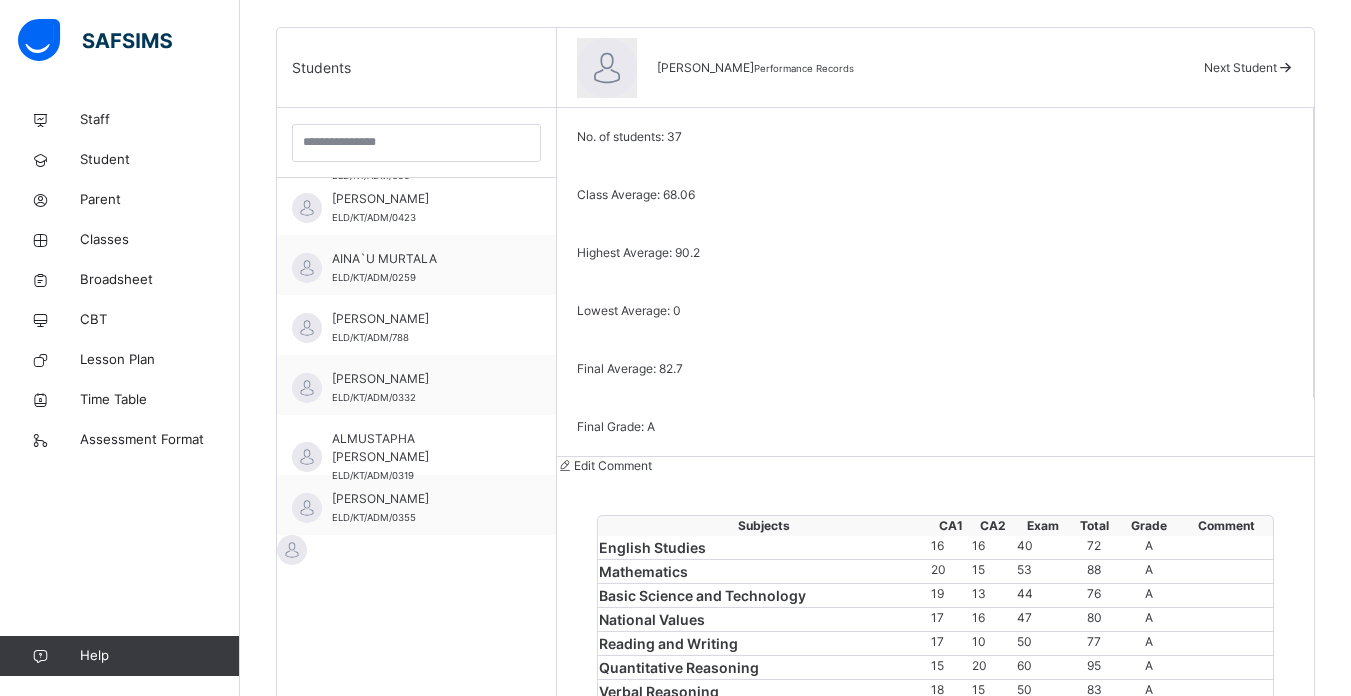 scroll, scrollTop: 480, scrollLeft: 0, axis: vertical 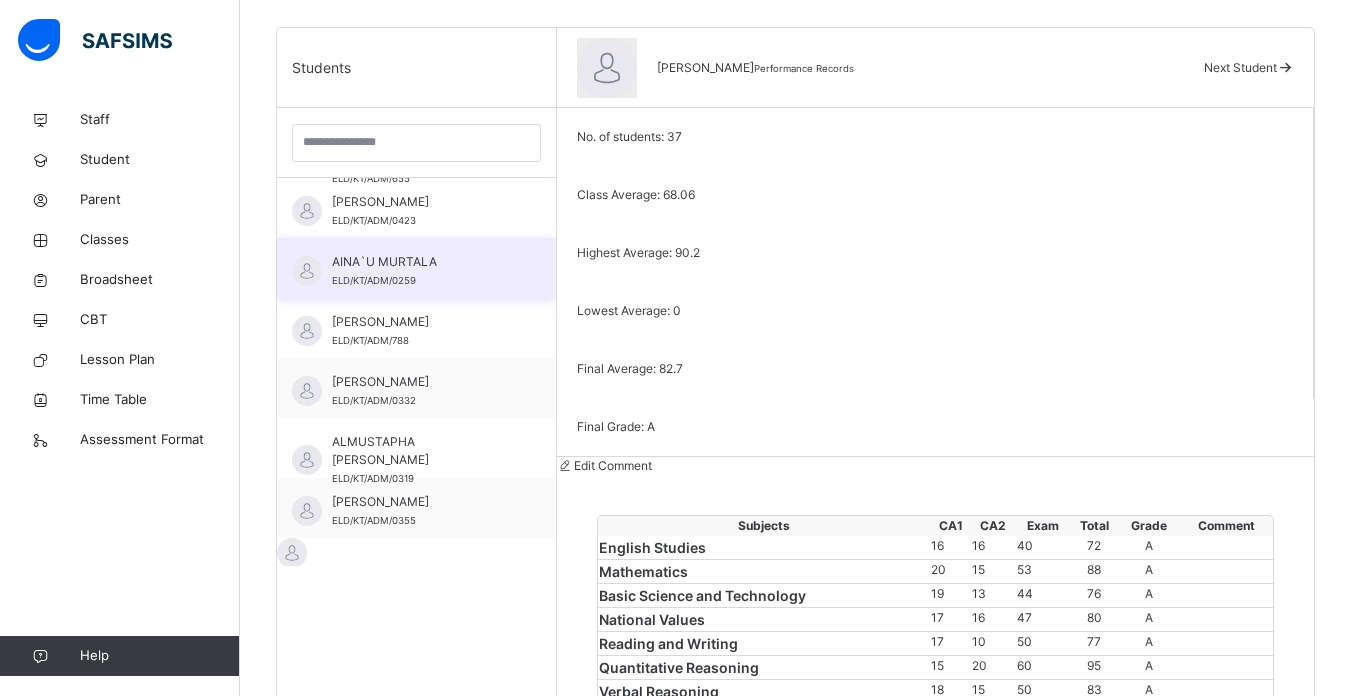 click on "AINA`U  MURTALA" at bounding box center [421, 262] 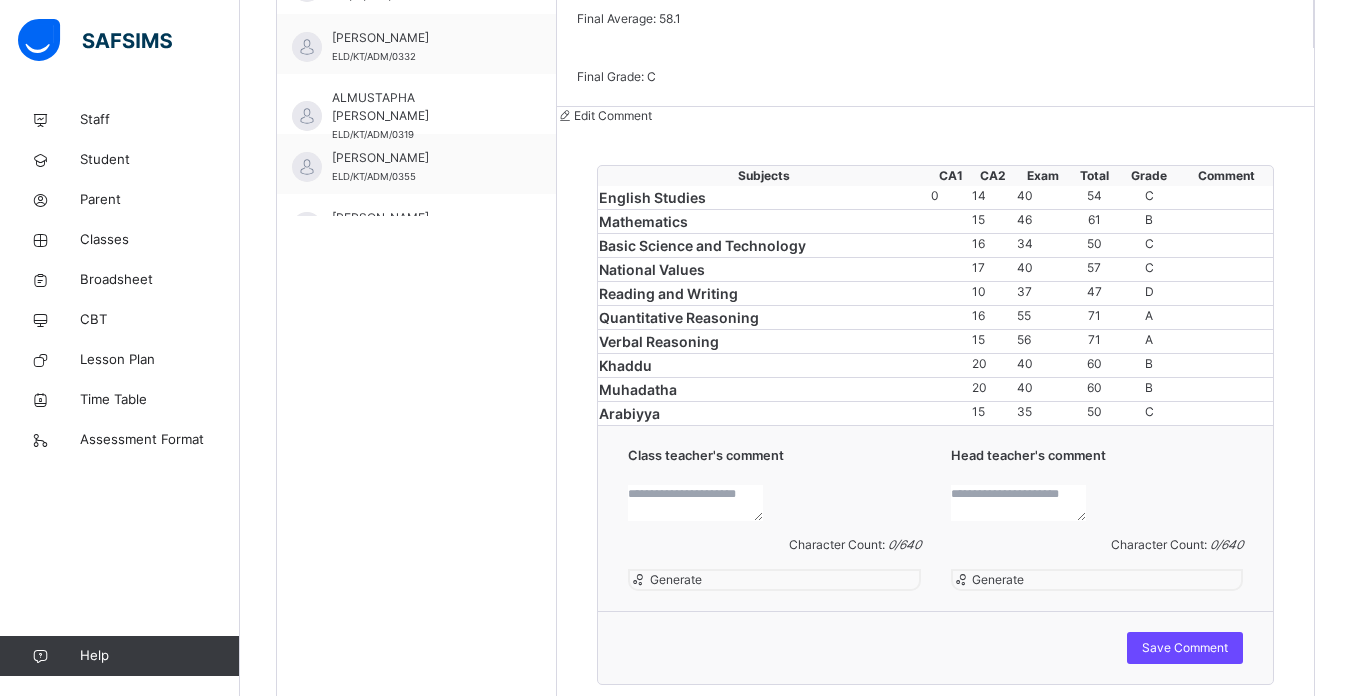 scroll, scrollTop: 599, scrollLeft: 0, axis: vertical 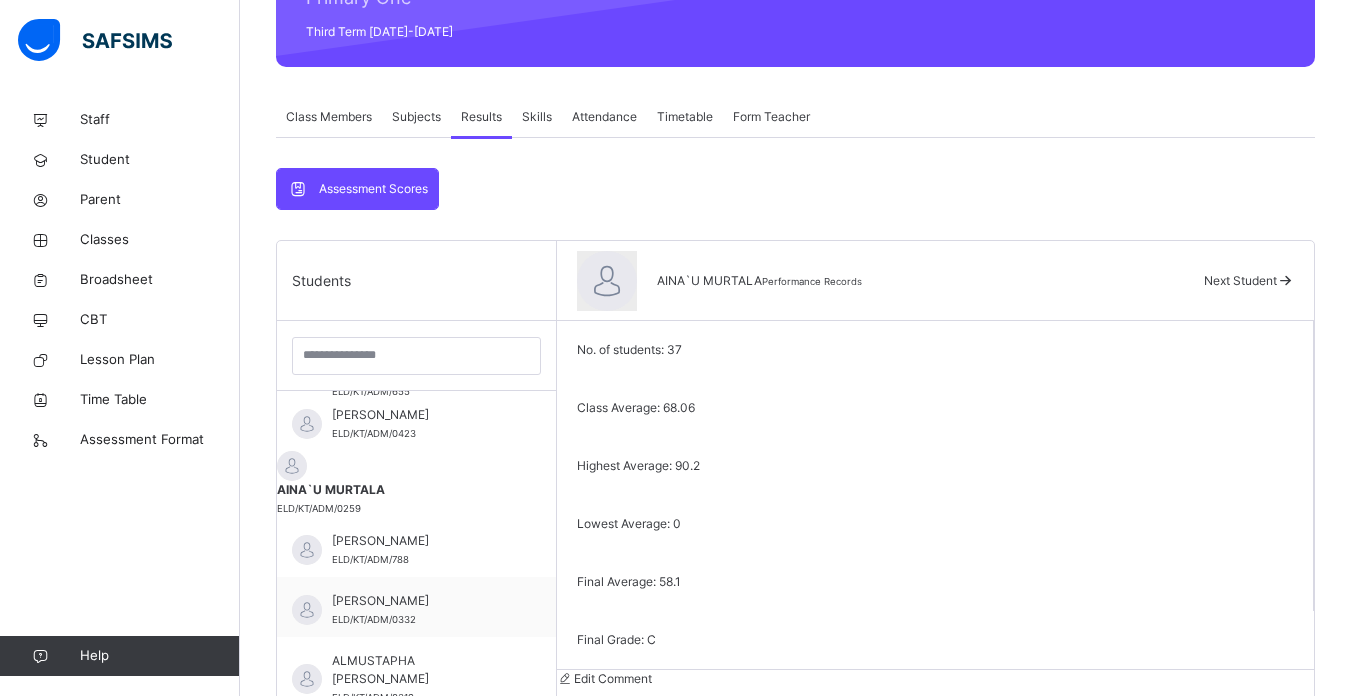 click on "Attendance" at bounding box center (604, 117) 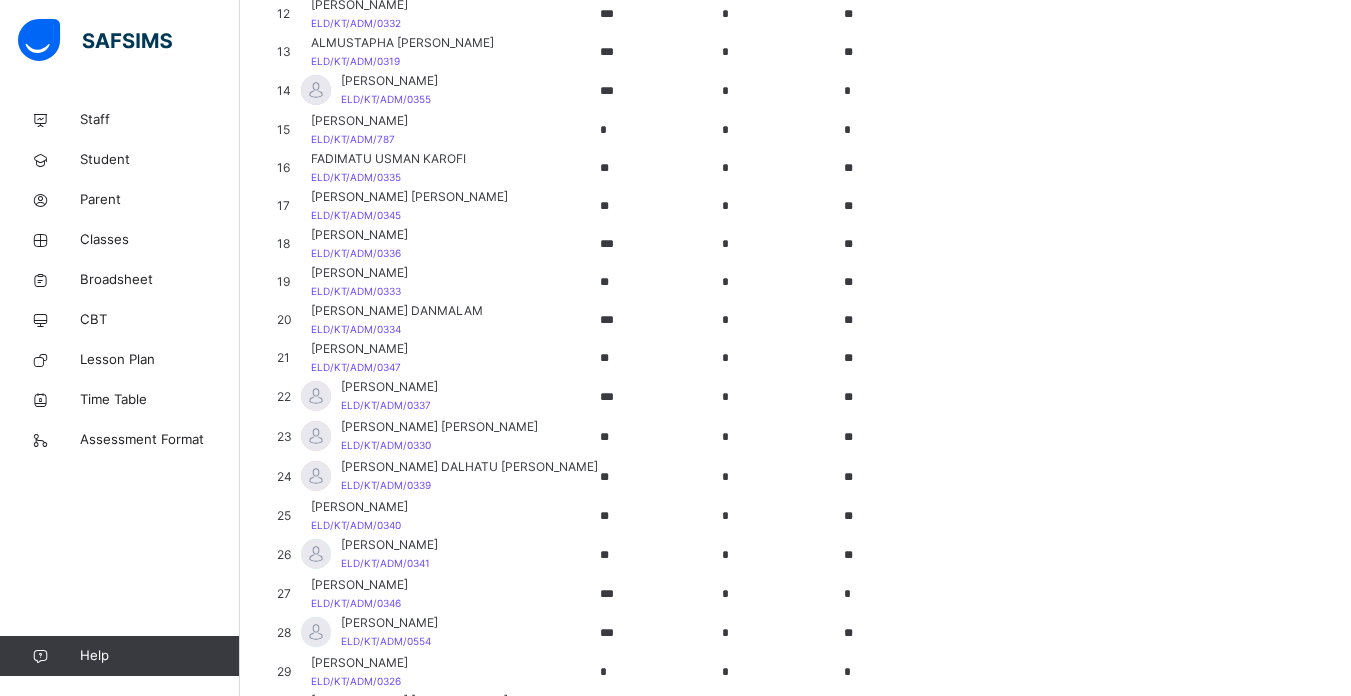 scroll, scrollTop: 1119, scrollLeft: 0, axis: vertical 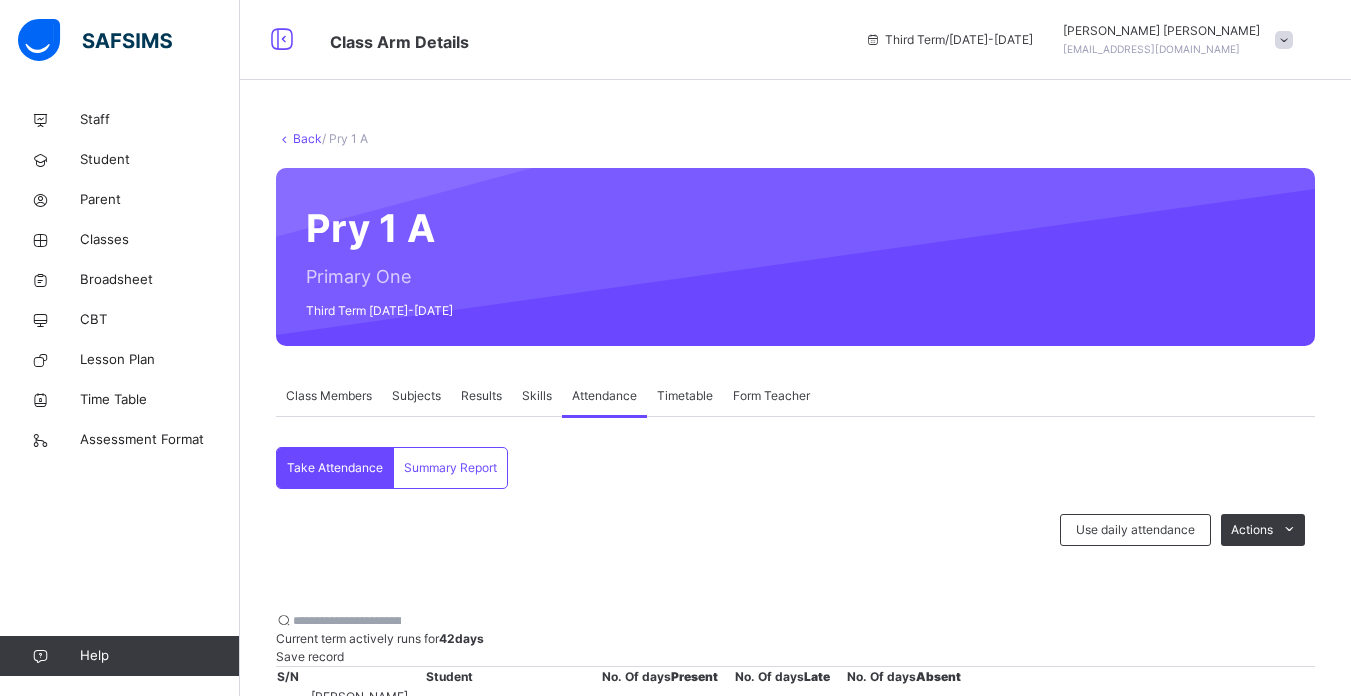 click on "Back" at bounding box center [307, 138] 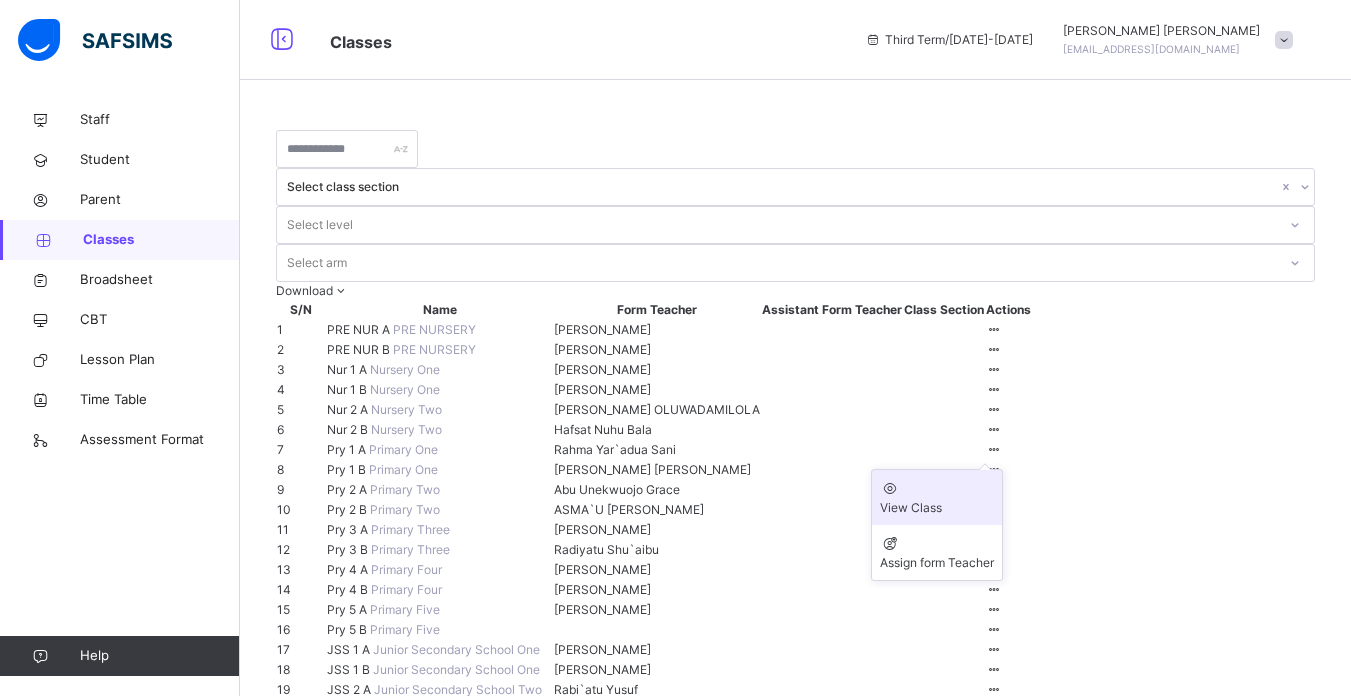 click on "View Class" at bounding box center (937, 508) 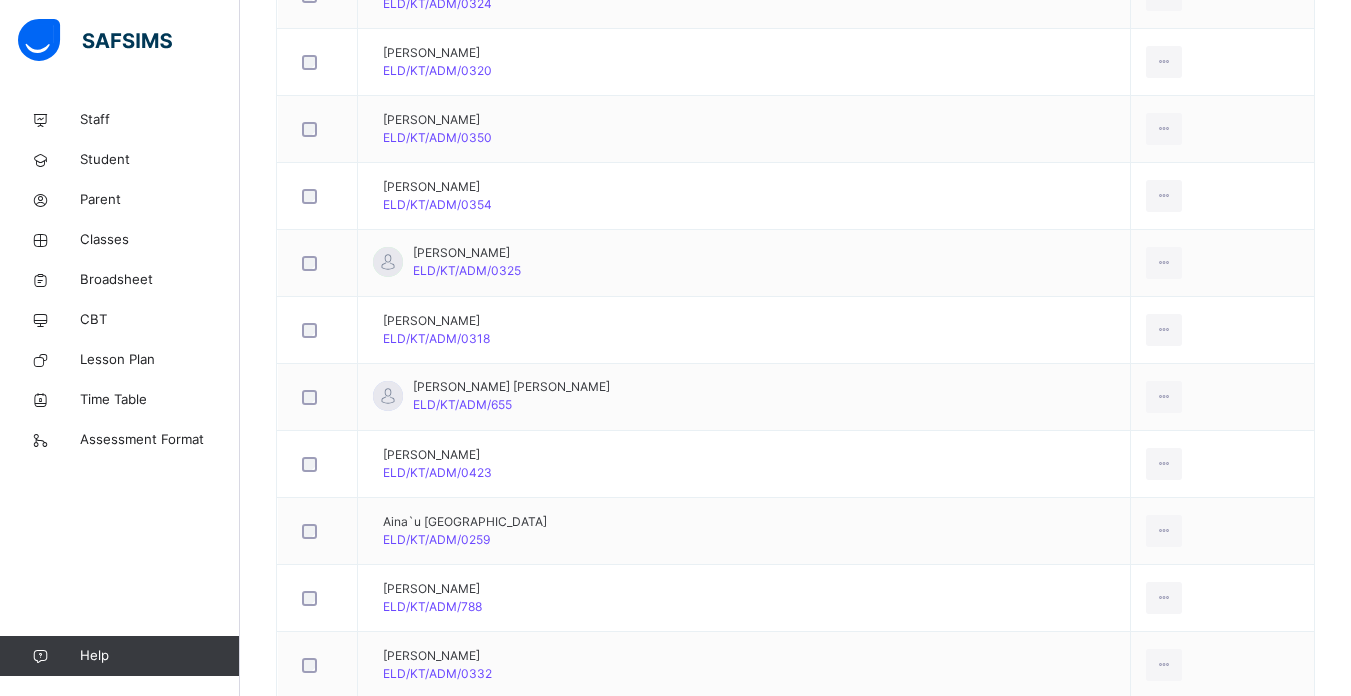 scroll, scrollTop: 800, scrollLeft: 0, axis: vertical 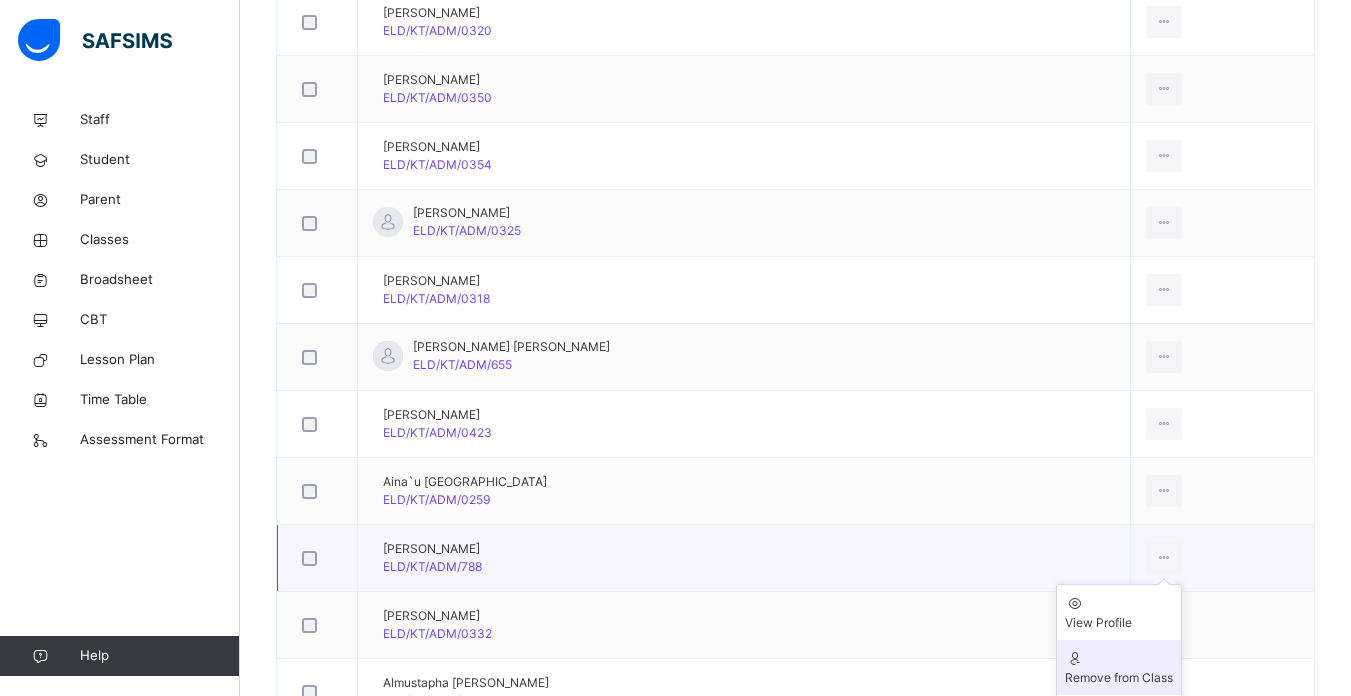 click on "Remove from Class" at bounding box center (1119, 678) 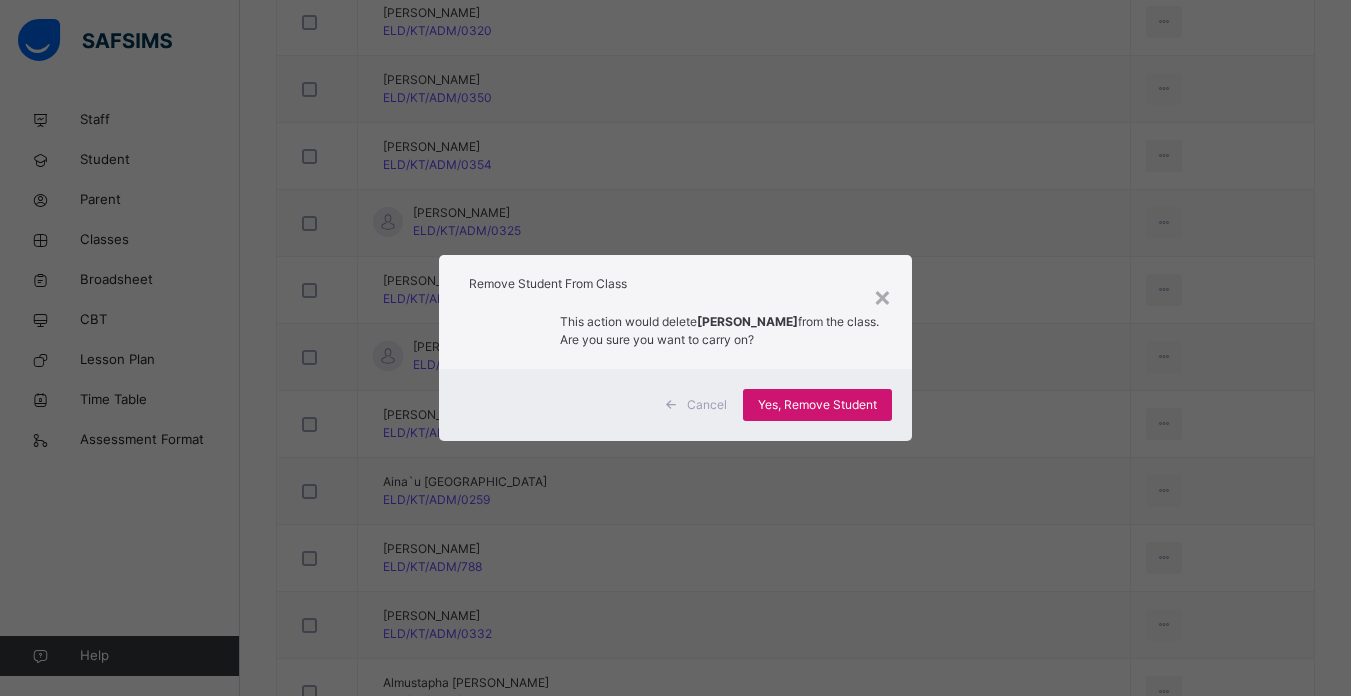 click on "Yes, Remove Student" at bounding box center (817, 405) 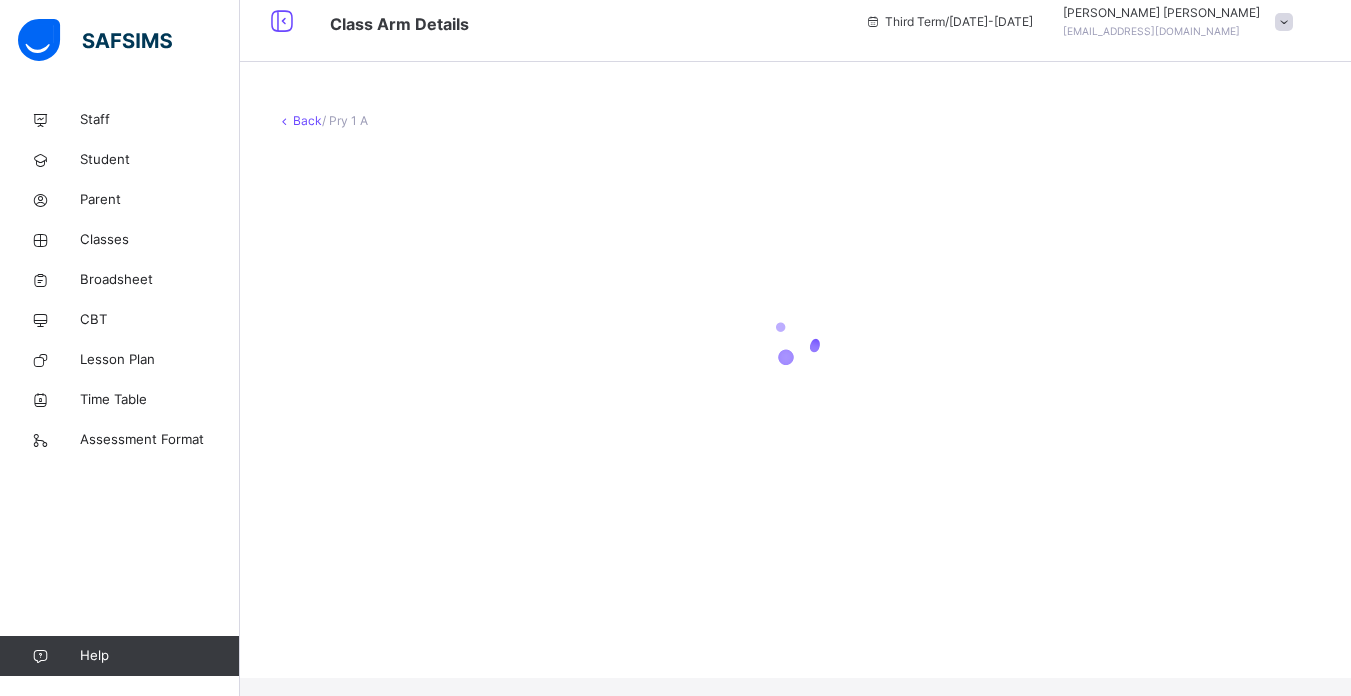 scroll, scrollTop: 0, scrollLeft: 0, axis: both 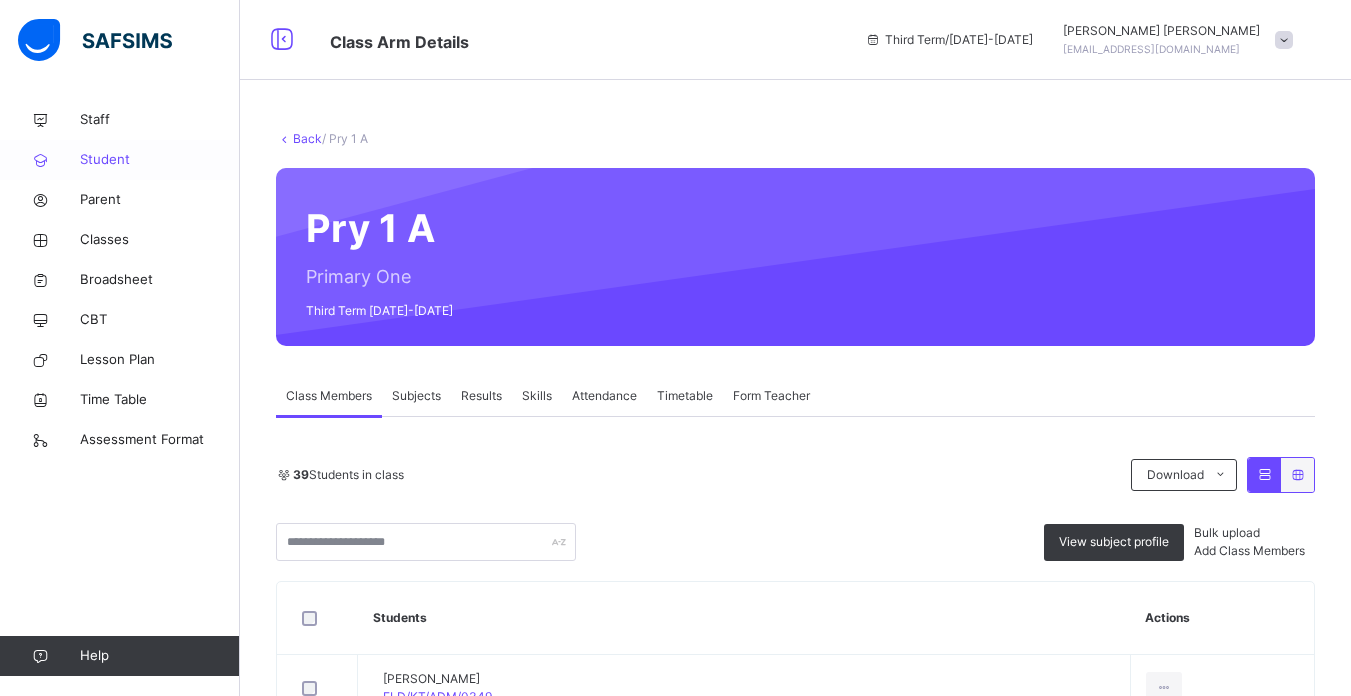 click on "Student" at bounding box center (160, 160) 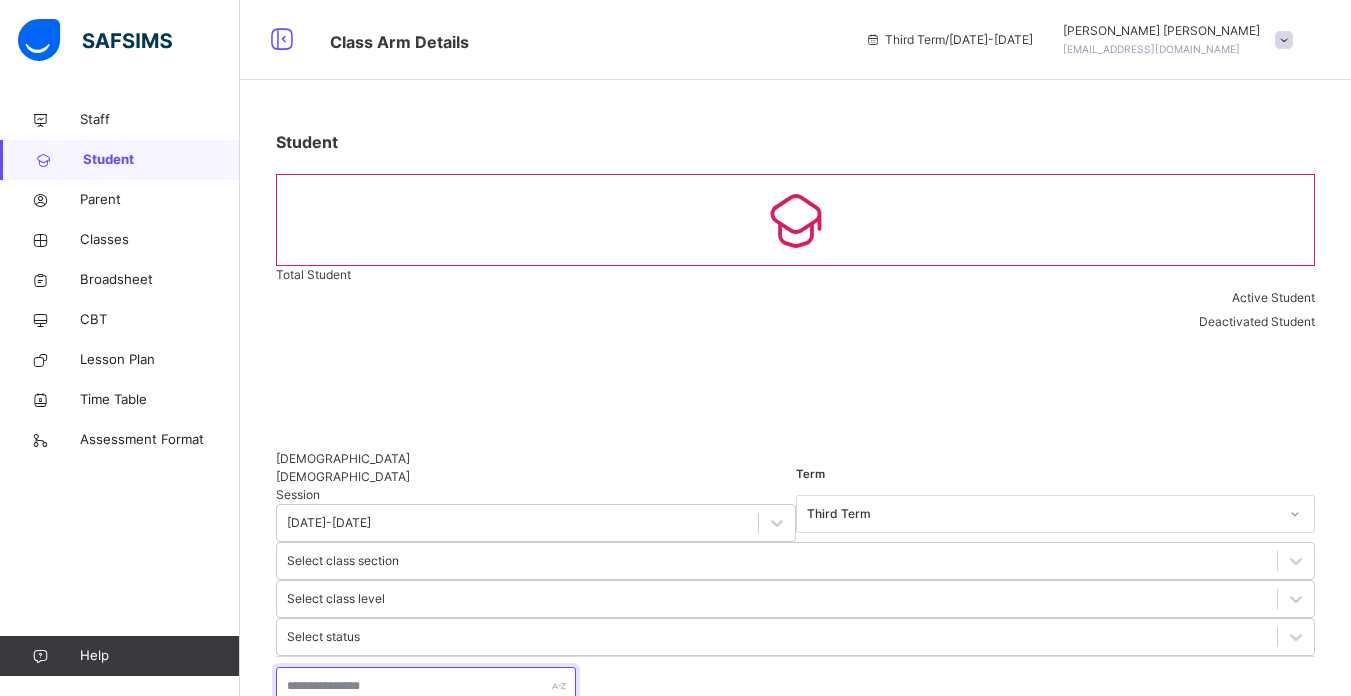 click at bounding box center (426, 686) 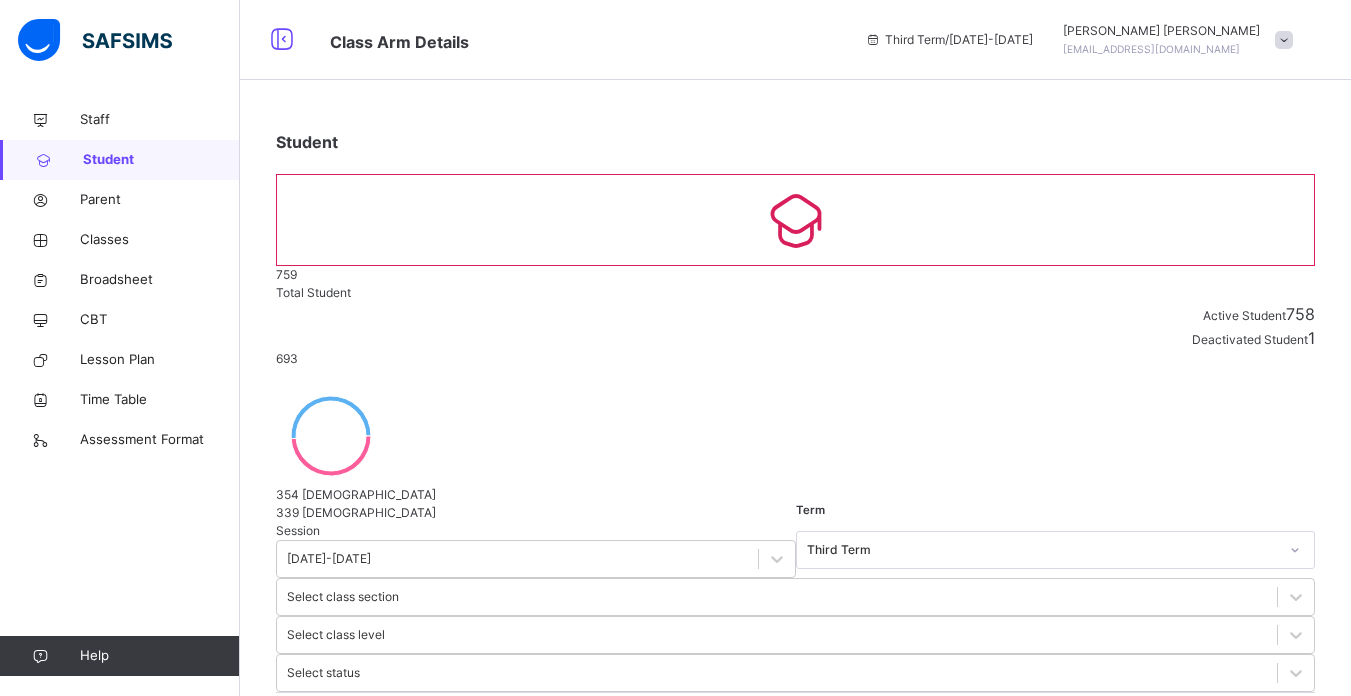 click on "****** Export as Pdf Report Excel Report Excel Report  (LMS)   Bulk Upload Student Create Student" at bounding box center [795, 756] 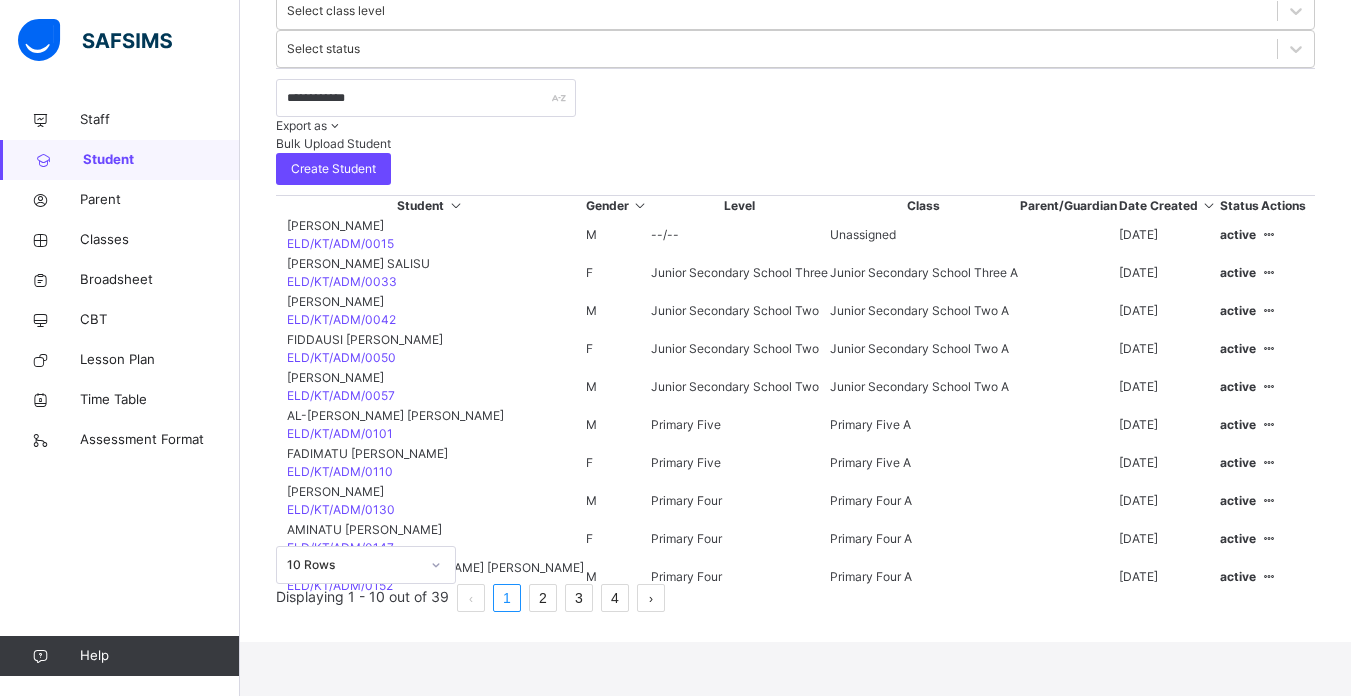scroll, scrollTop: 662, scrollLeft: 0, axis: vertical 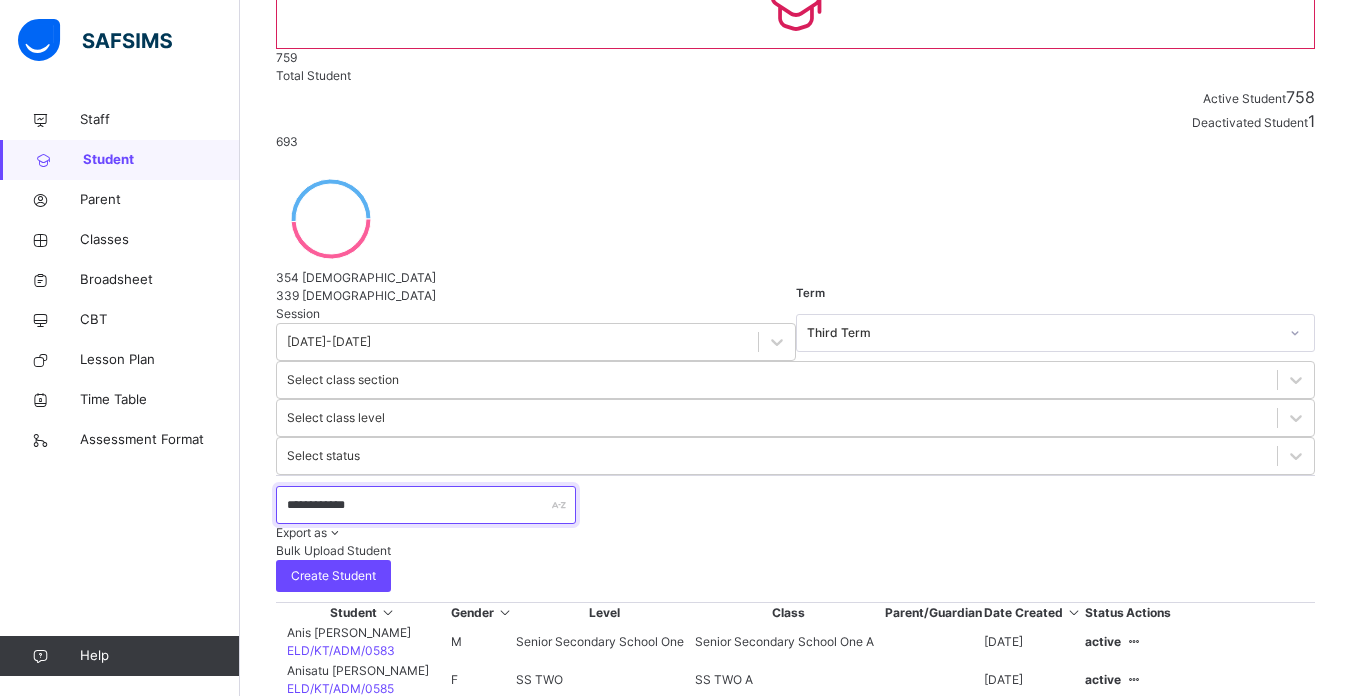 click on "**********" at bounding box center (426, 505) 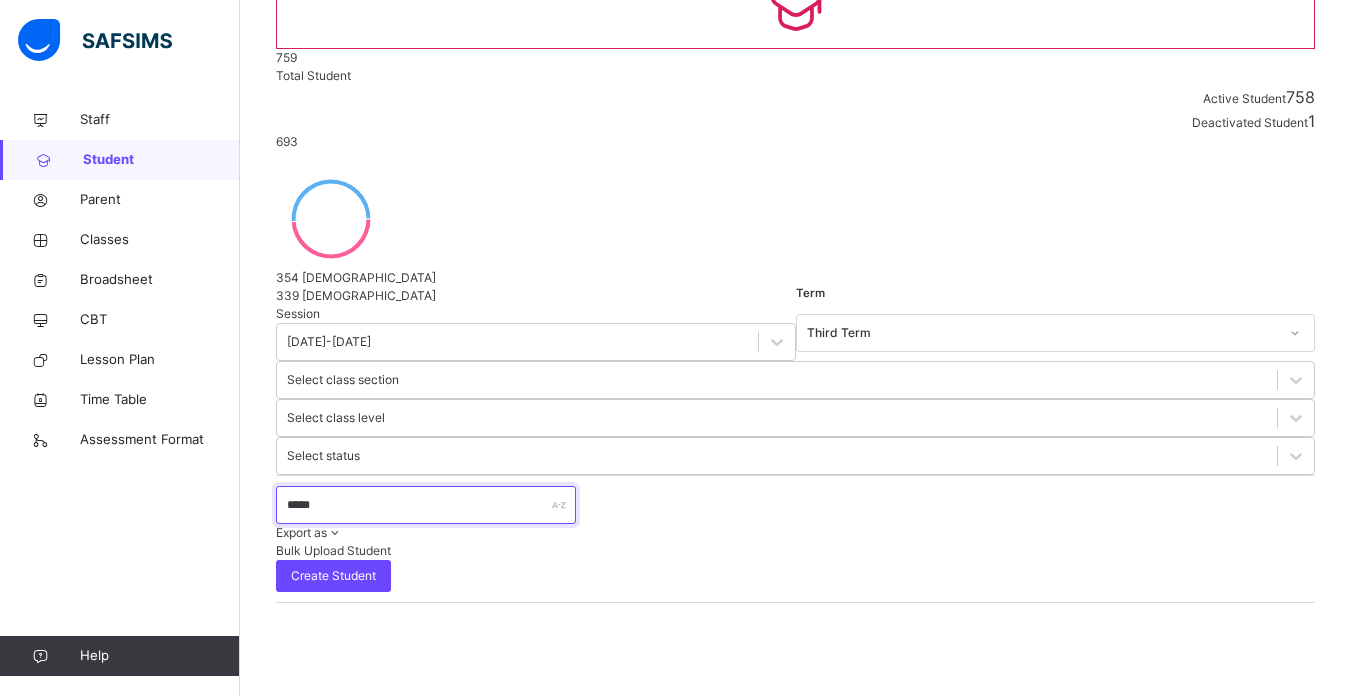scroll, scrollTop: 194, scrollLeft: 0, axis: vertical 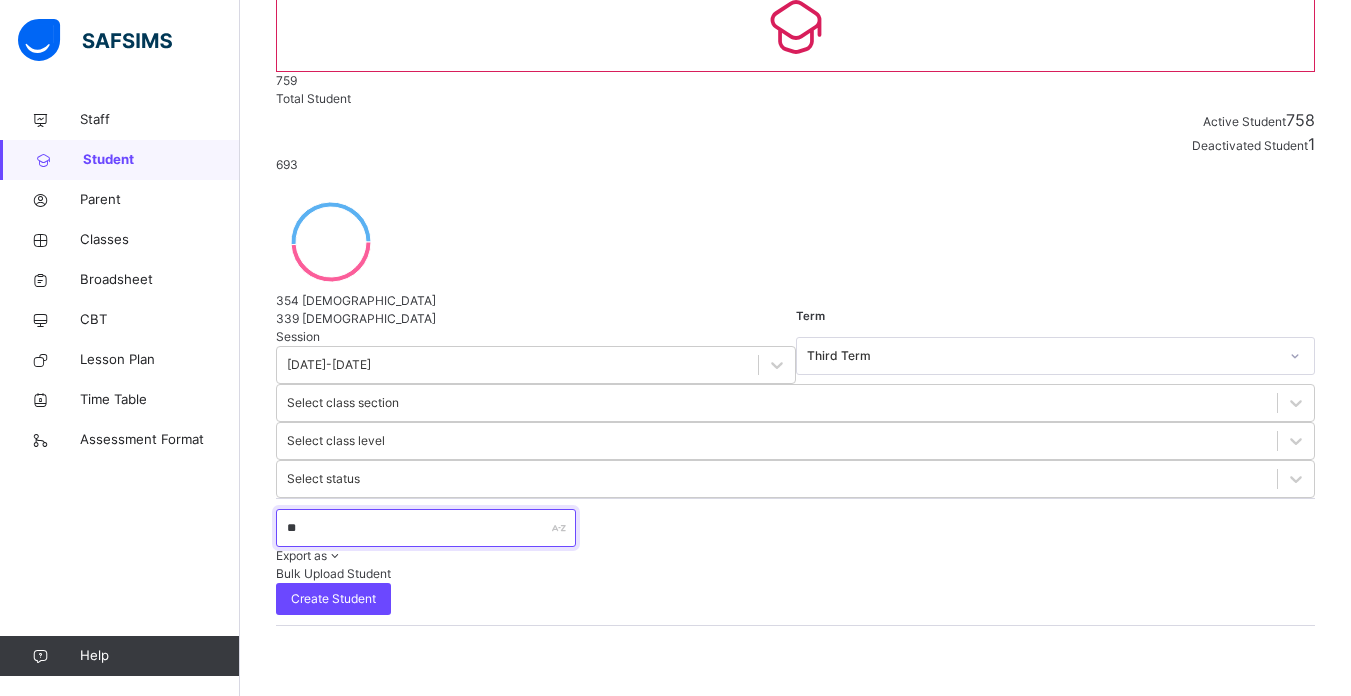 type on "*" 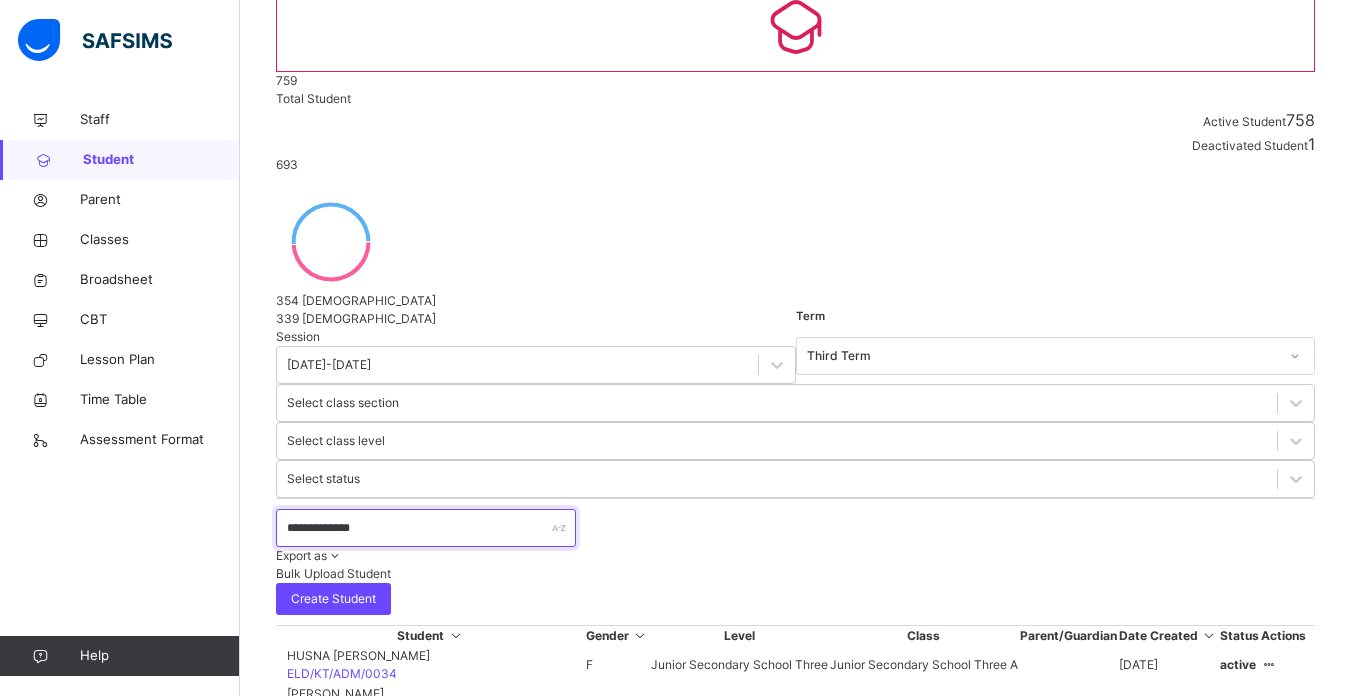 scroll, scrollTop: 217, scrollLeft: 0, axis: vertical 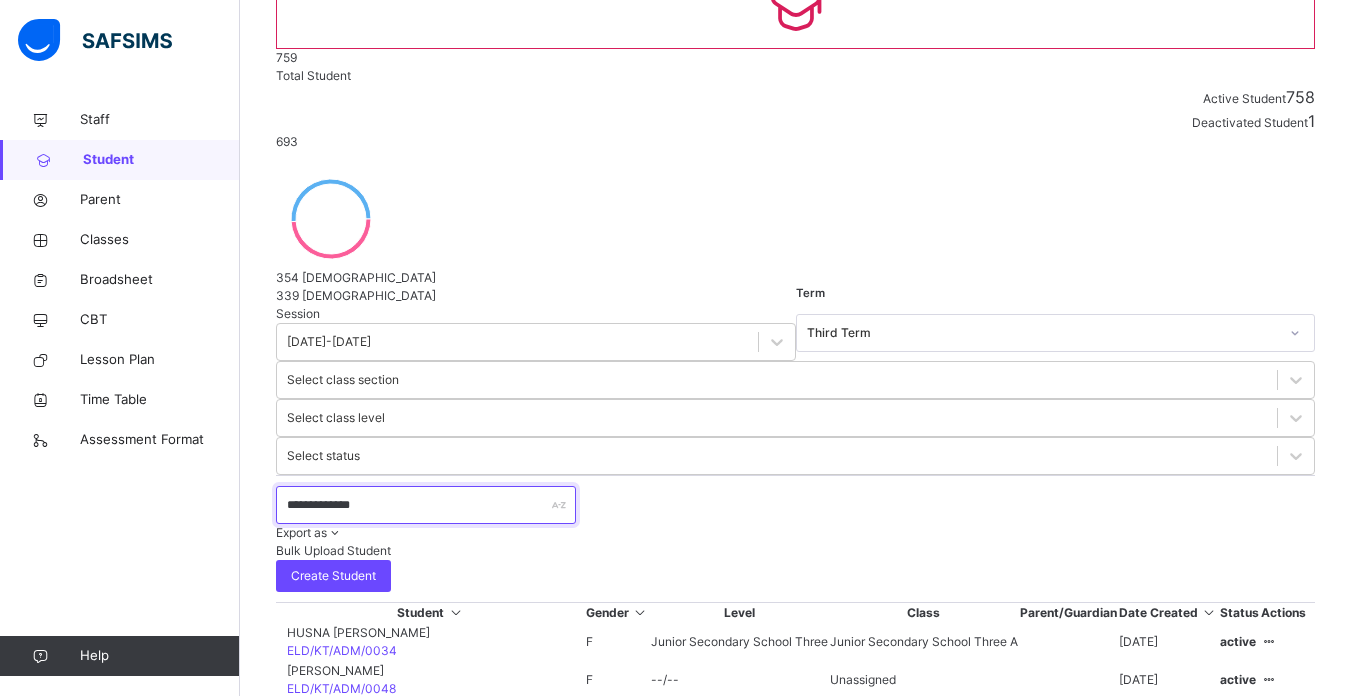 type on "**********" 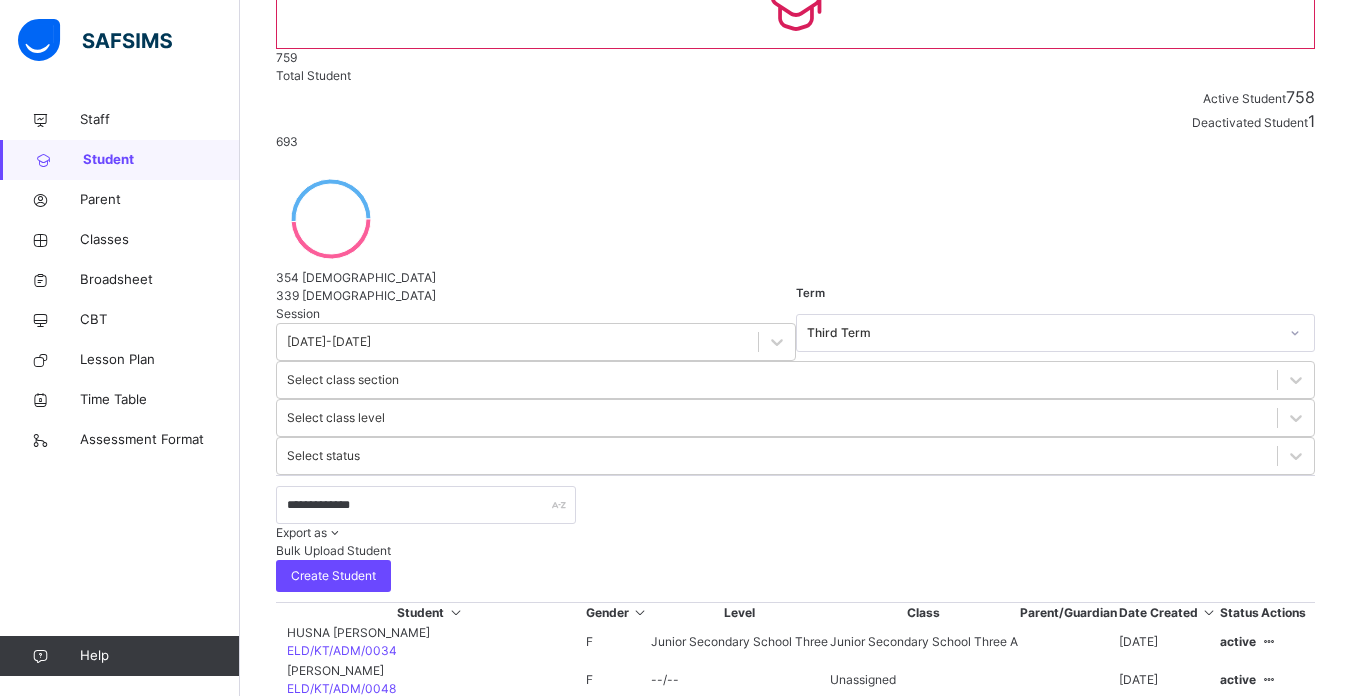 click on "F" at bounding box center [617, 642] 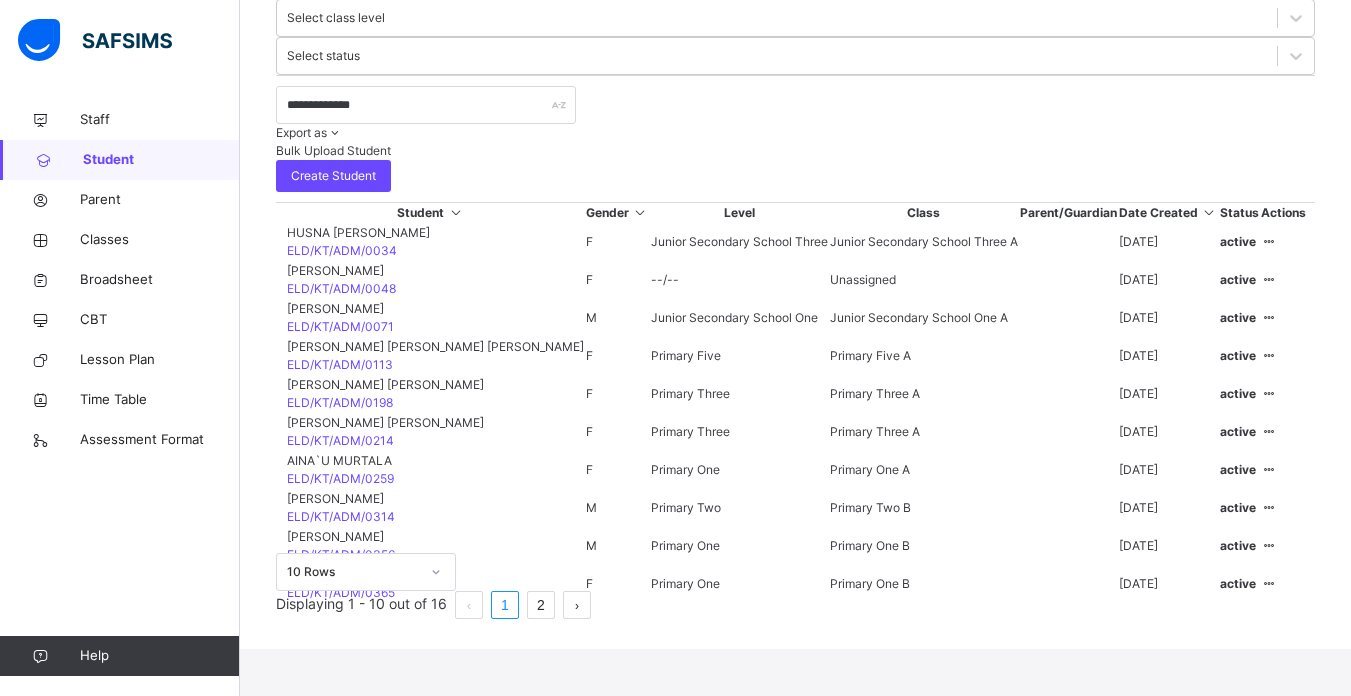 scroll, scrollTop: 657, scrollLeft: 0, axis: vertical 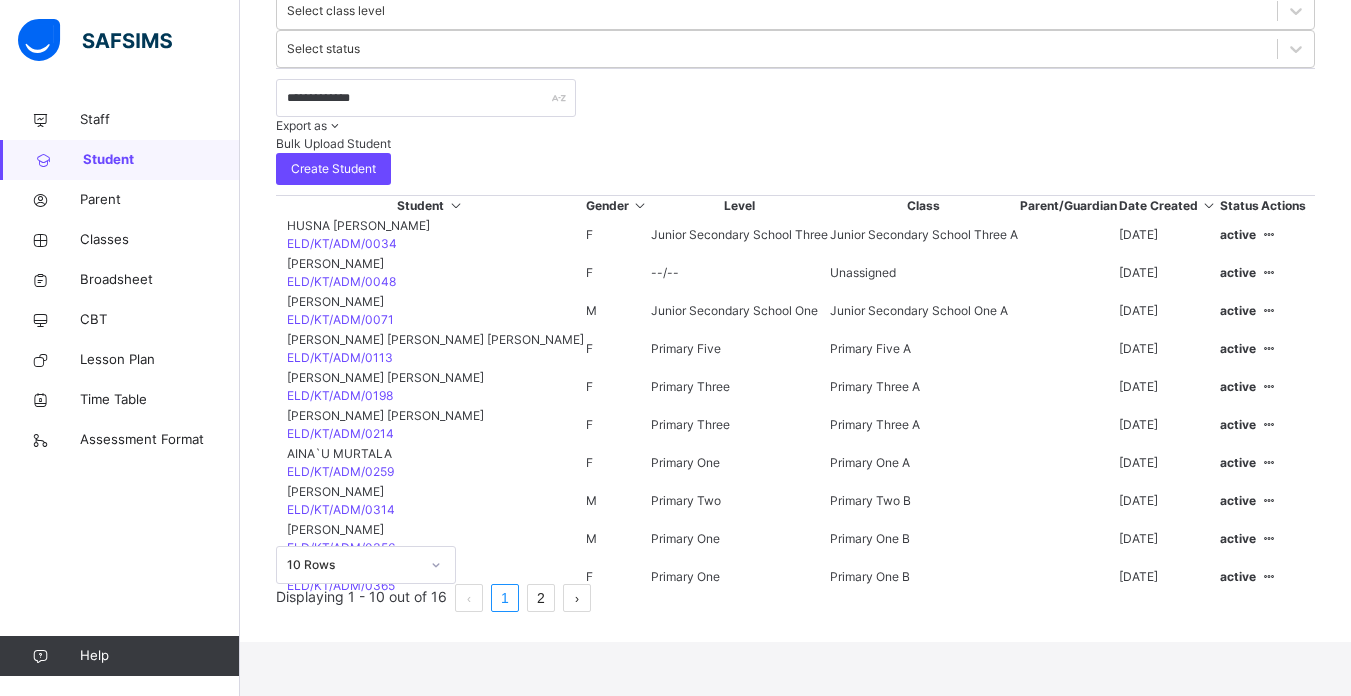 click on "2" at bounding box center [541, 598] 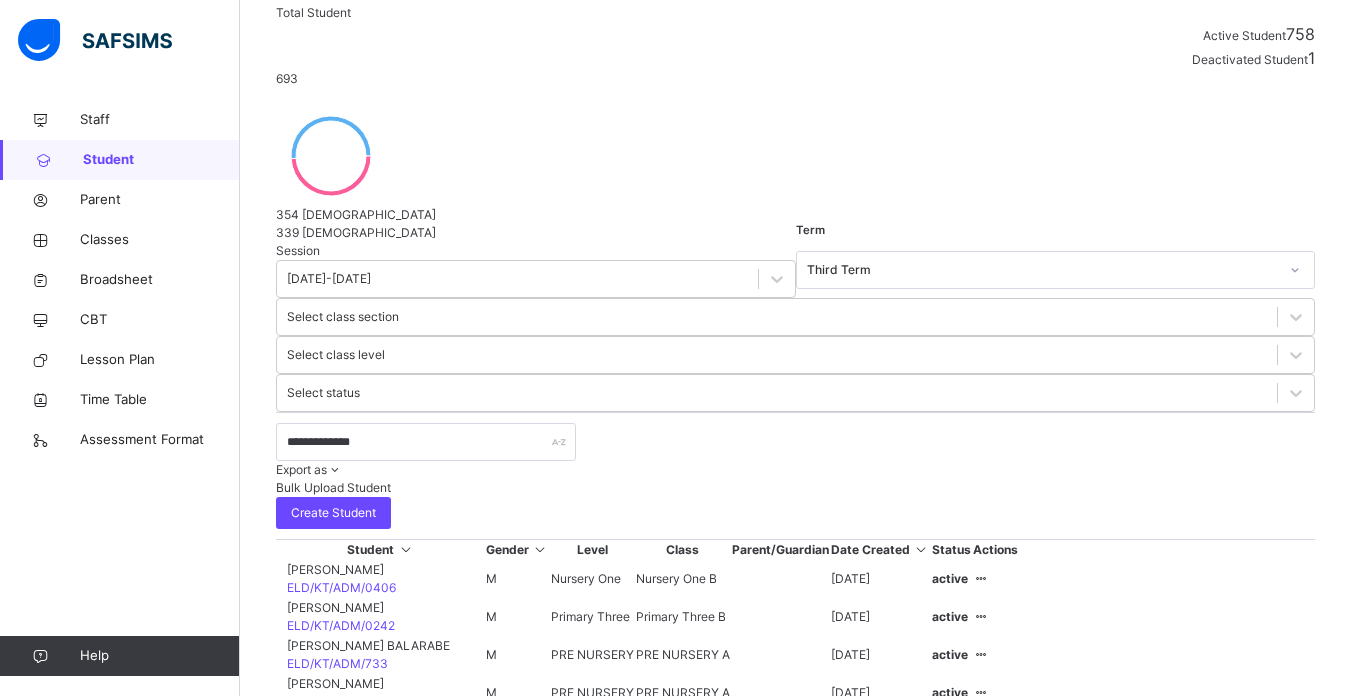 scroll, scrollTop: 320, scrollLeft: 0, axis: vertical 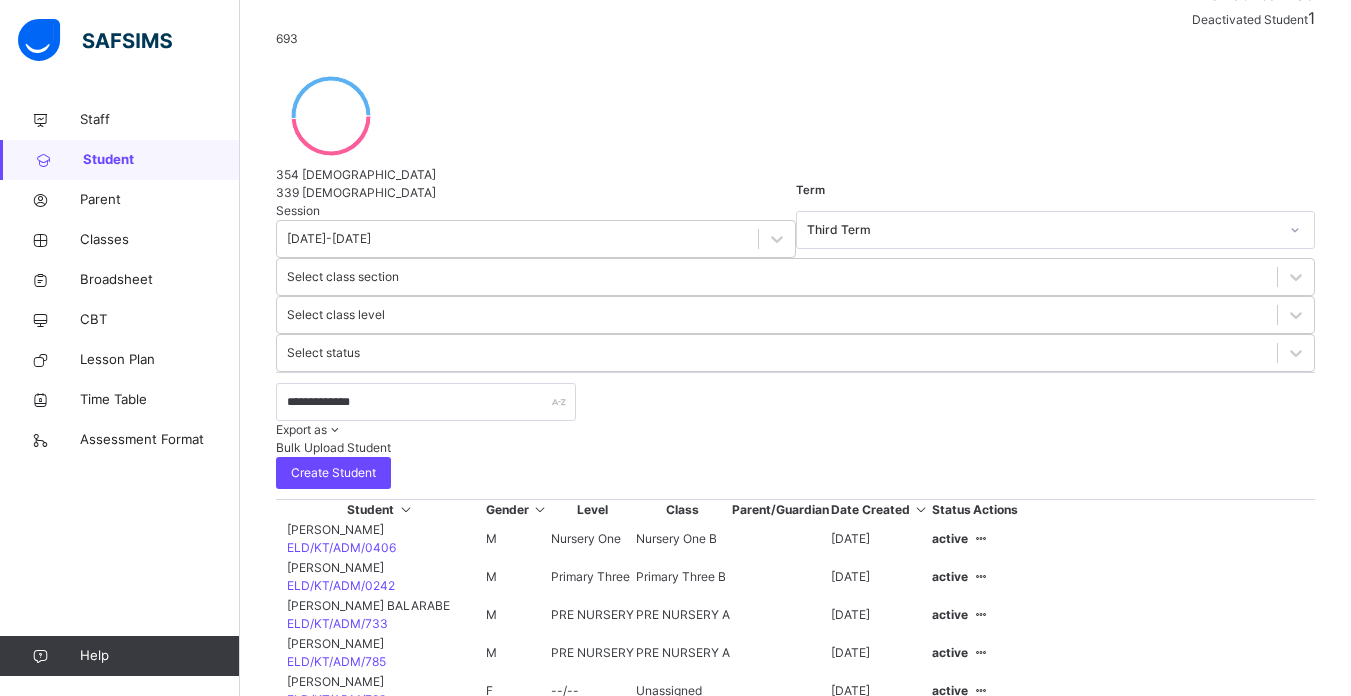 click on "Delete Student" at bounding box center [920, 969] 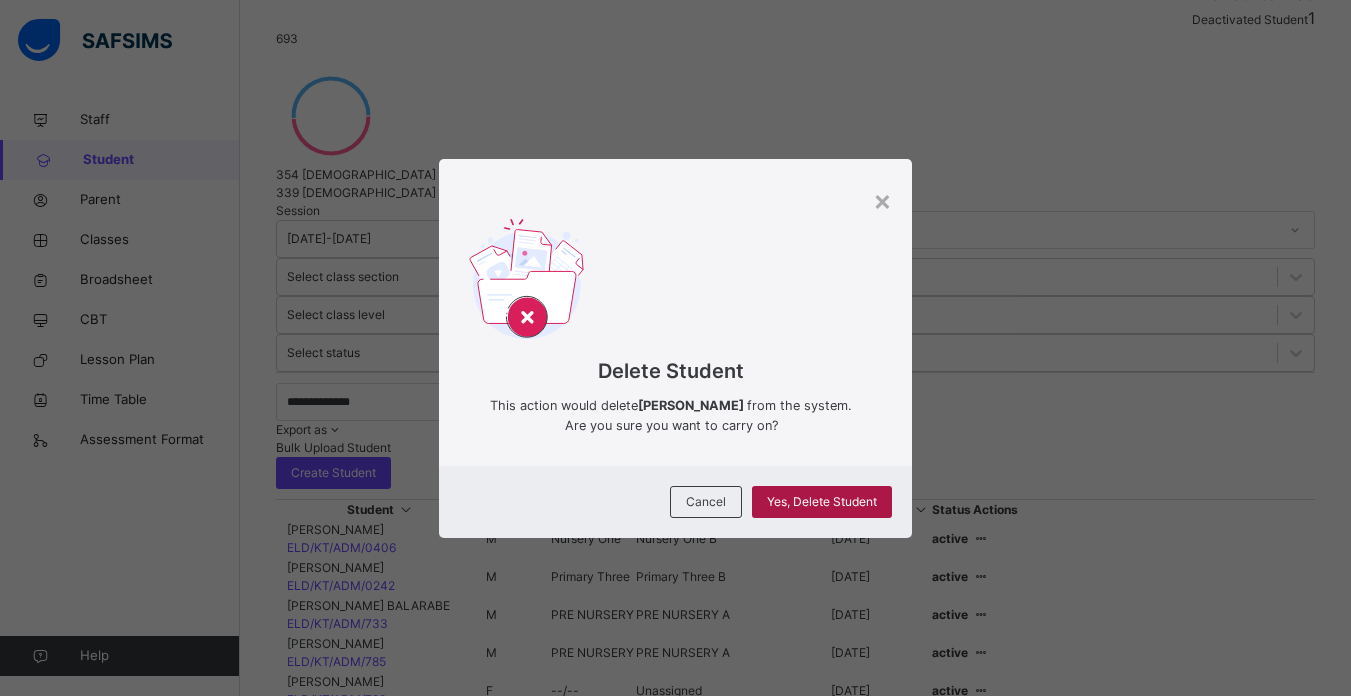 click on "Yes, Delete Student" at bounding box center [822, 502] 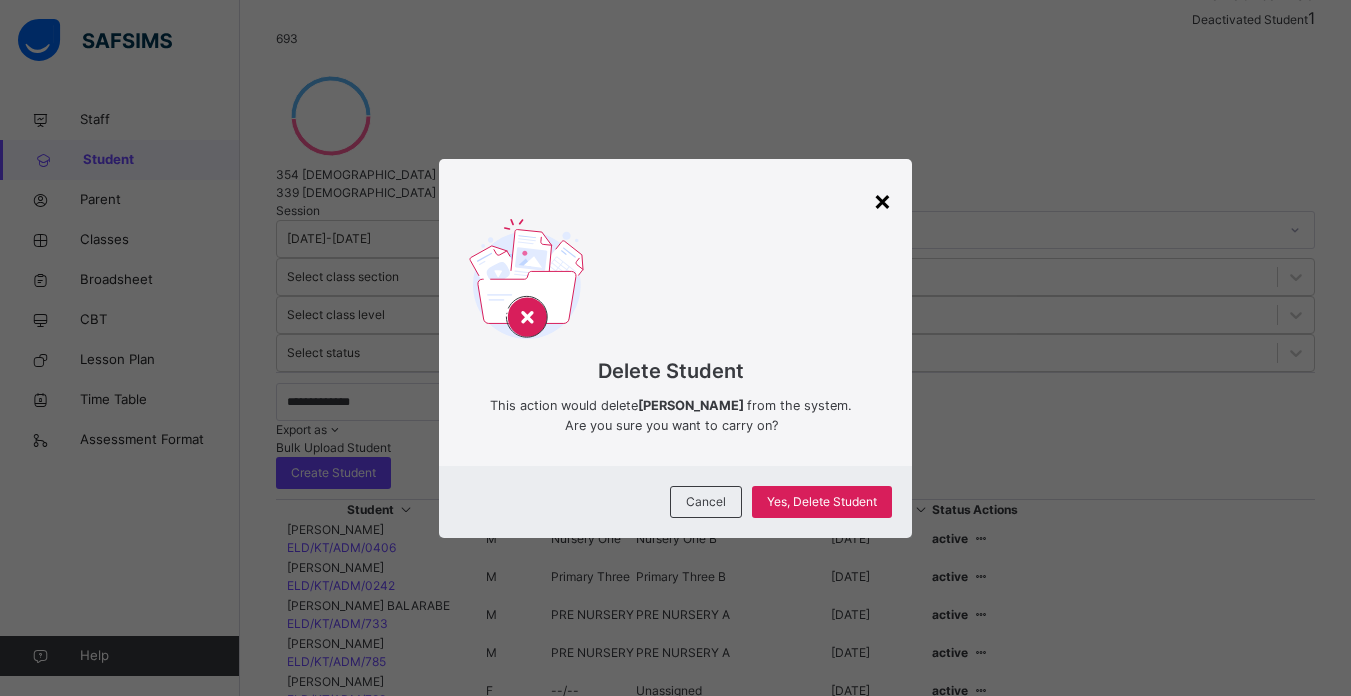 click on "×" at bounding box center [882, 200] 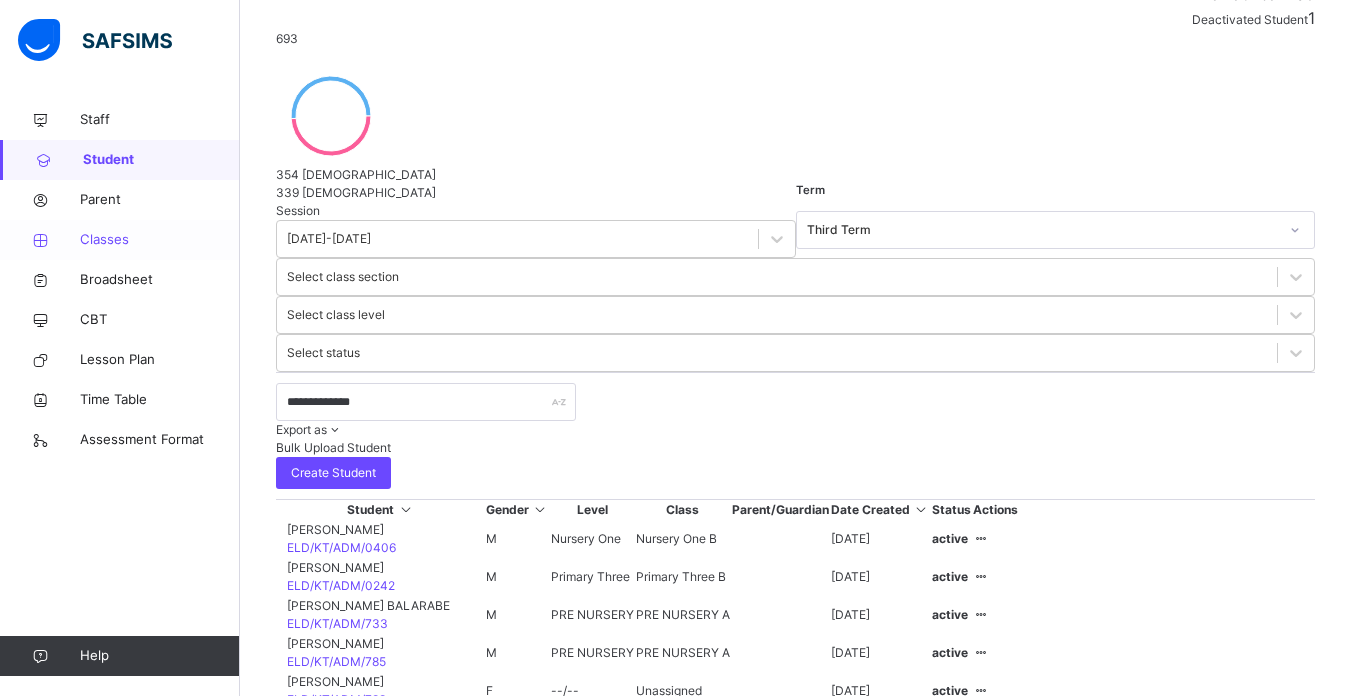 click on "Classes" at bounding box center (160, 240) 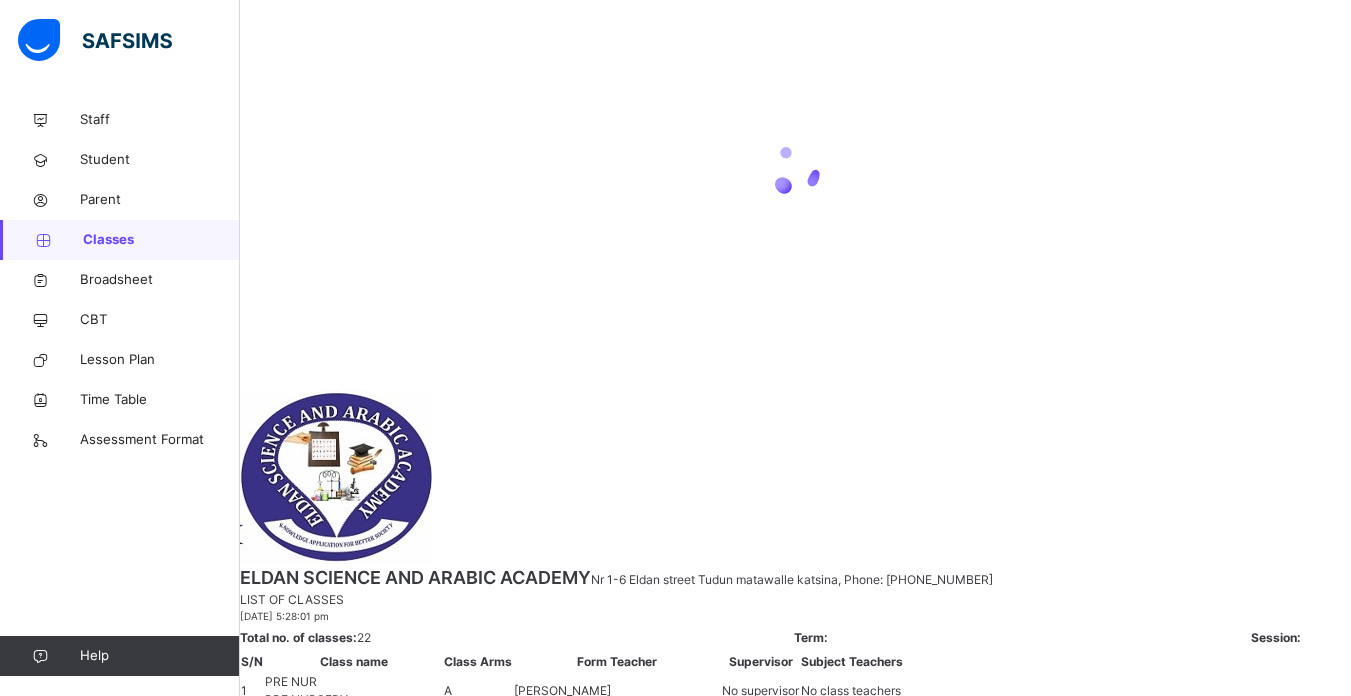 scroll, scrollTop: 0, scrollLeft: 0, axis: both 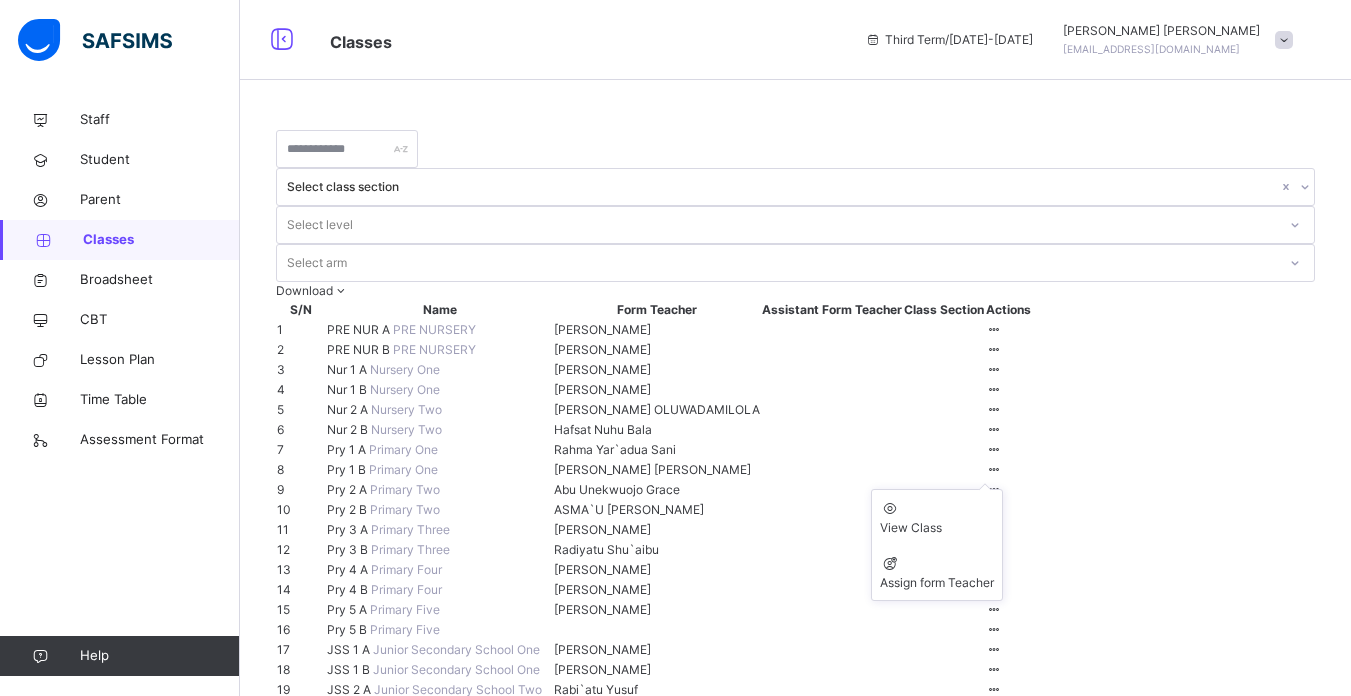 click at bounding box center (994, 469) 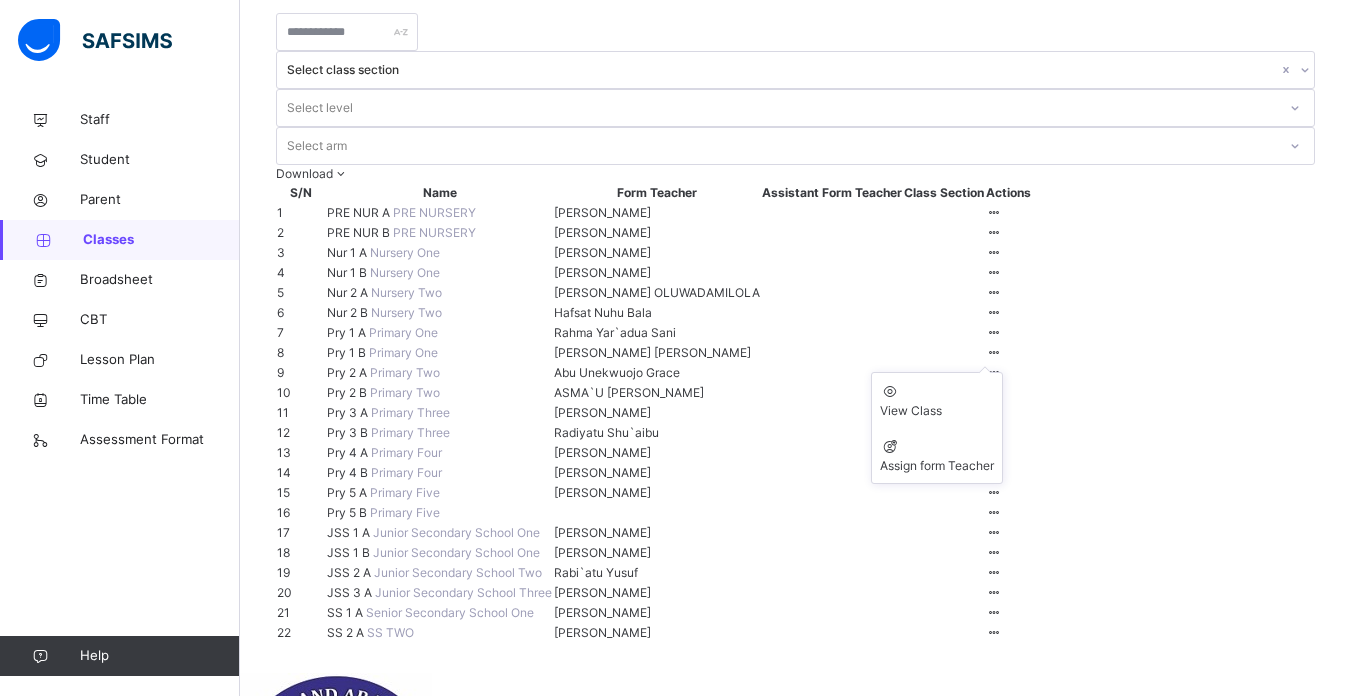 scroll, scrollTop: 120, scrollLeft: 0, axis: vertical 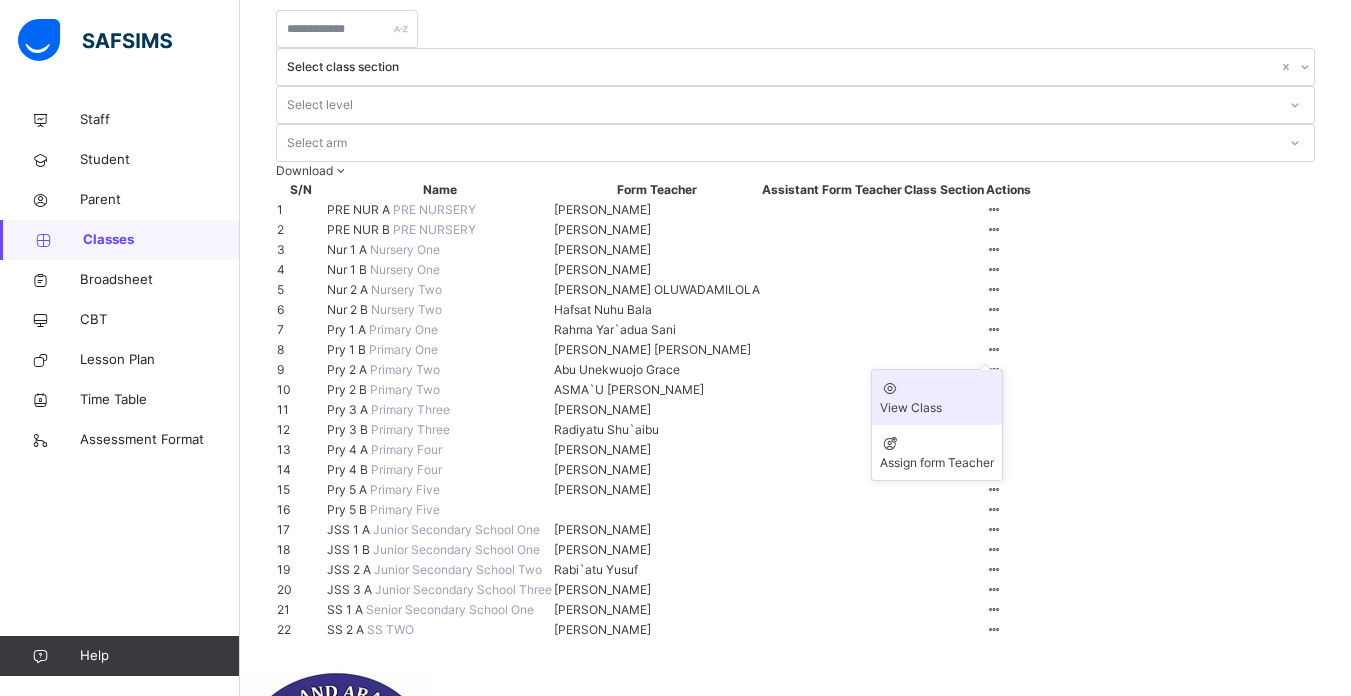 click on "View Class" at bounding box center [937, 408] 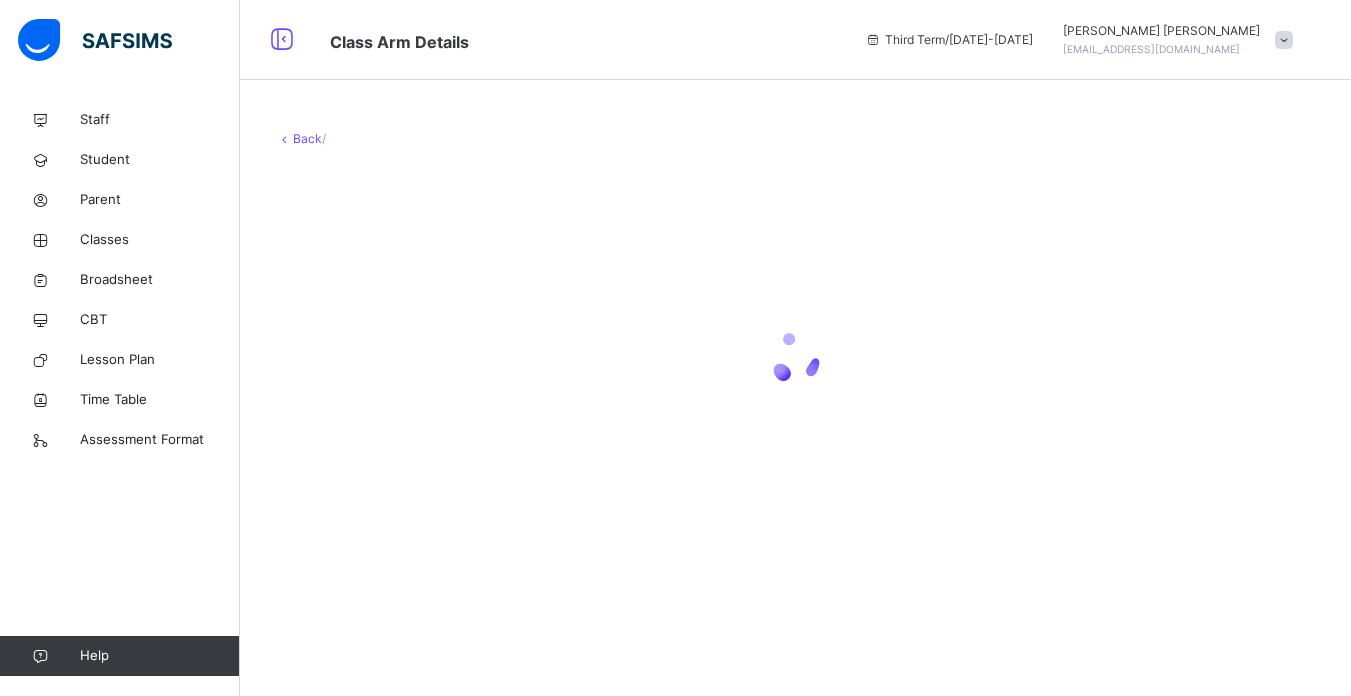scroll, scrollTop: 0, scrollLeft: 0, axis: both 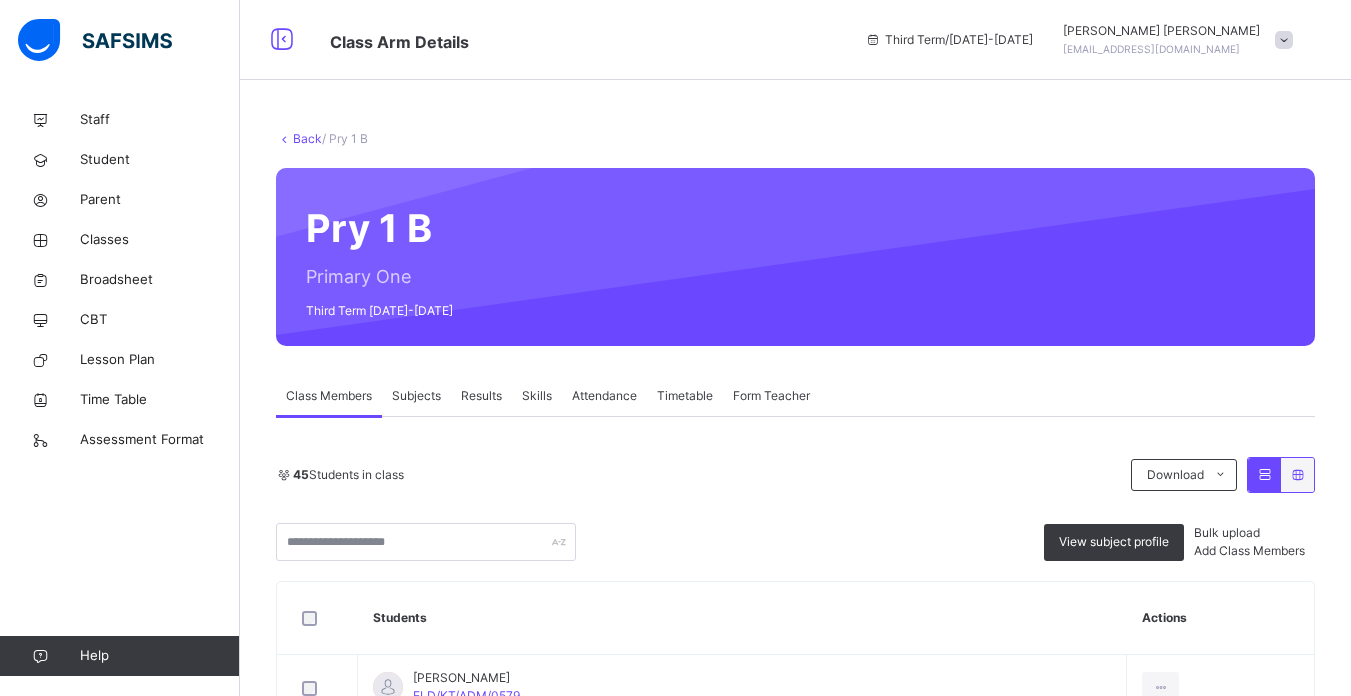 click on "Subjects" at bounding box center [416, 396] 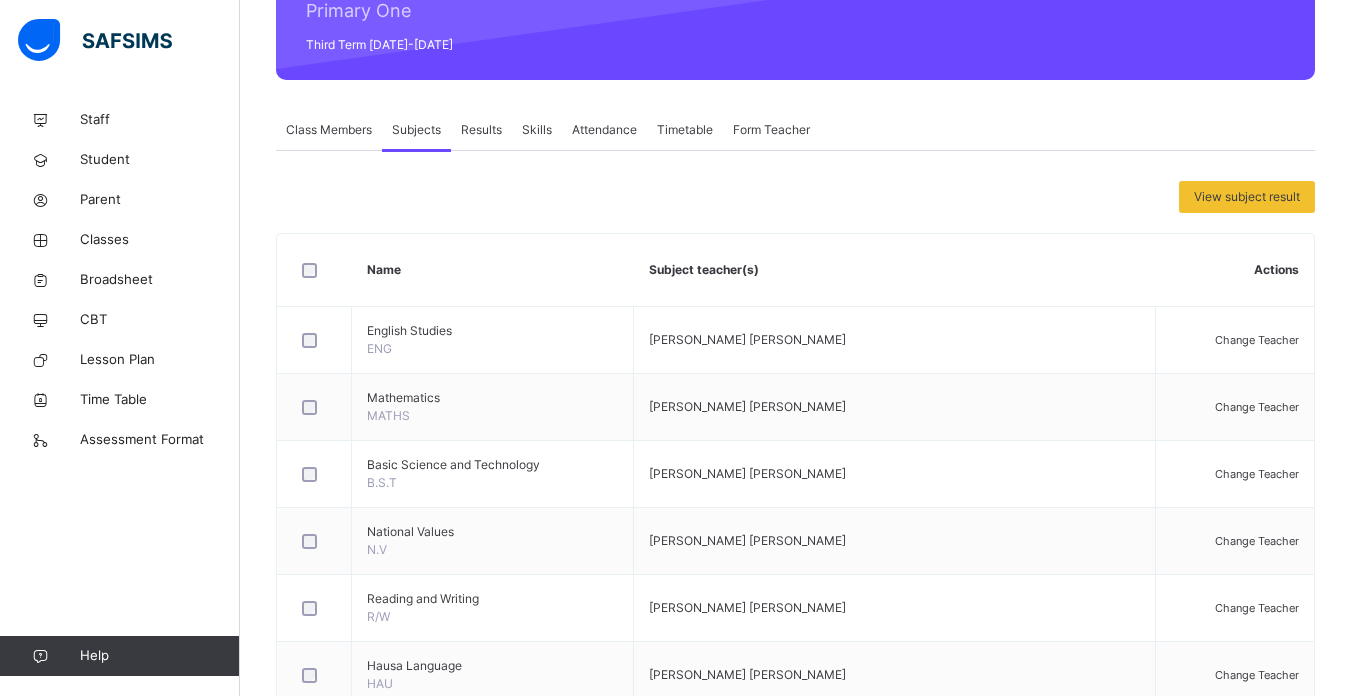 scroll, scrollTop: 264, scrollLeft: 0, axis: vertical 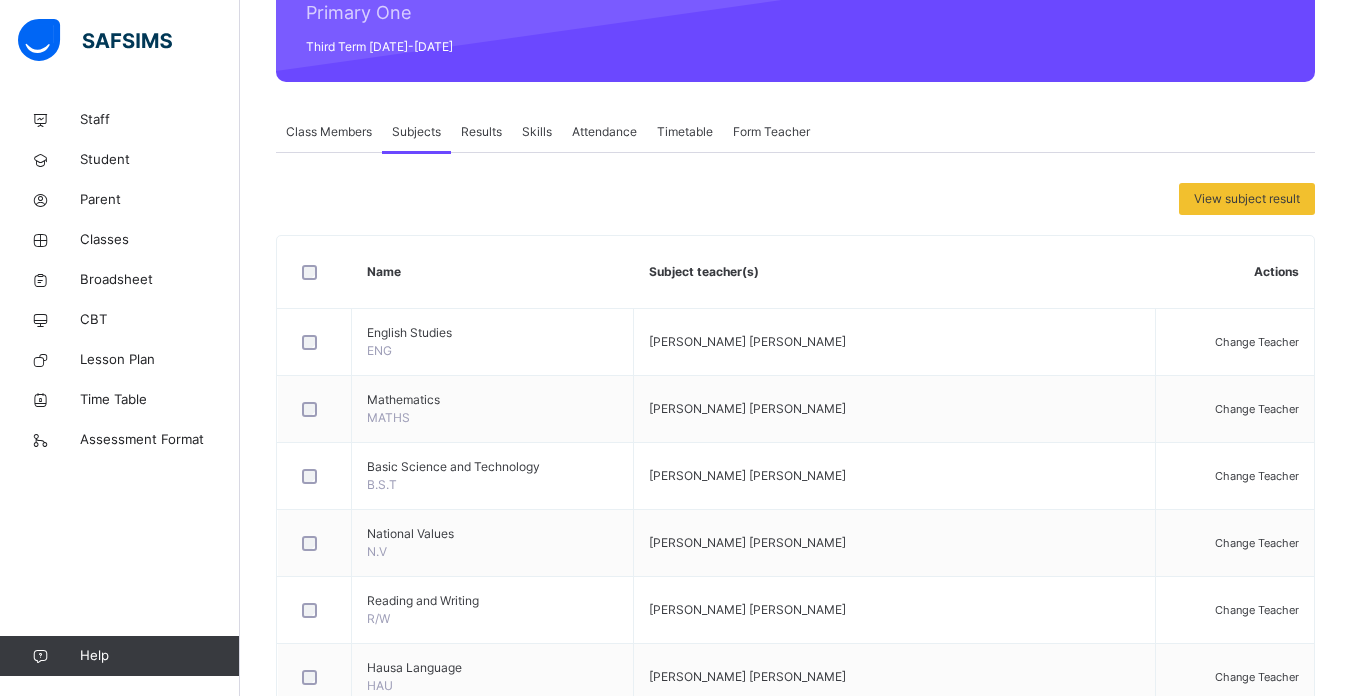click on "Results" at bounding box center [481, 132] 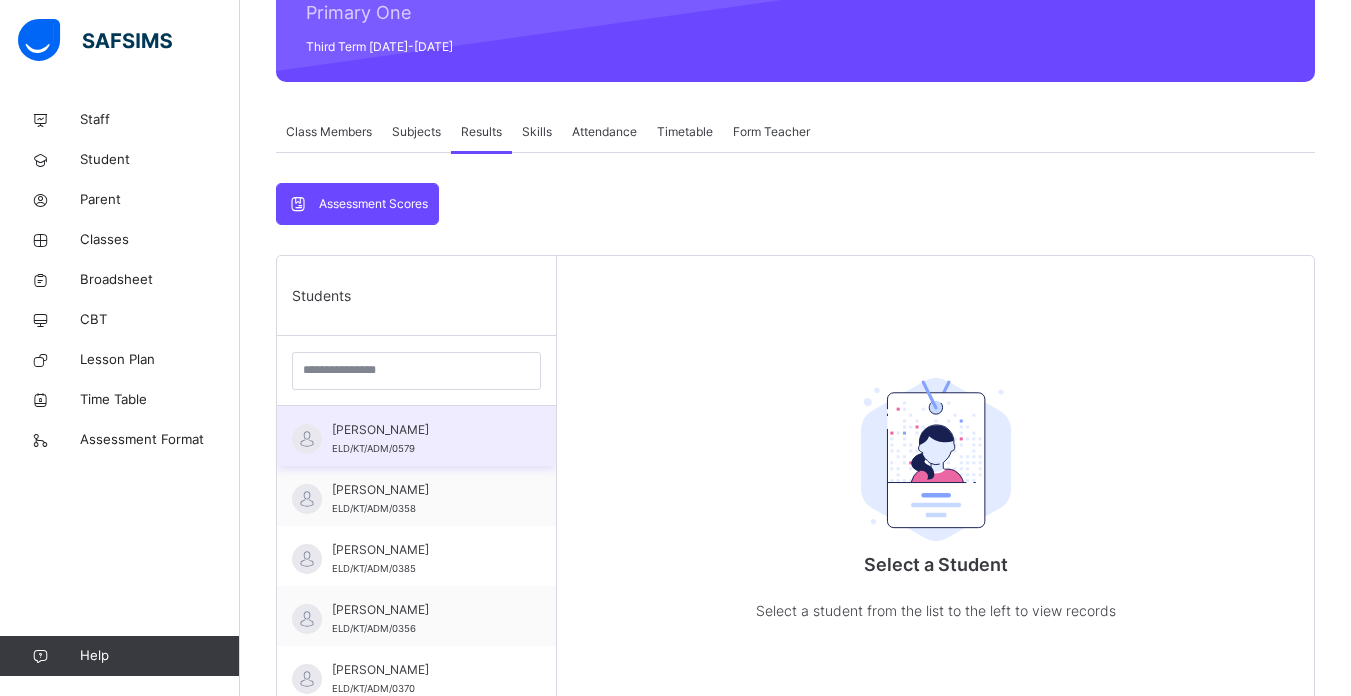 click on "[PERSON_NAME]" at bounding box center (421, 430) 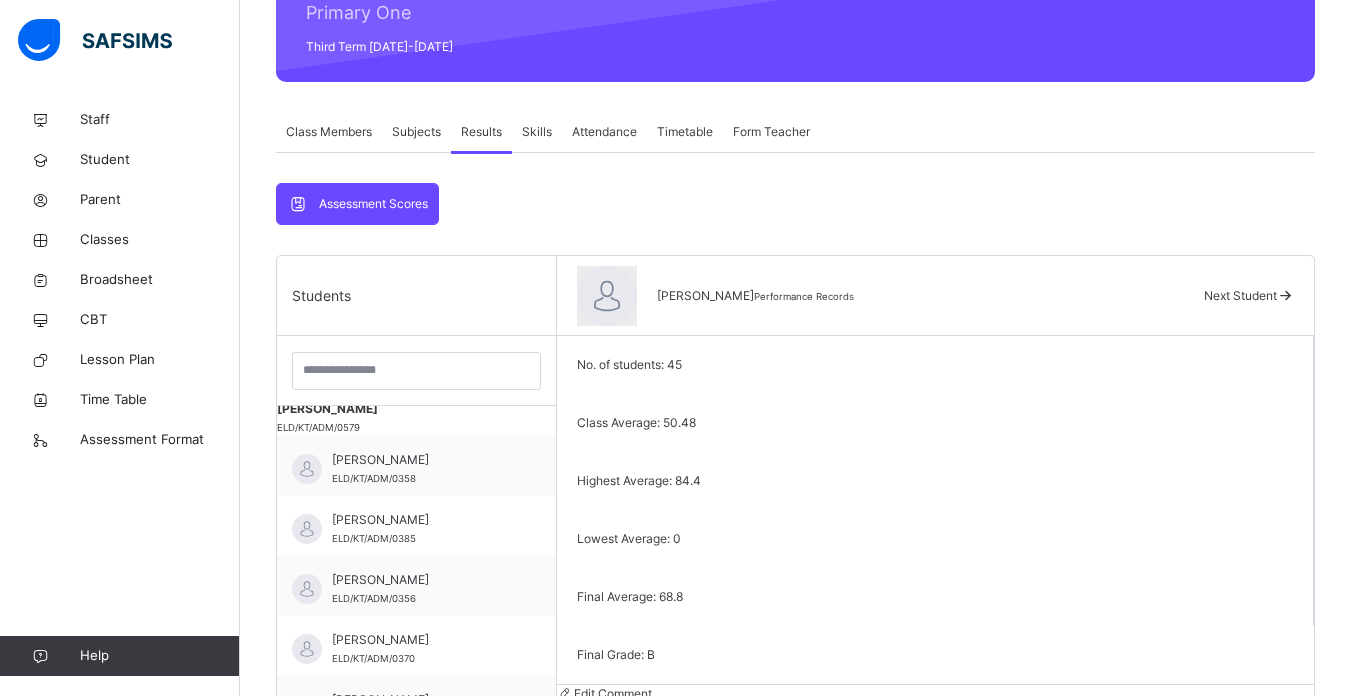scroll, scrollTop: 40, scrollLeft: 0, axis: vertical 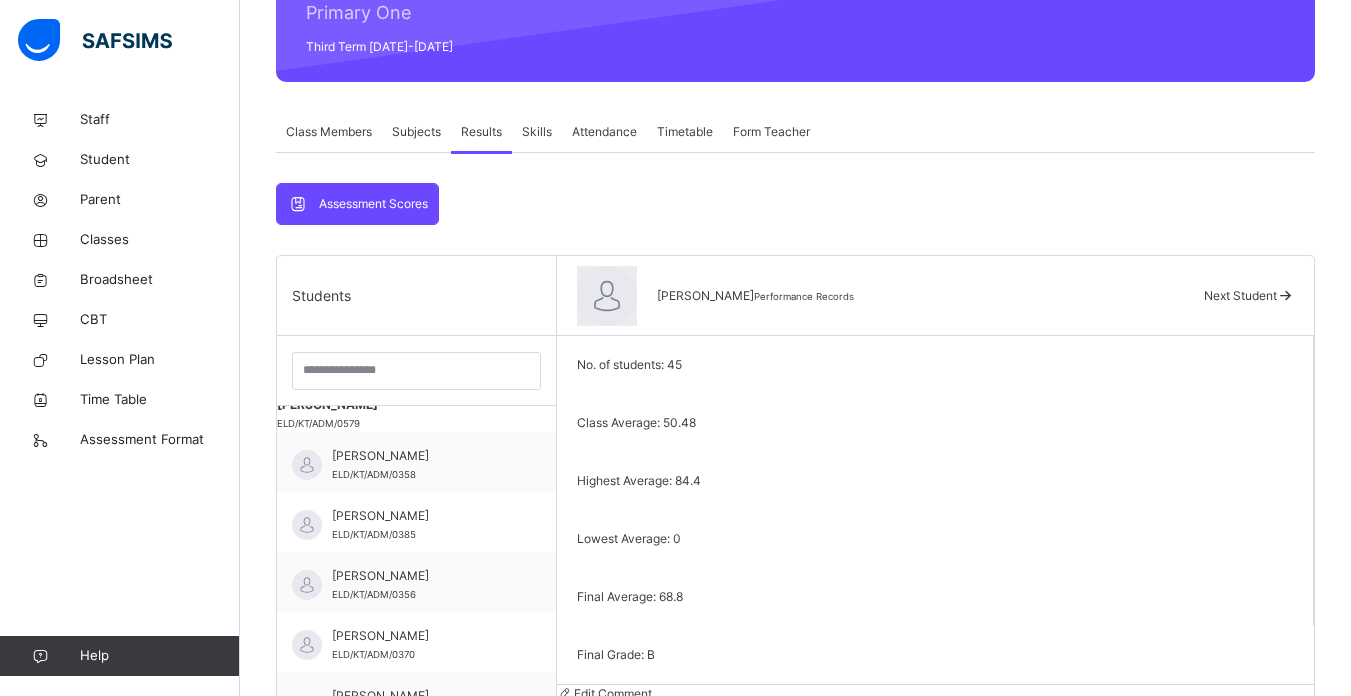 click on "Edit Comment" at bounding box center (935, 694) 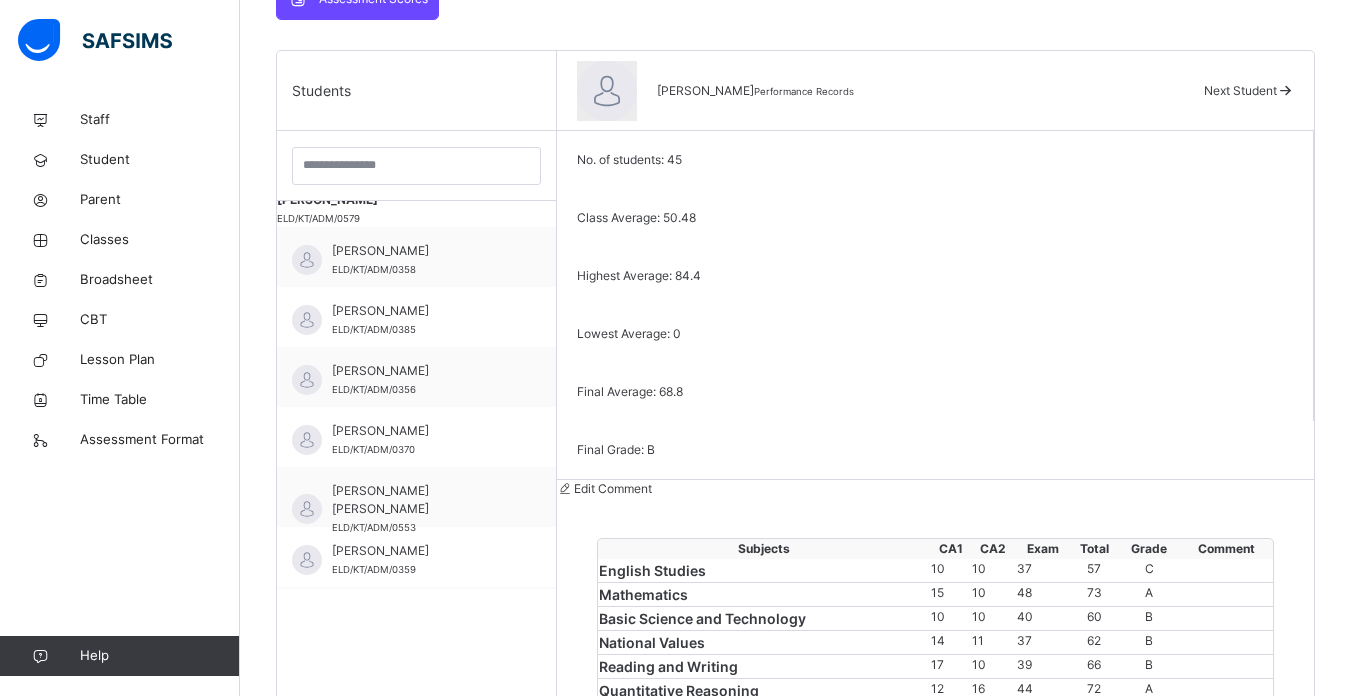 scroll, scrollTop: 464, scrollLeft: 0, axis: vertical 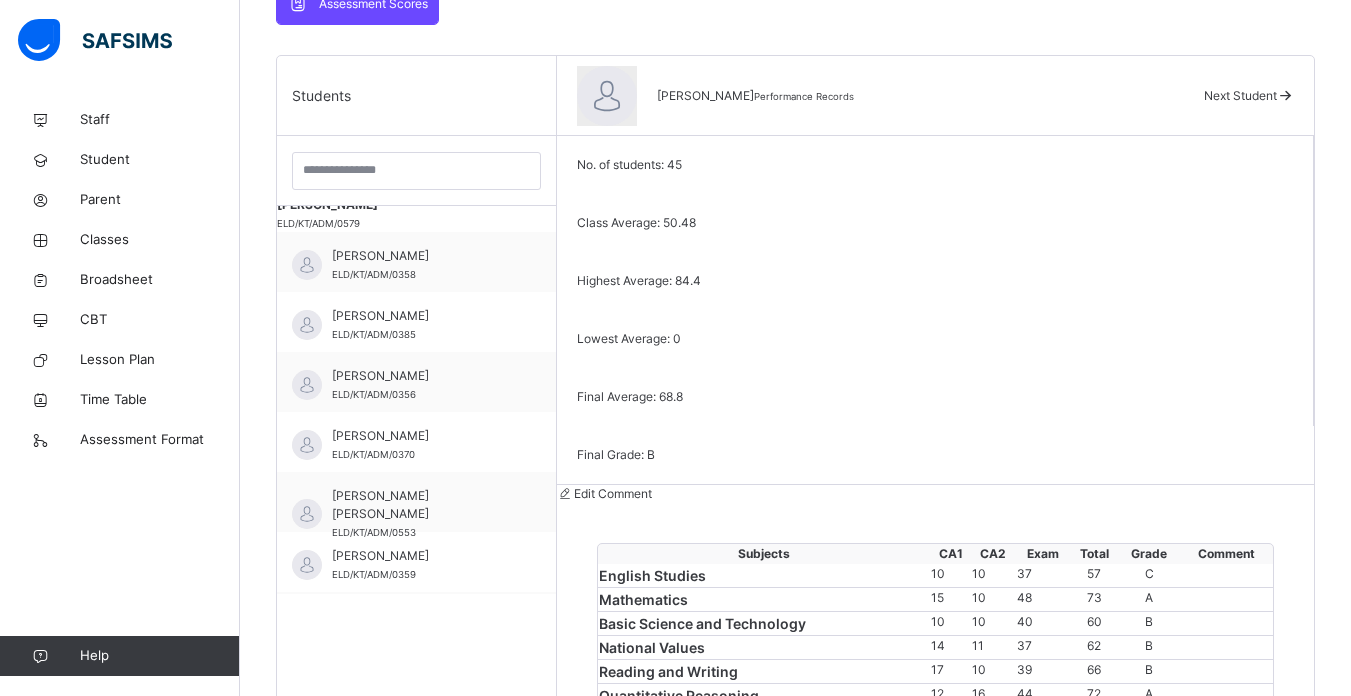 click on "Next Student" at bounding box center [1240, 95] 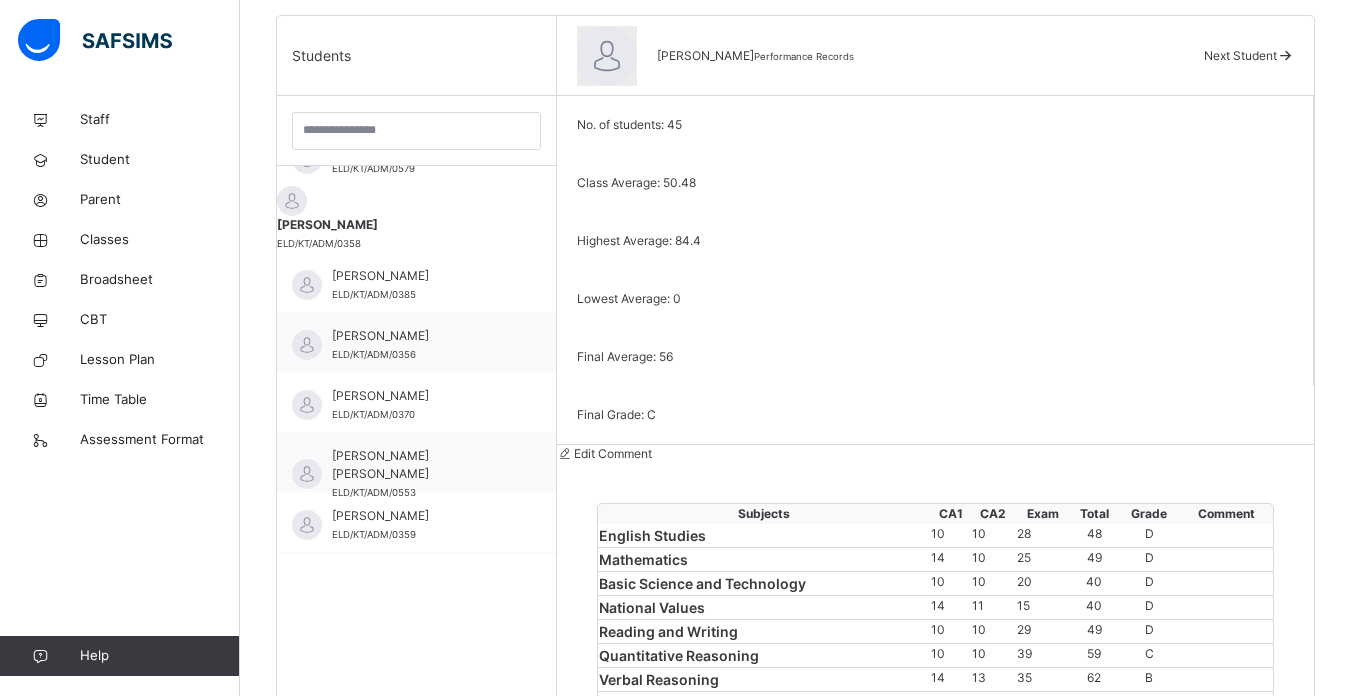 scroll, scrollTop: 464, scrollLeft: 0, axis: vertical 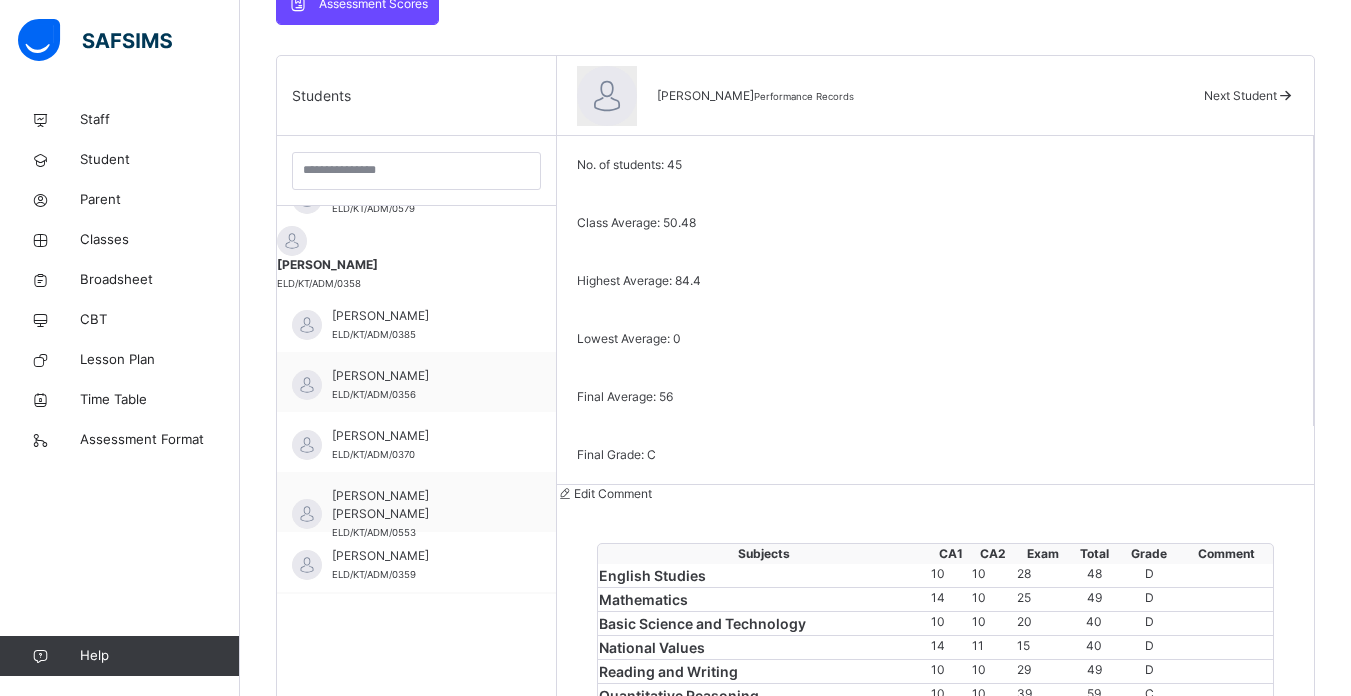 click on "Next Student" at bounding box center [1240, 95] 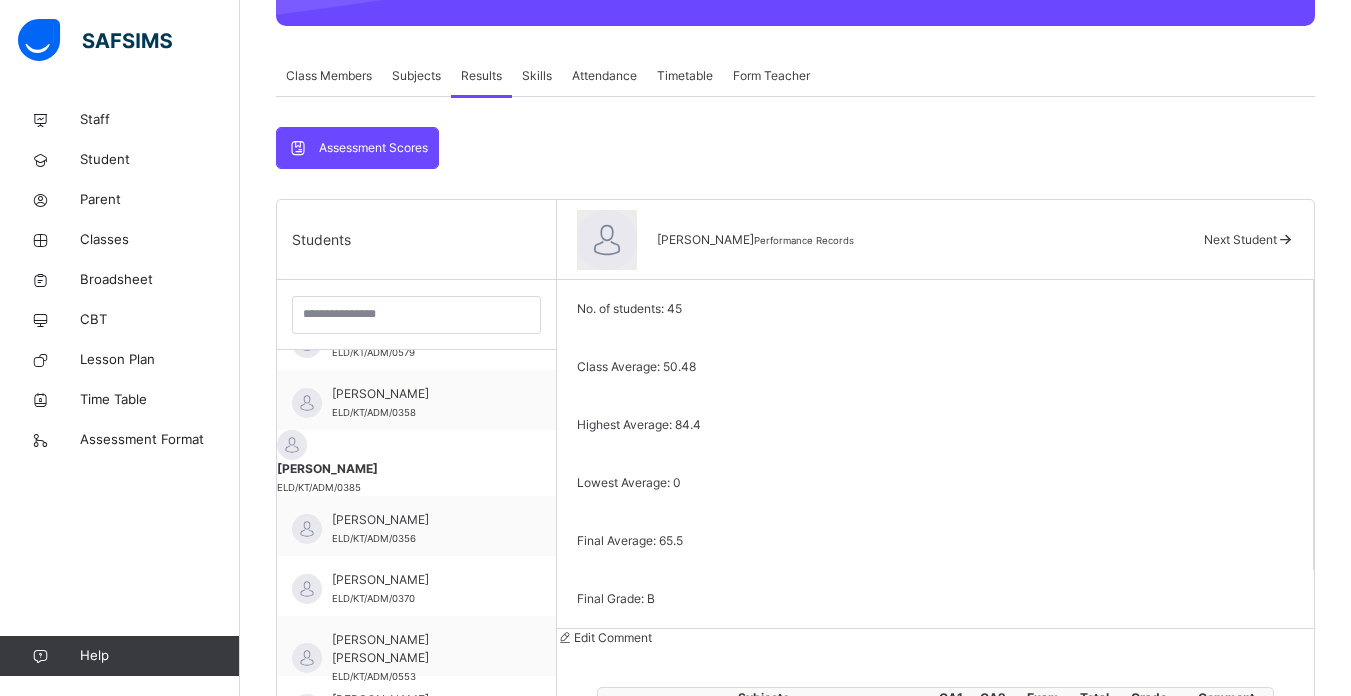 scroll, scrollTop: 184, scrollLeft: 0, axis: vertical 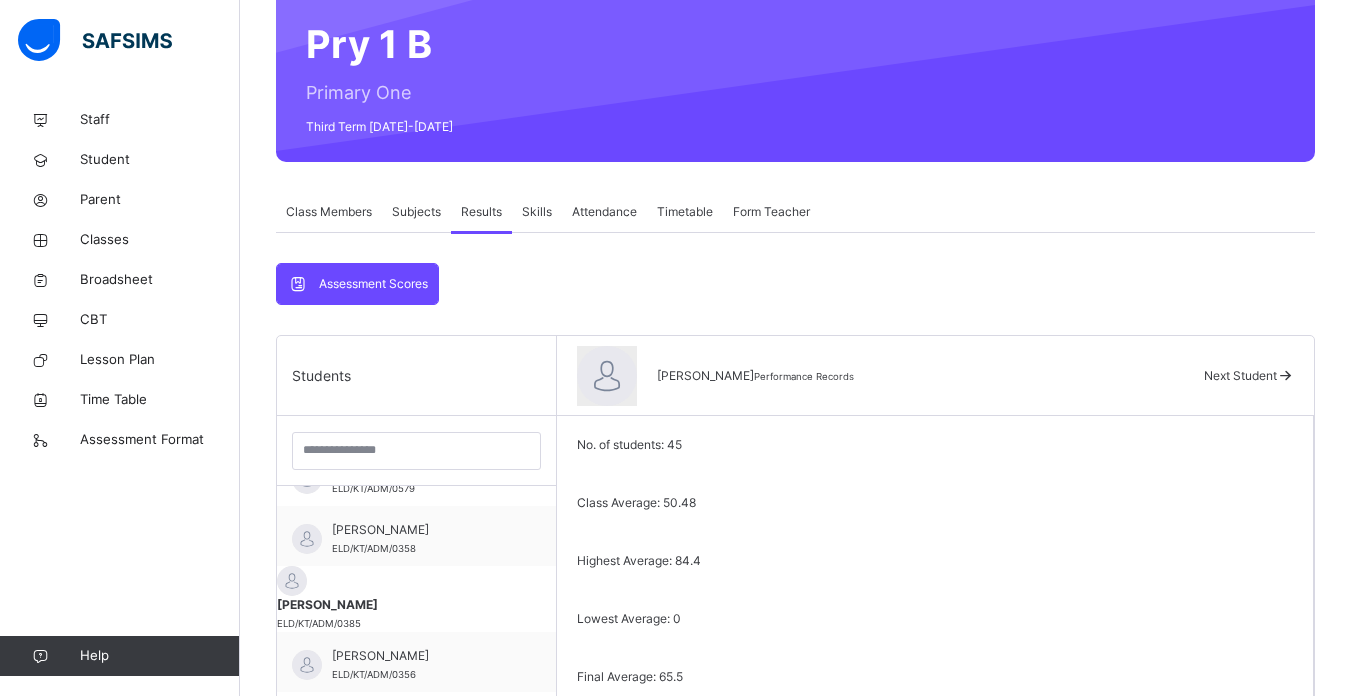 click on "Skills" at bounding box center (537, 212) 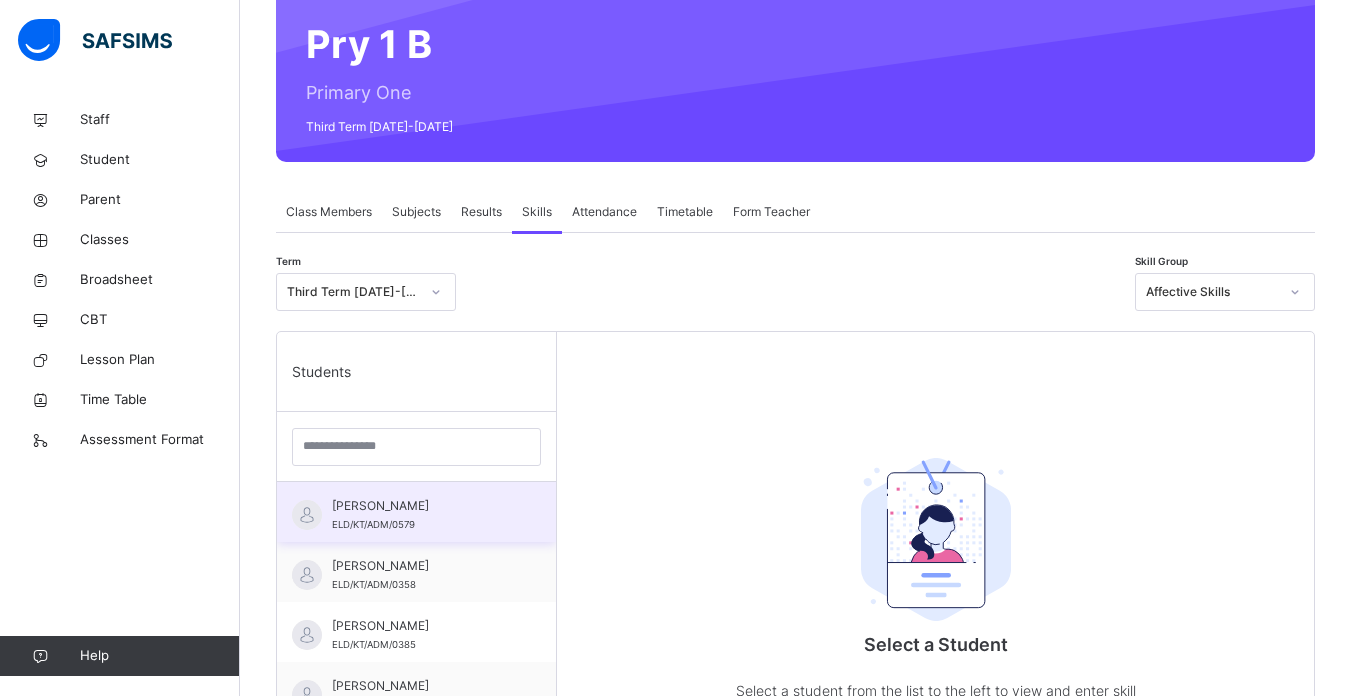 click on "[PERSON_NAME]  ELD/KT/ADM/0579" at bounding box center (421, 515) 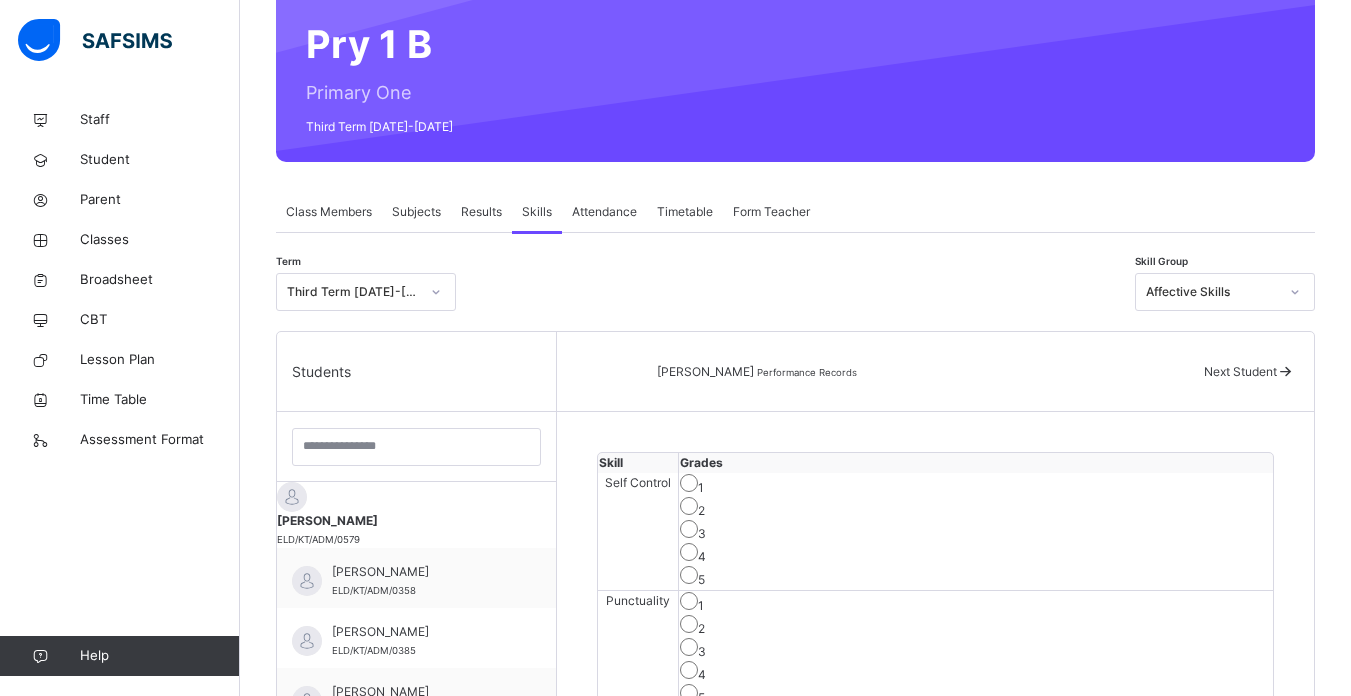scroll, scrollTop: 40, scrollLeft: 0, axis: vertical 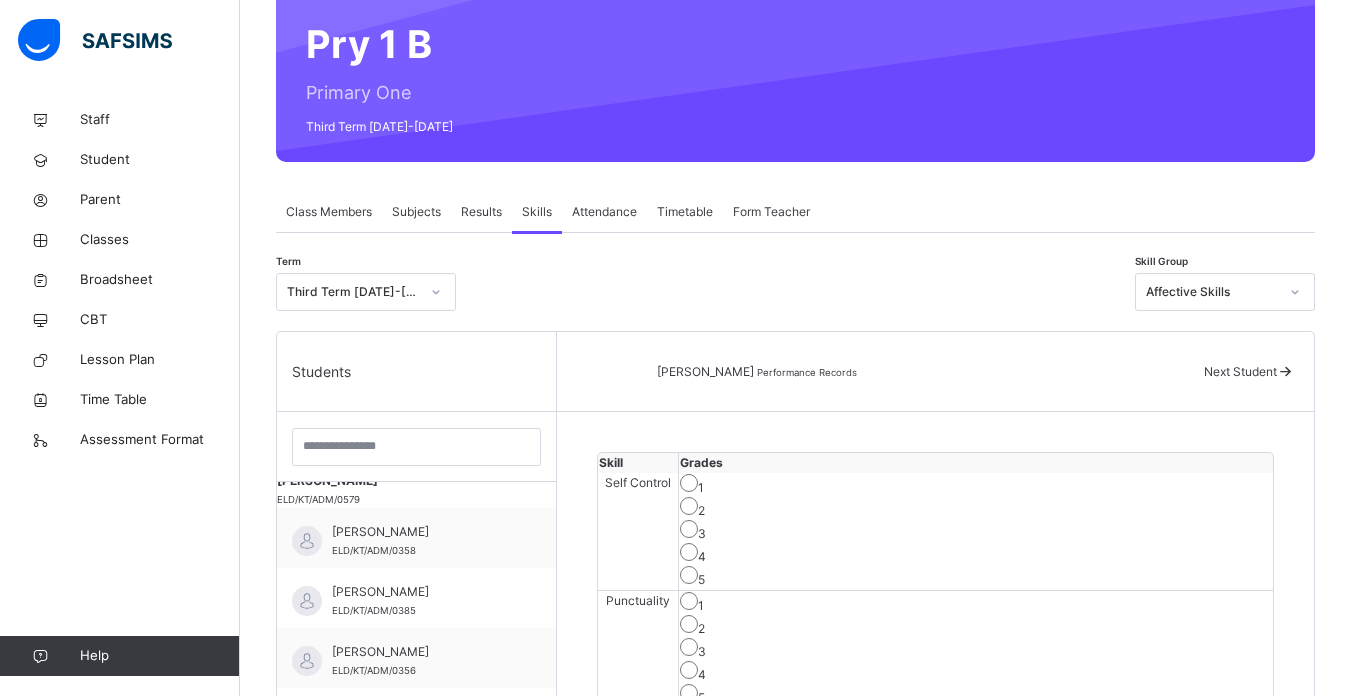 click on "1 2 3 4 5" at bounding box center [976, 532] 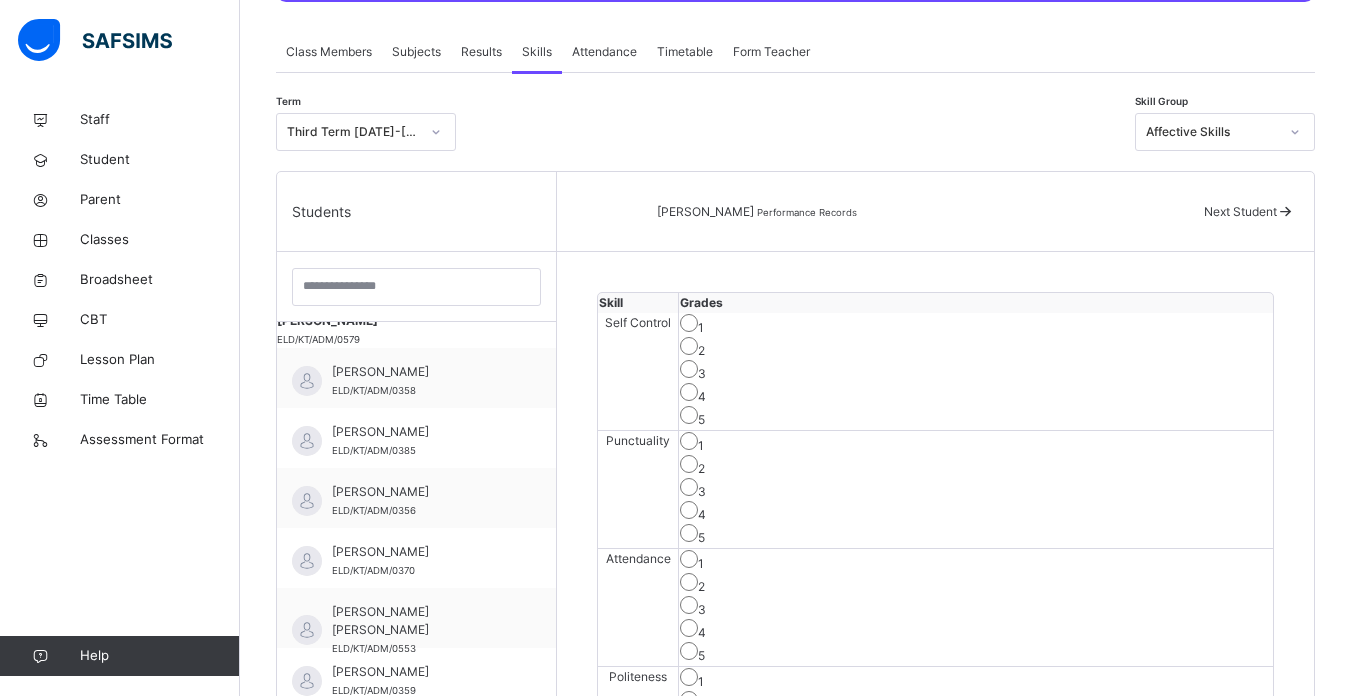 scroll, scrollTop: 342, scrollLeft: 0, axis: vertical 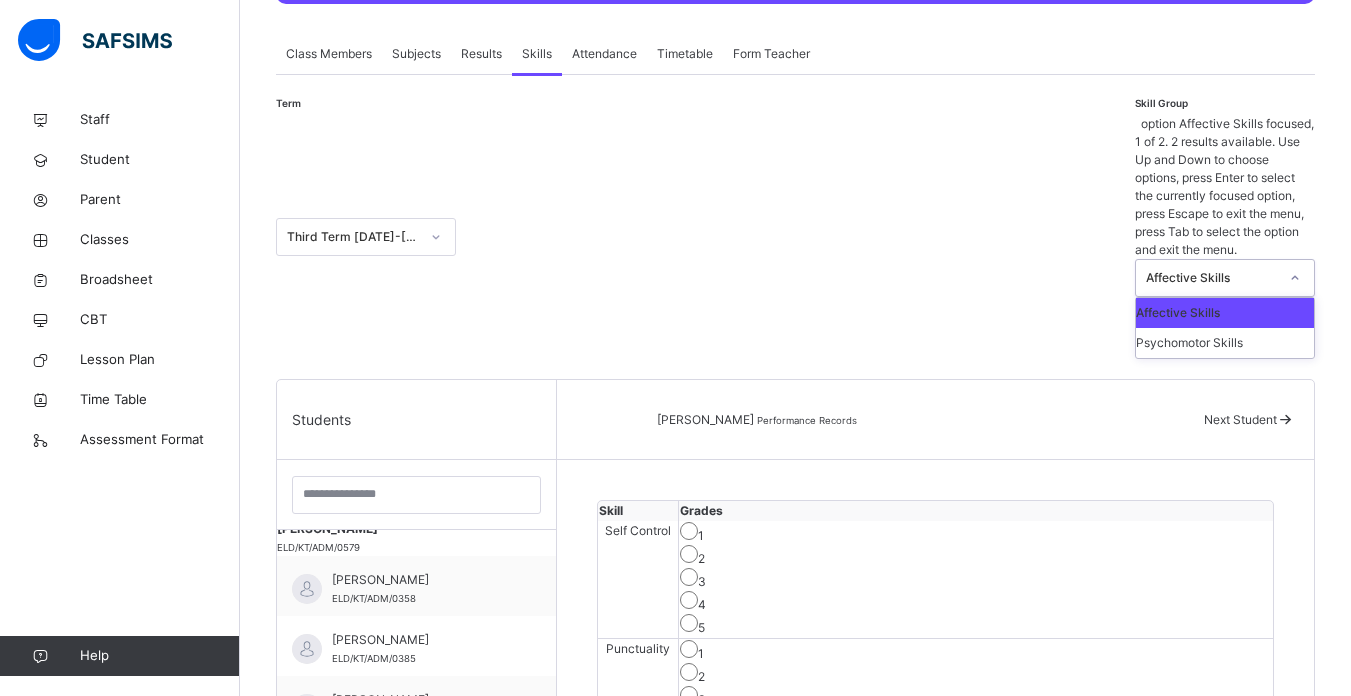 click at bounding box center [1295, 278] 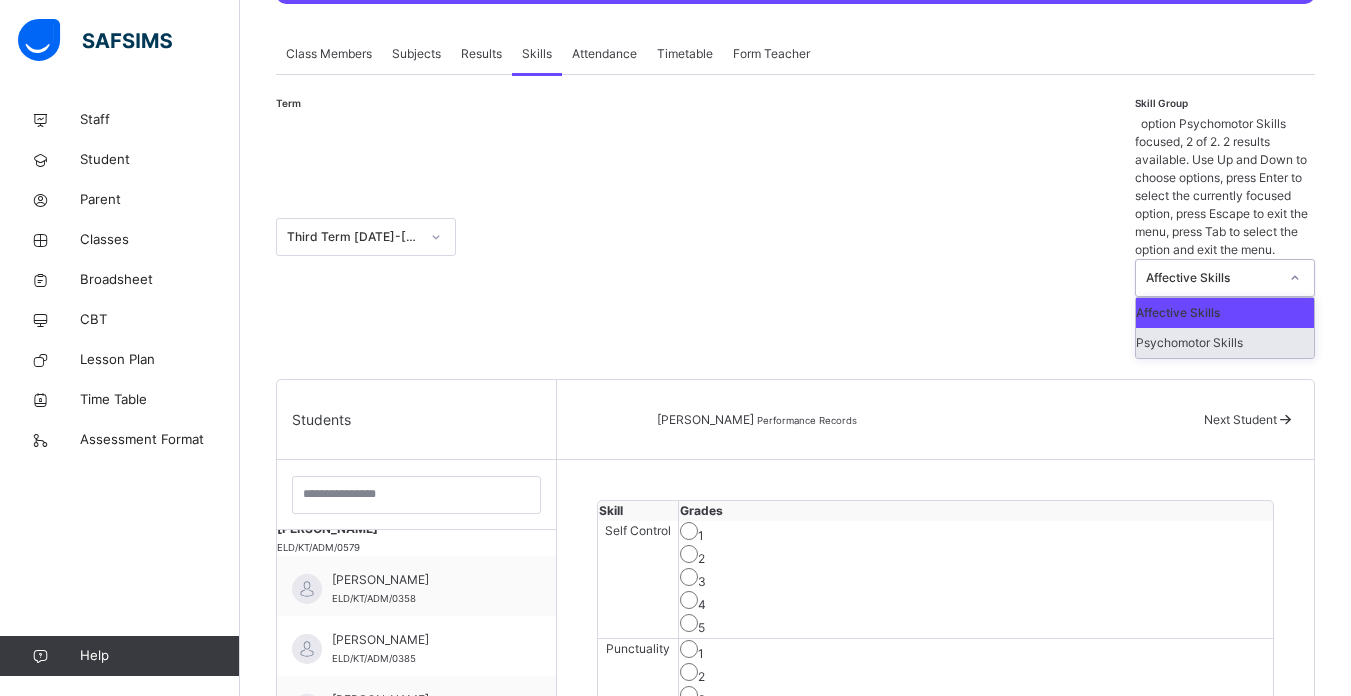 click on "Psychomotor Skills" at bounding box center [1225, 343] 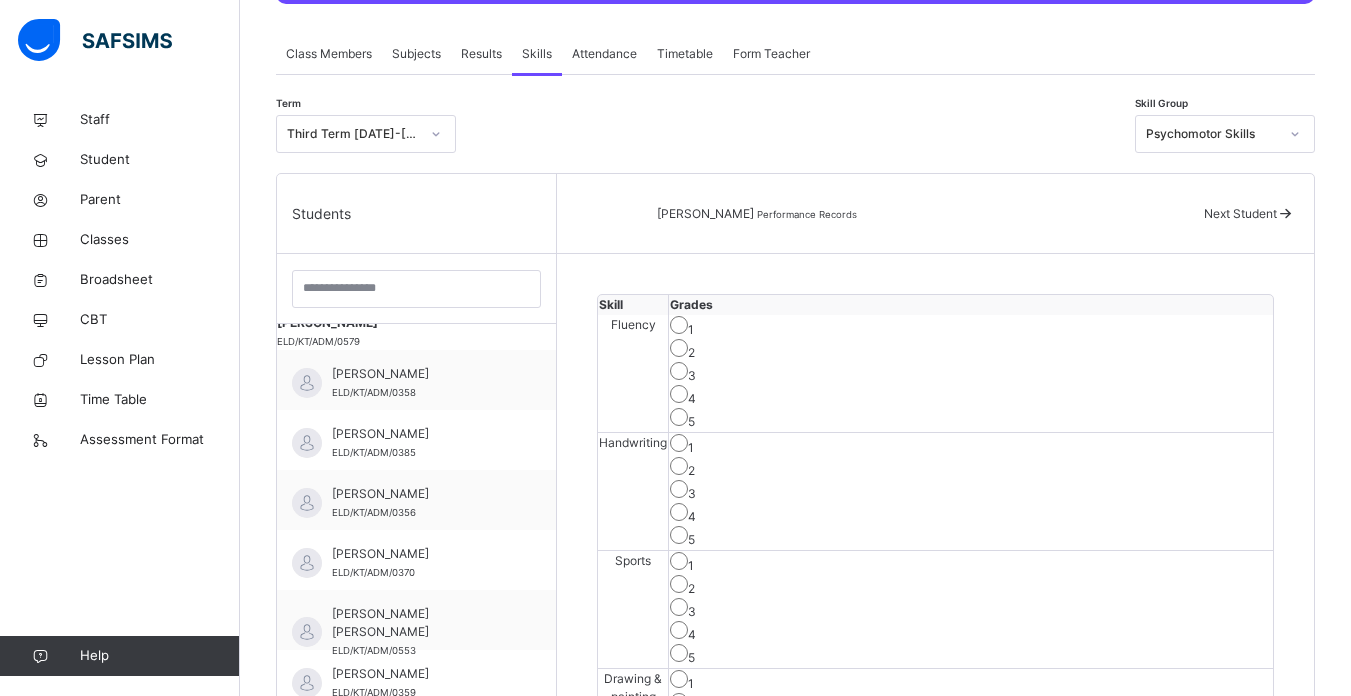 click on "Grades" at bounding box center (971, 305) 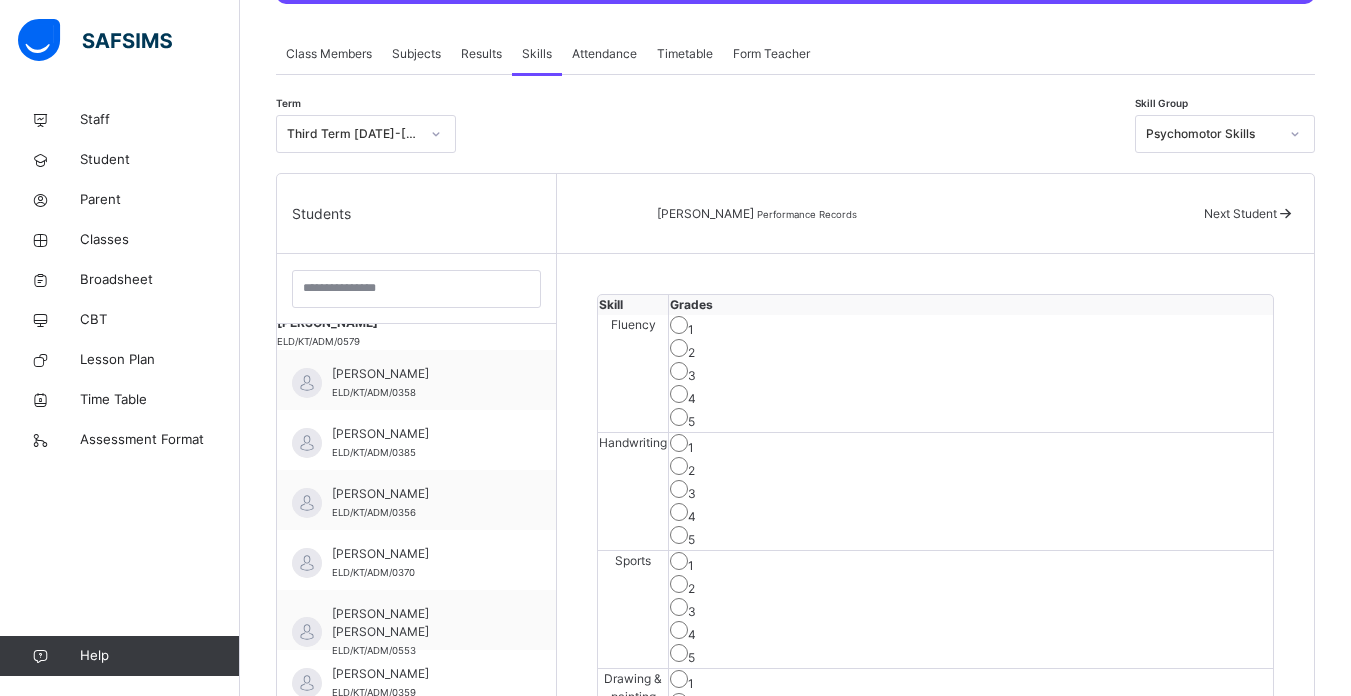 scroll, scrollTop: 337, scrollLeft: 0, axis: vertical 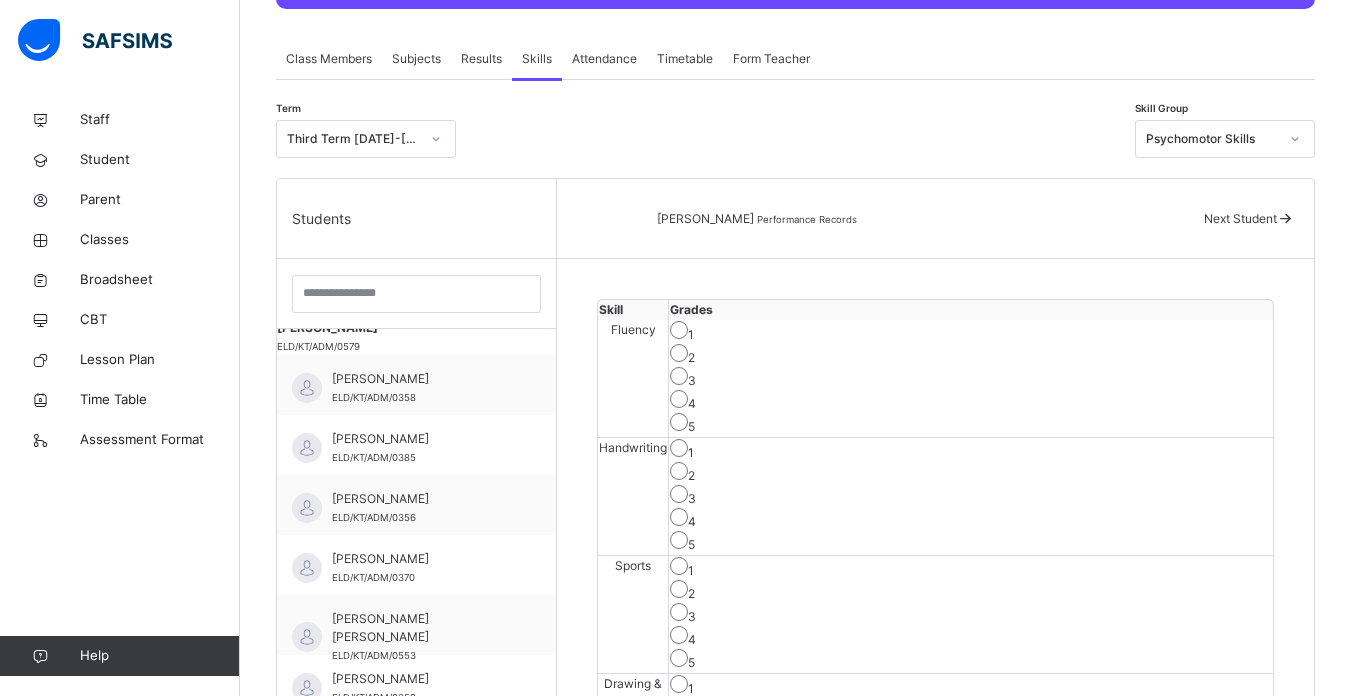 click on "Next Student" at bounding box center (1240, 218) 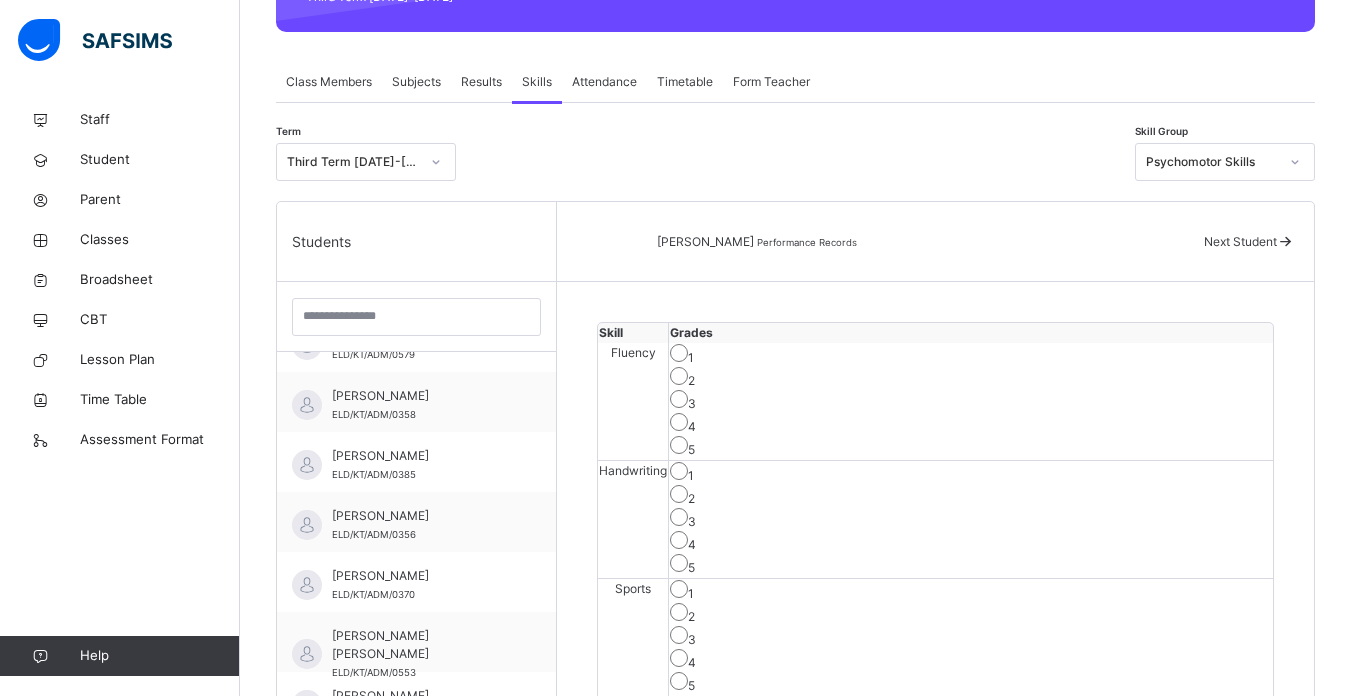 scroll, scrollTop: 257, scrollLeft: 0, axis: vertical 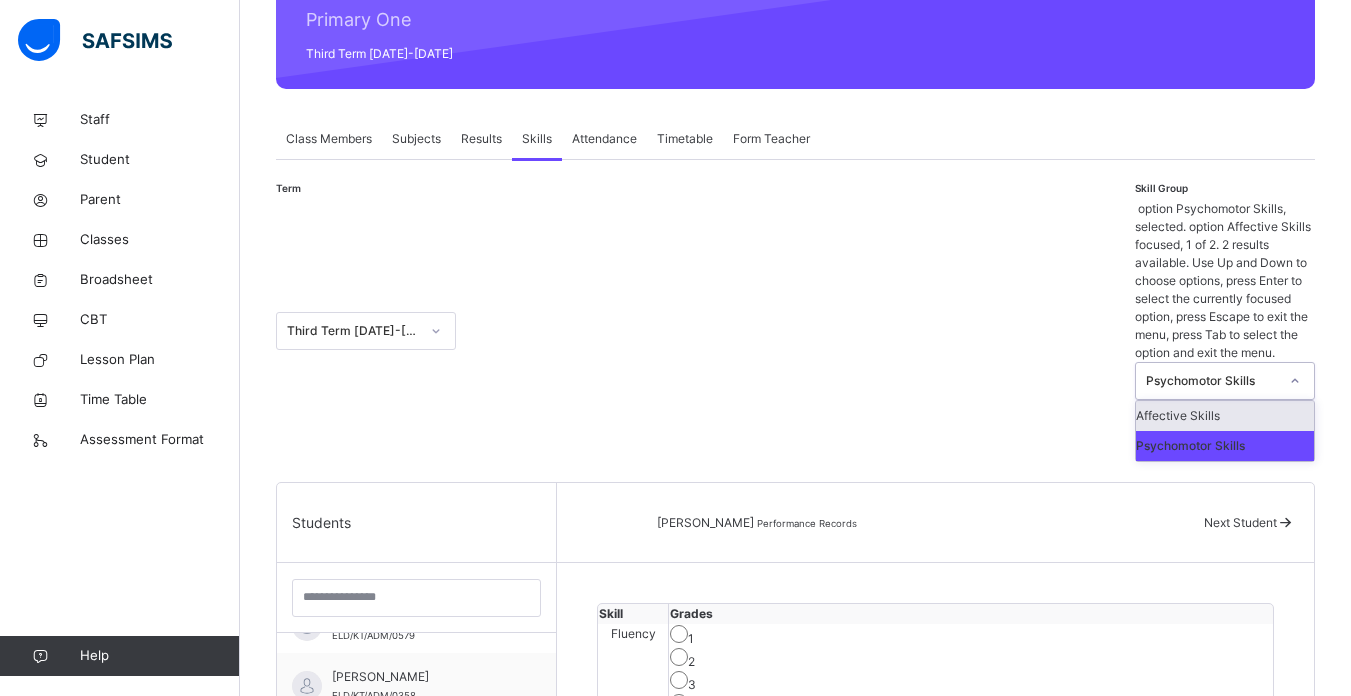 click on "Psychomotor Skills" at bounding box center (1212, 381) 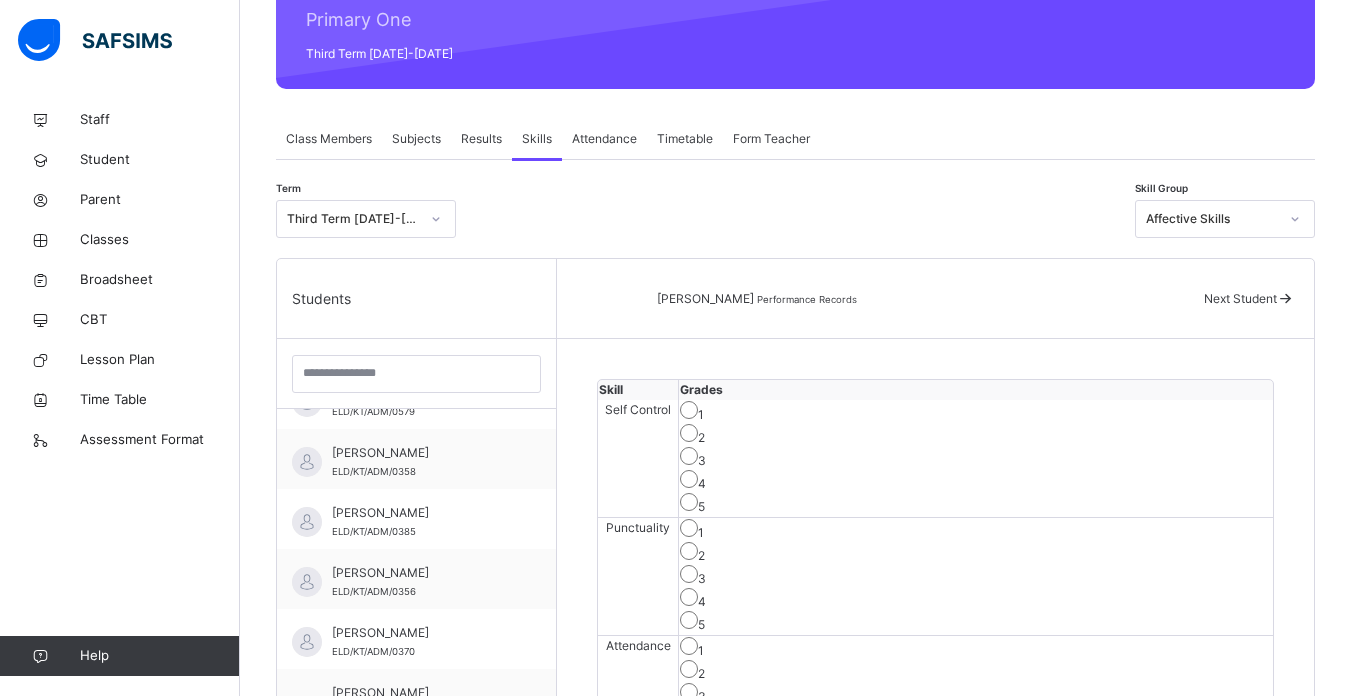 click on "Next Student" at bounding box center (1249, 299) 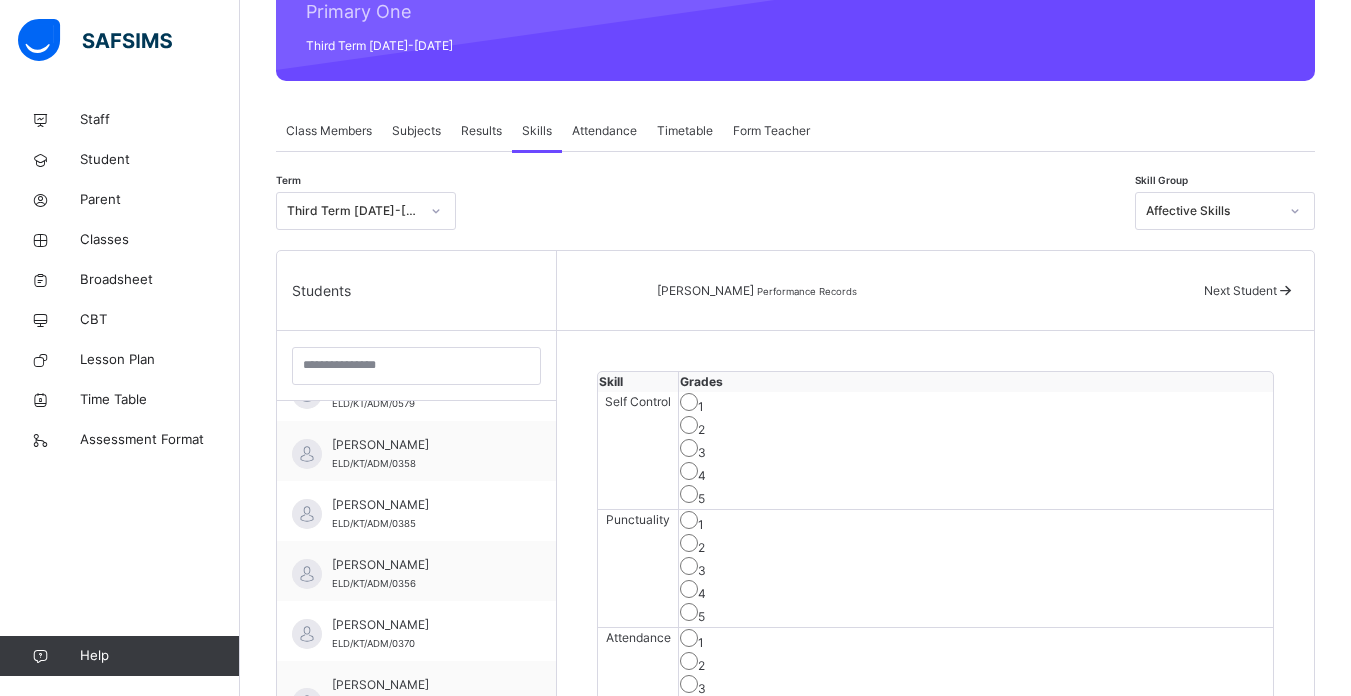 scroll, scrollTop: 262, scrollLeft: 0, axis: vertical 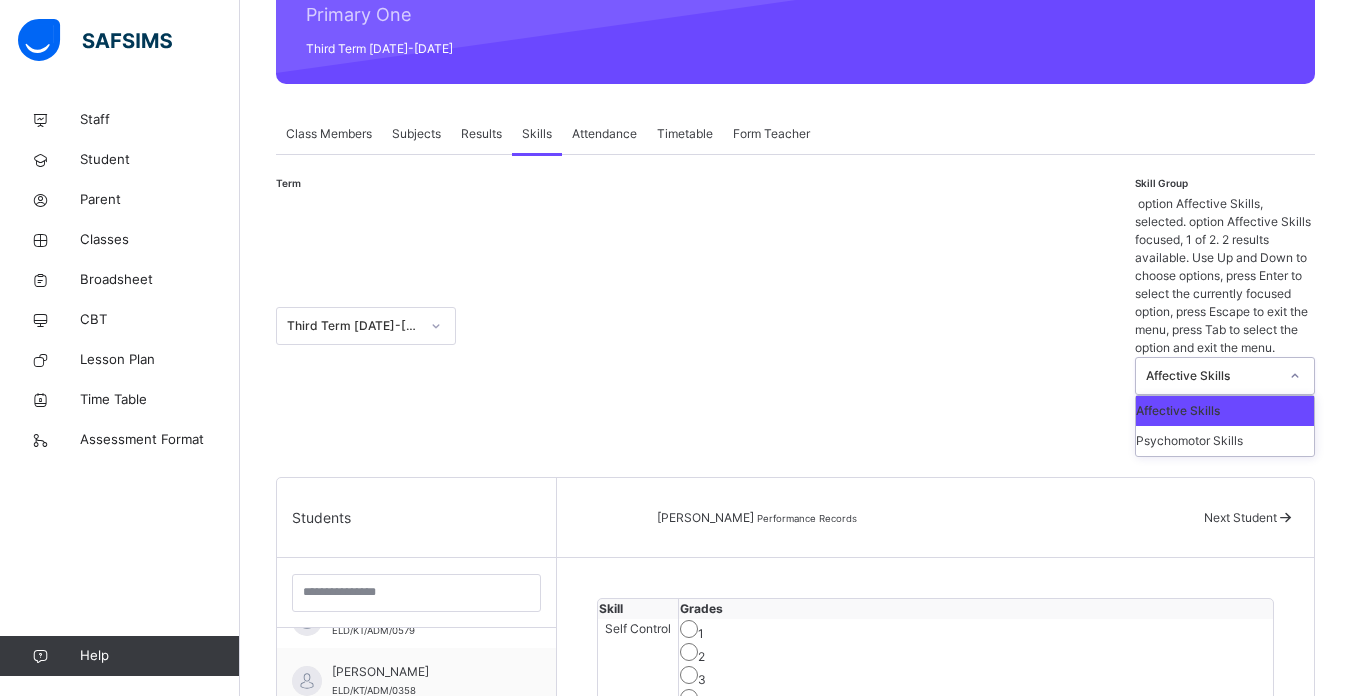 click on "Affective Skills" at bounding box center (1212, 376) 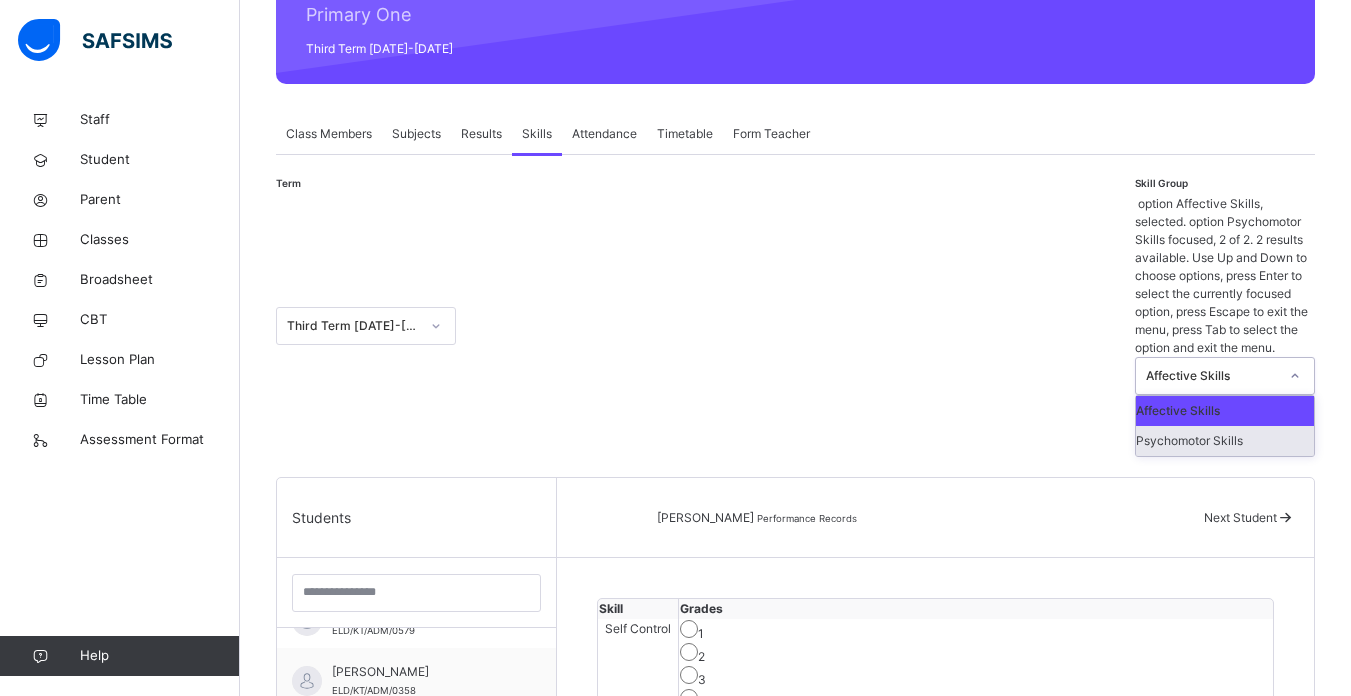 click on "Psychomotor Skills" at bounding box center [1225, 441] 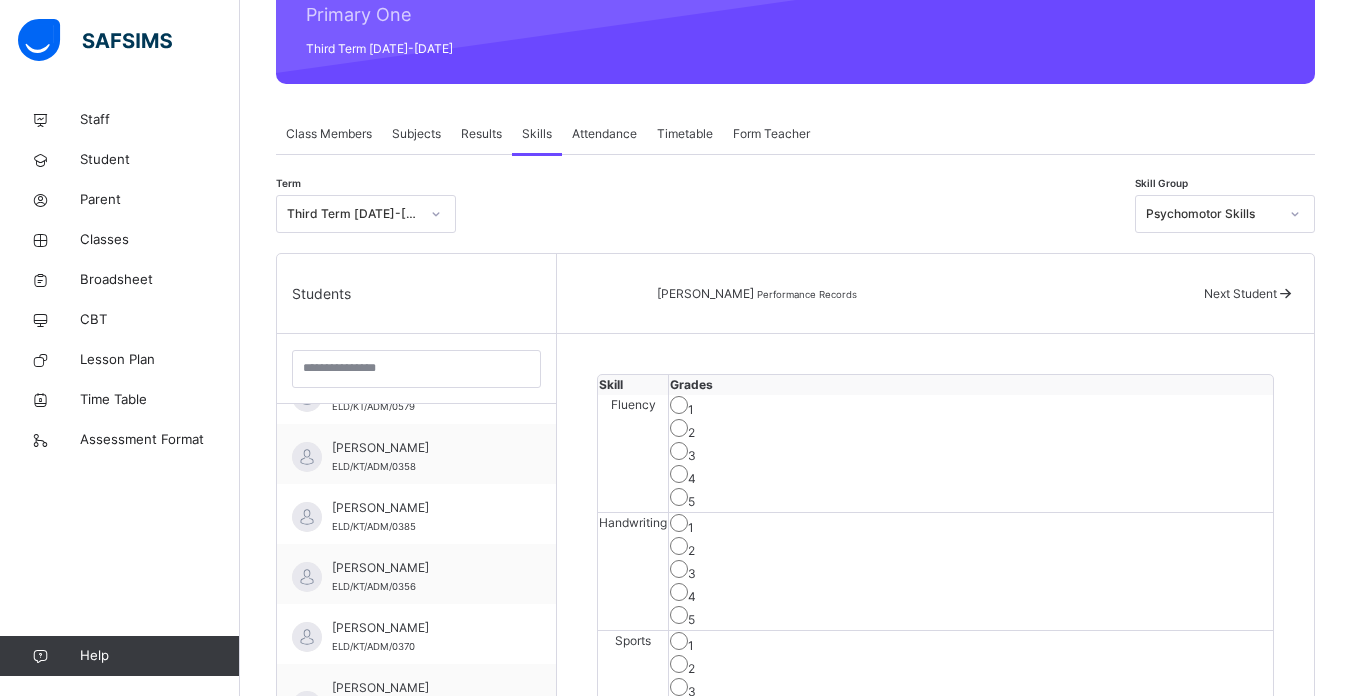 click on "Grades" at bounding box center [971, 385] 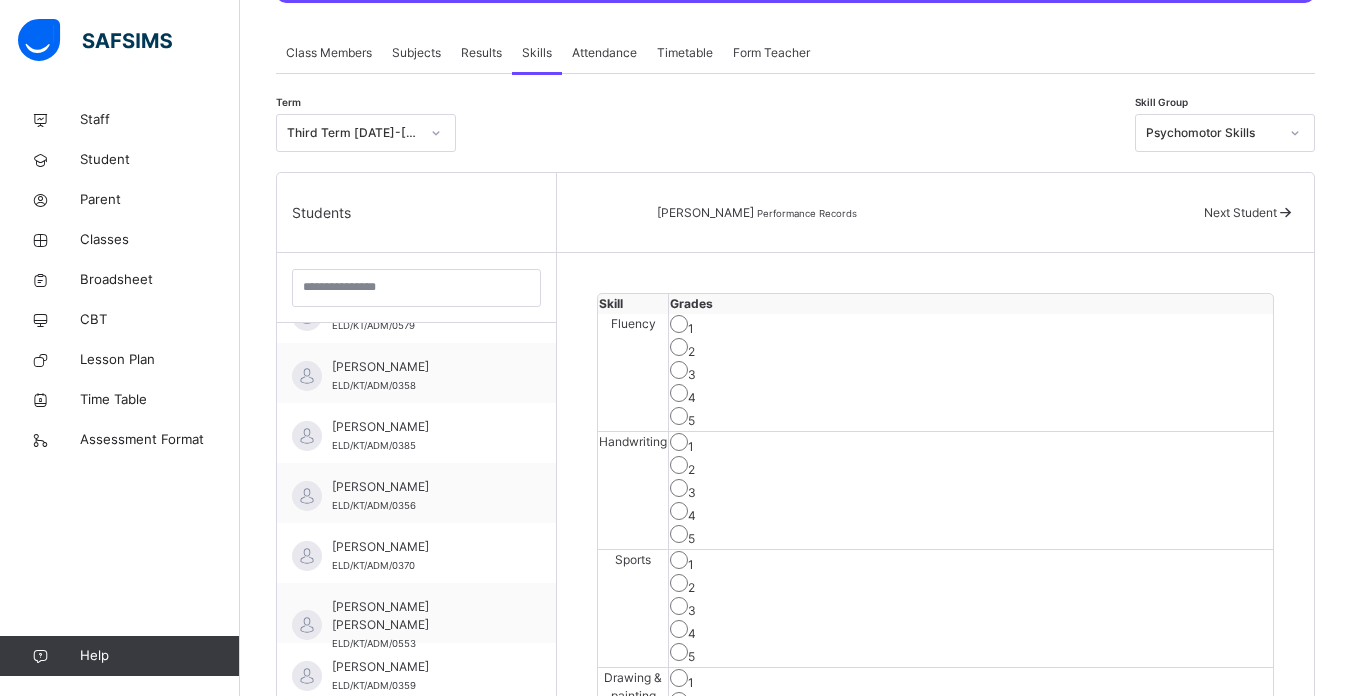 scroll, scrollTop: 297, scrollLeft: 0, axis: vertical 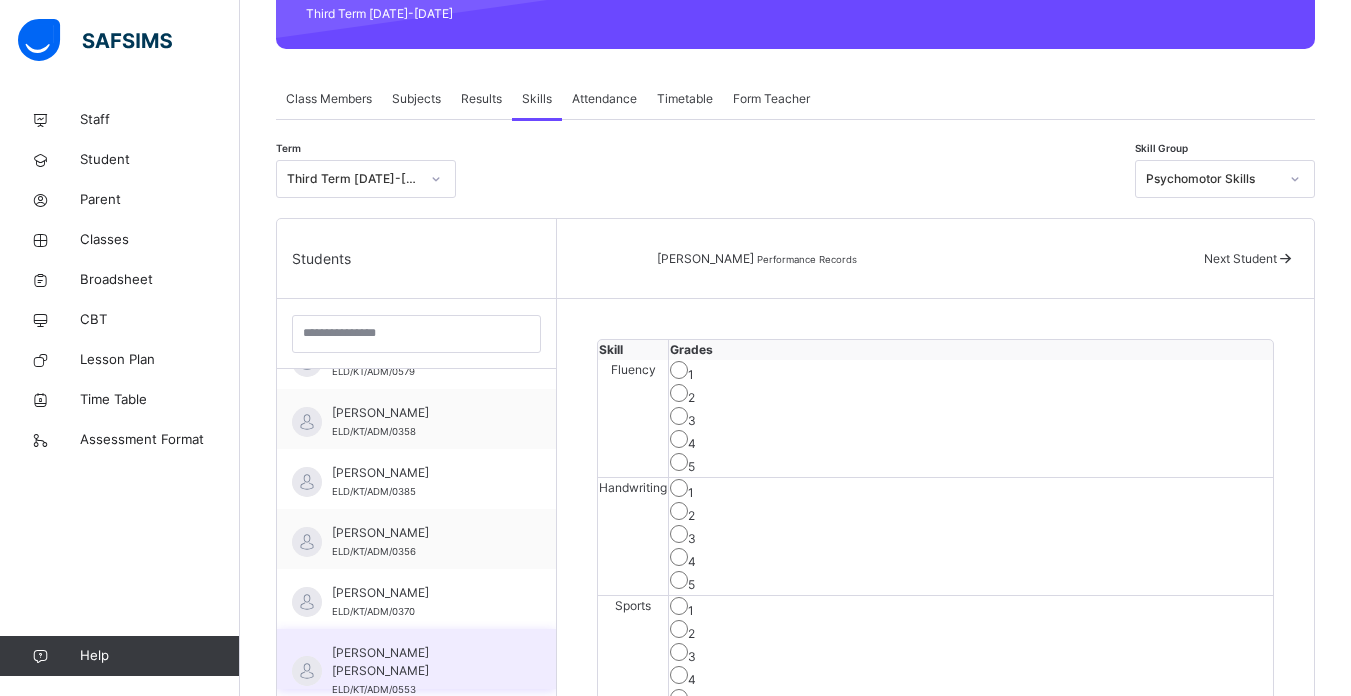 click on "[PERSON_NAME] [PERSON_NAME]" at bounding box center (421, 662) 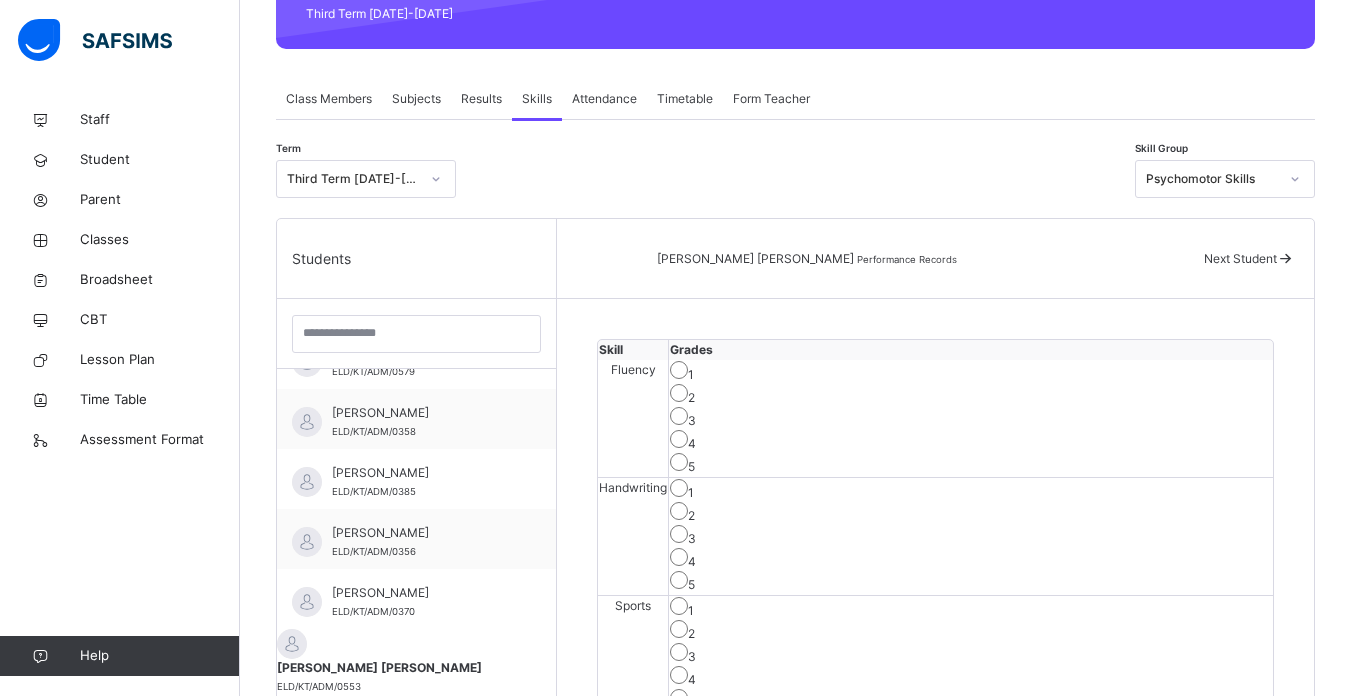 click on "Handwriting" at bounding box center [633, 488] 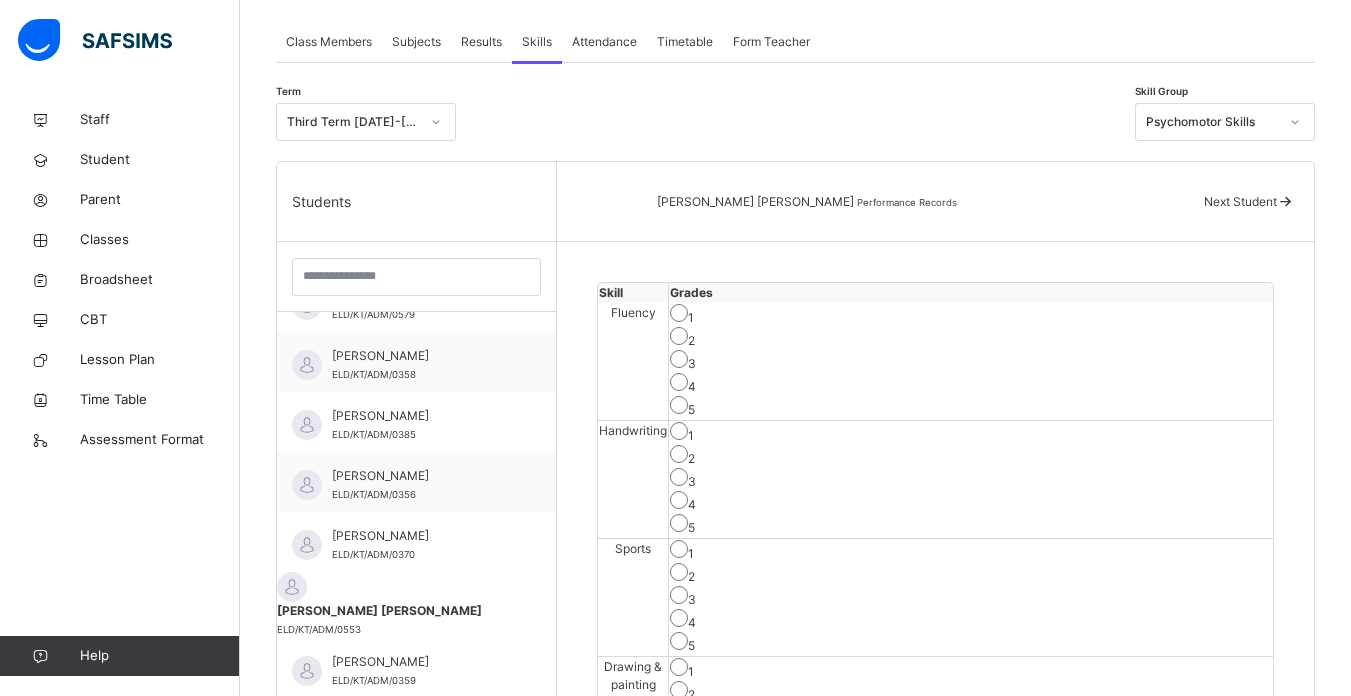 scroll, scrollTop: 337, scrollLeft: 0, axis: vertical 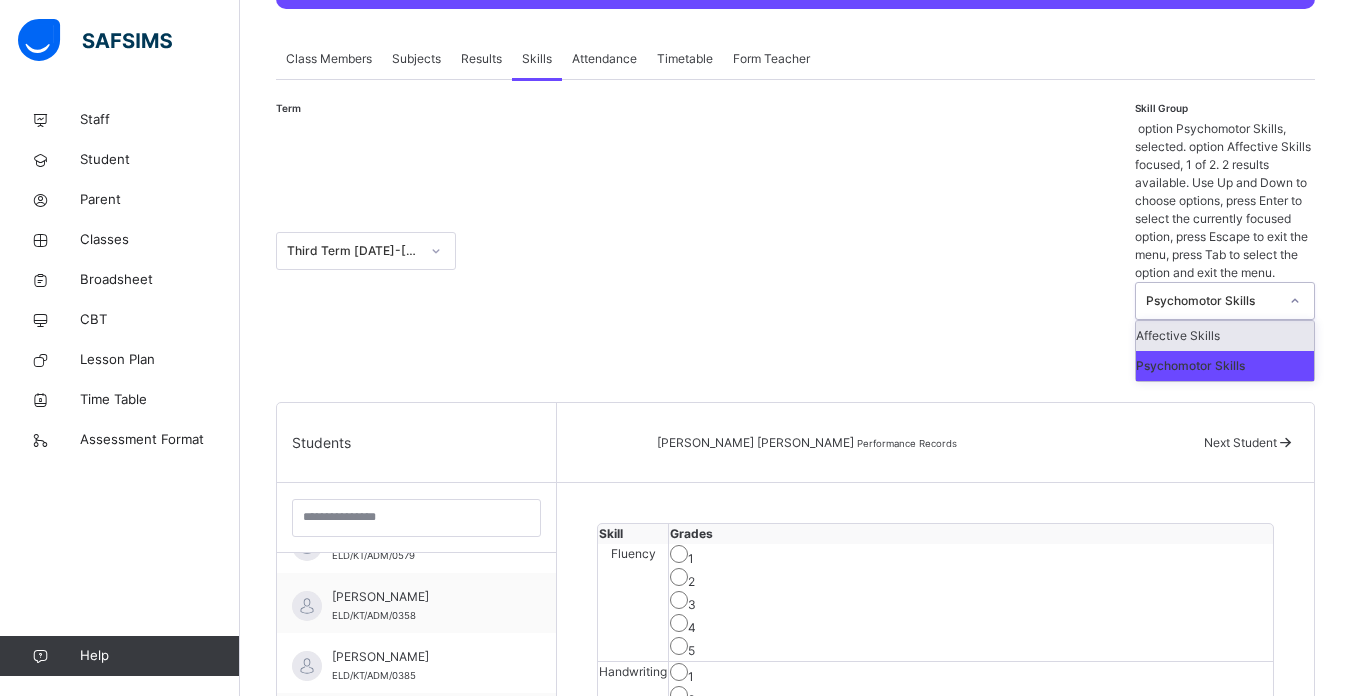 click on "Psychomotor Skills" at bounding box center (1212, 301) 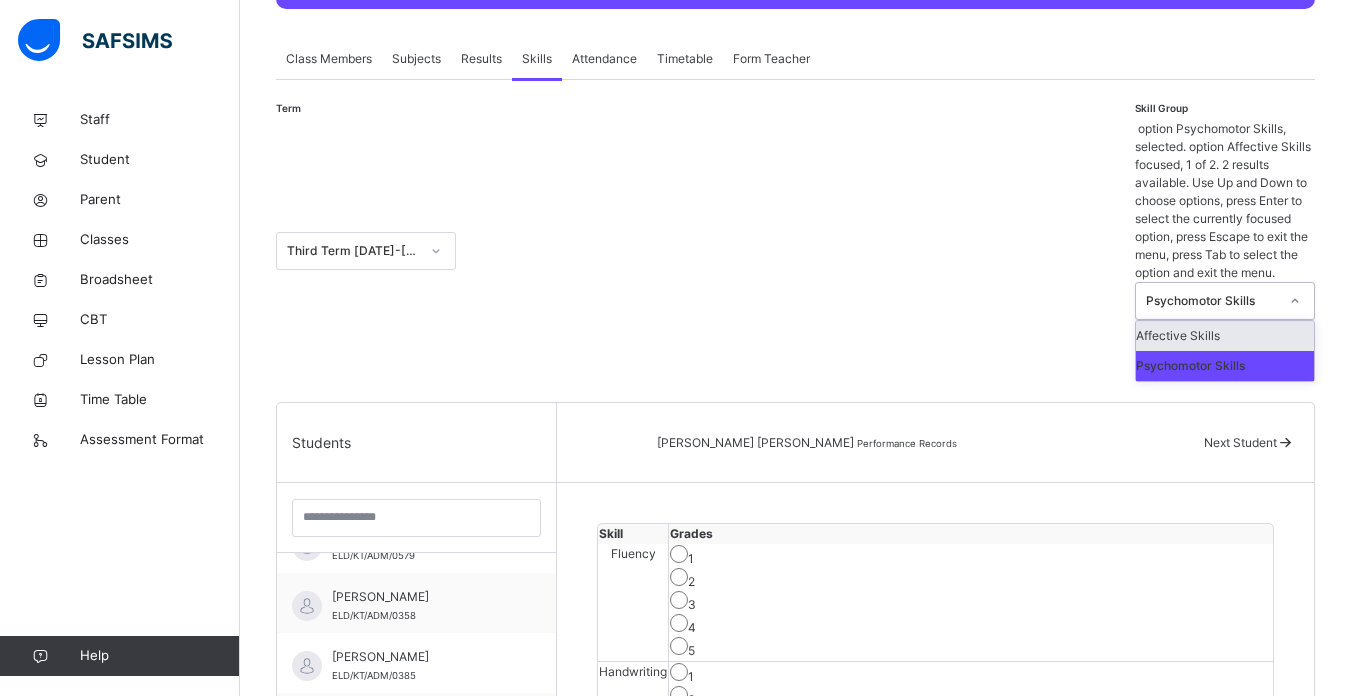 click on "Affective Skills" at bounding box center [1225, 336] 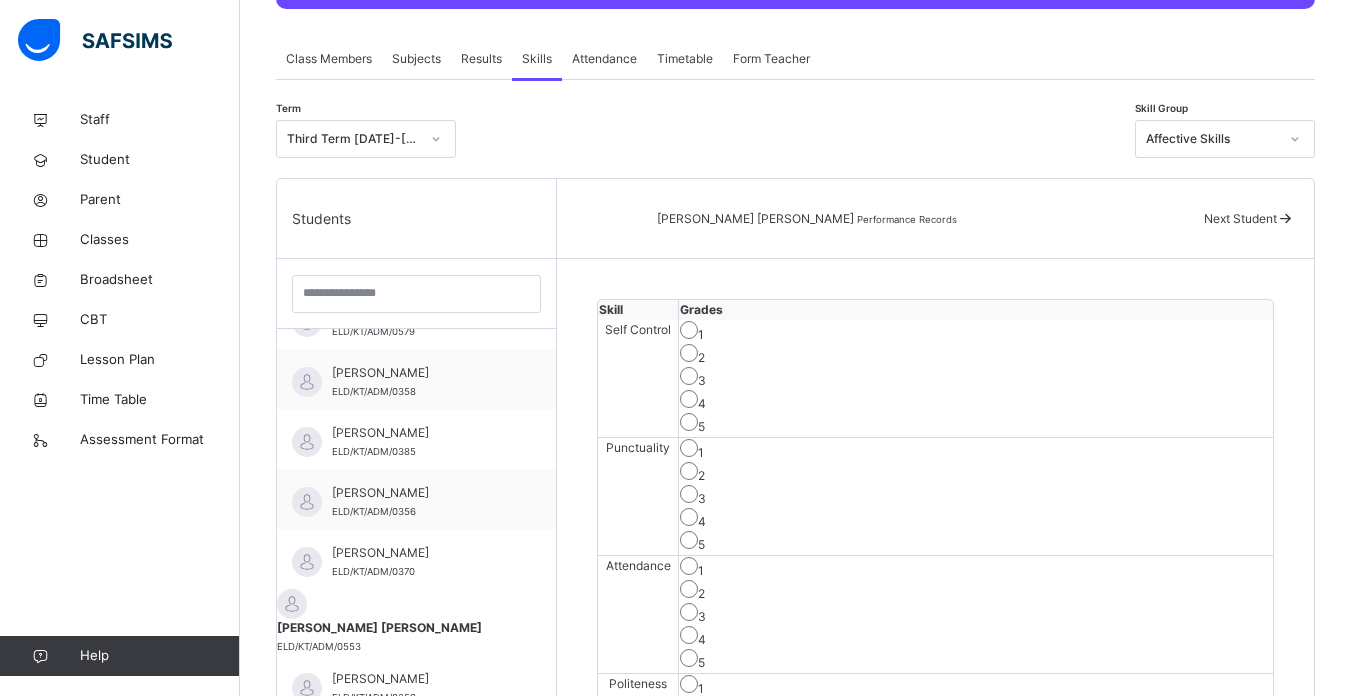click on "[PERSON_NAME] [PERSON_NAME]   Performance Records   Next Student" at bounding box center [935, 219] 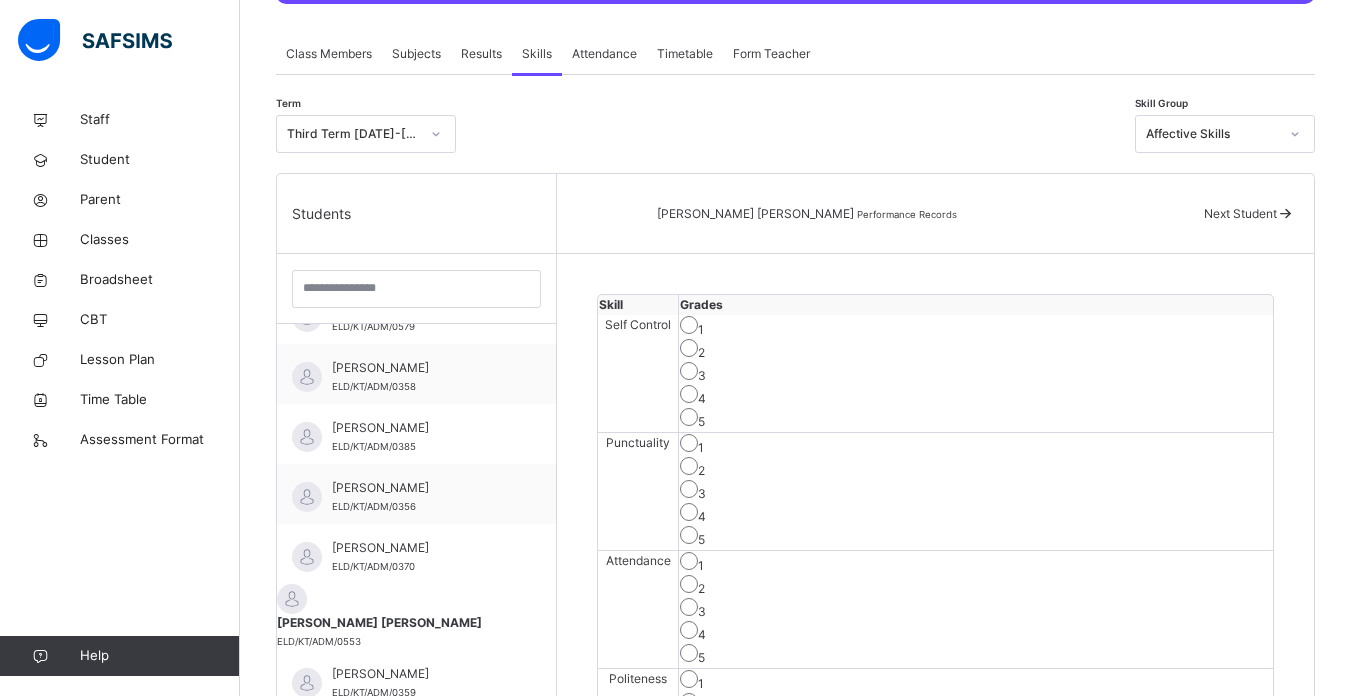 scroll, scrollTop: 262, scrollLeft: 0, axis: vertical 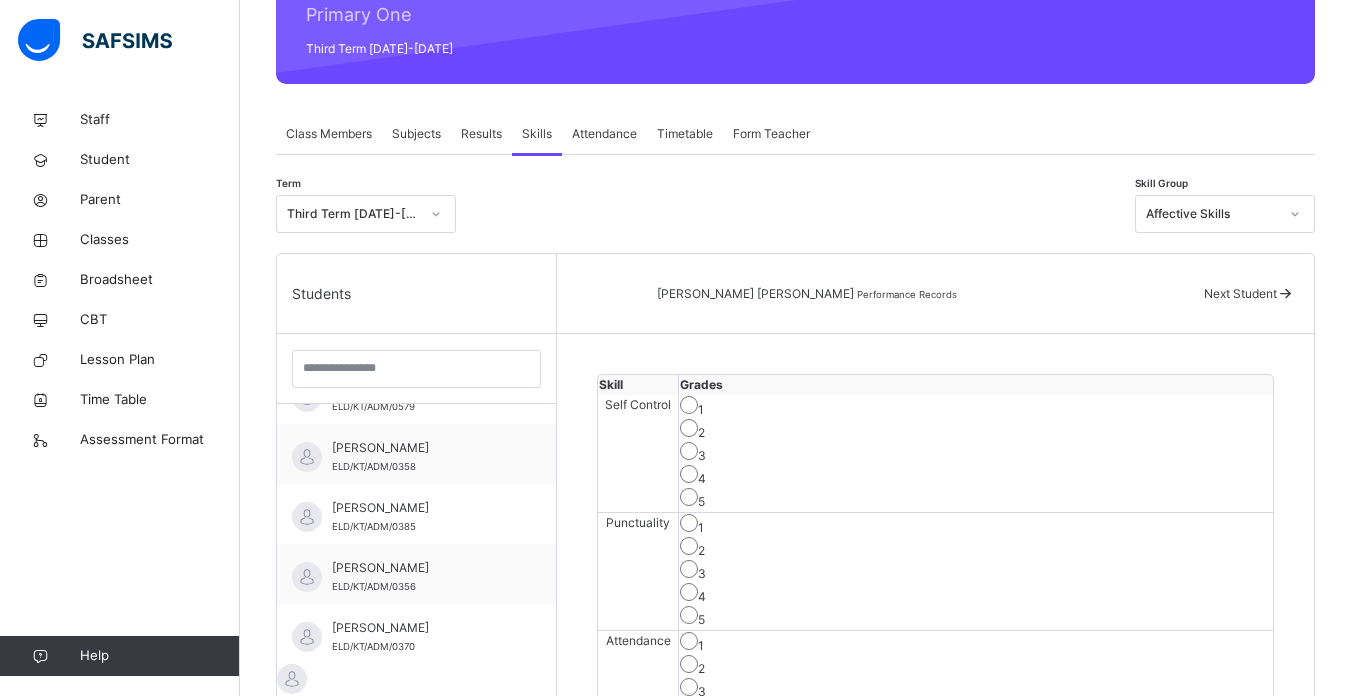 click on "Attendance" at bounding box center [604, 134] 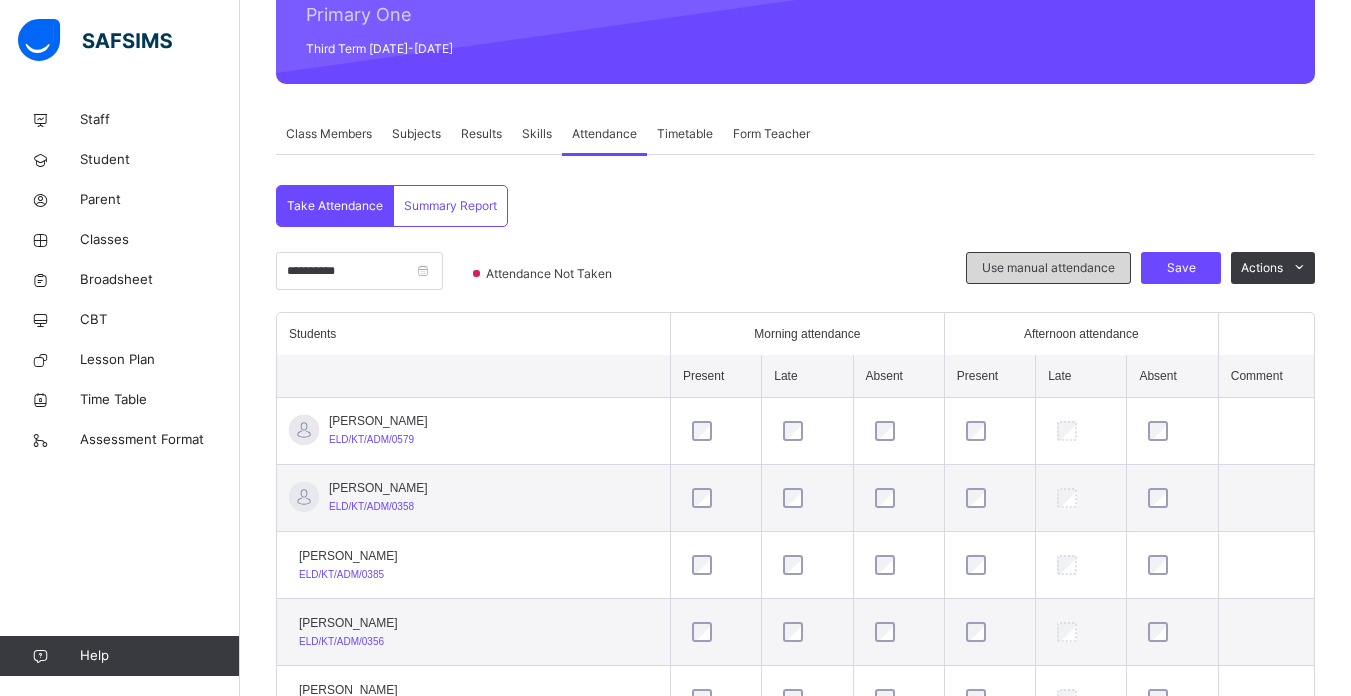 click on "Use manual attendance" at bounding box center [1048, 268] 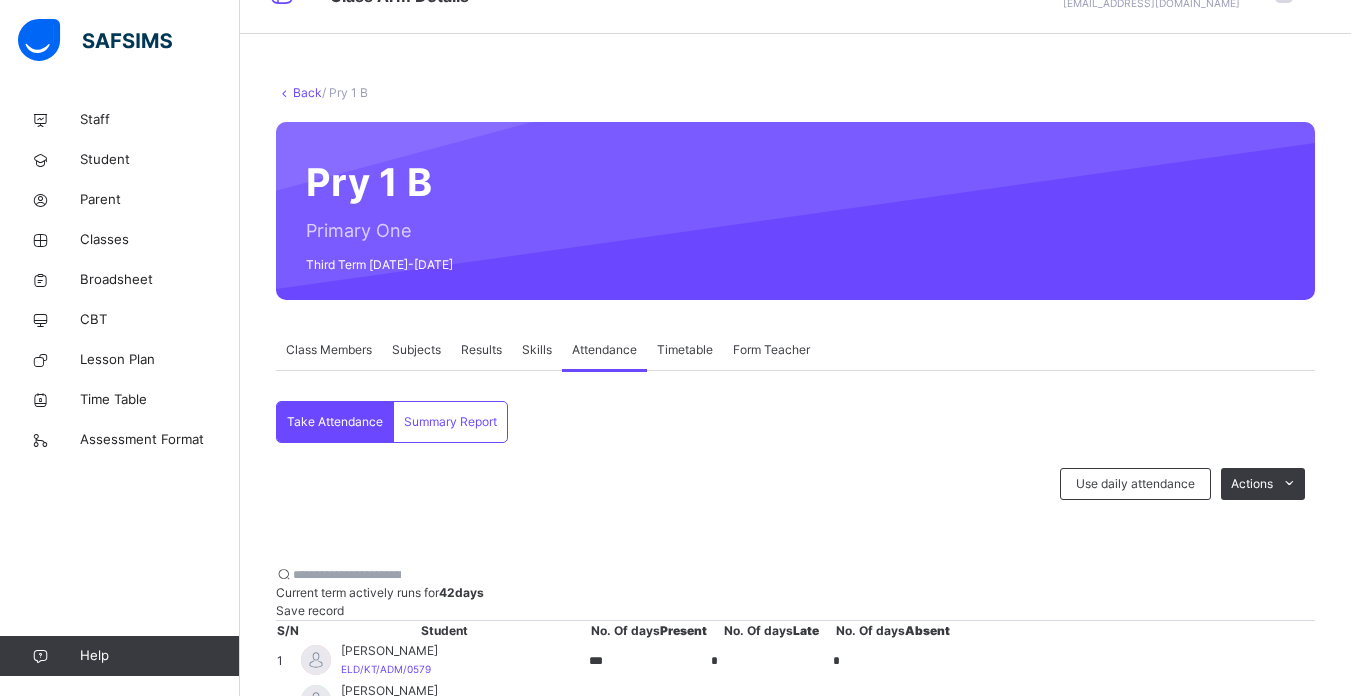 scroll, scrollTop: 0, scrollLeft: 0, axis: both 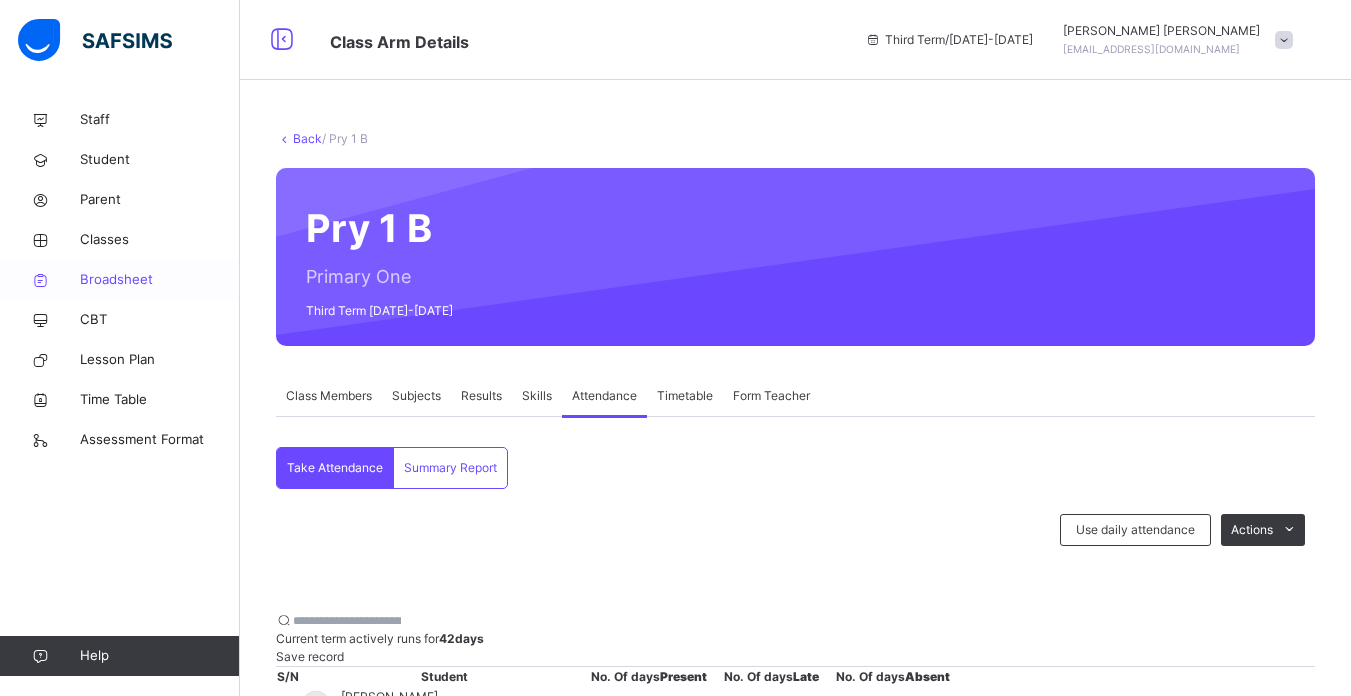click on "Broadsheet" at bounding box center [160, 280] 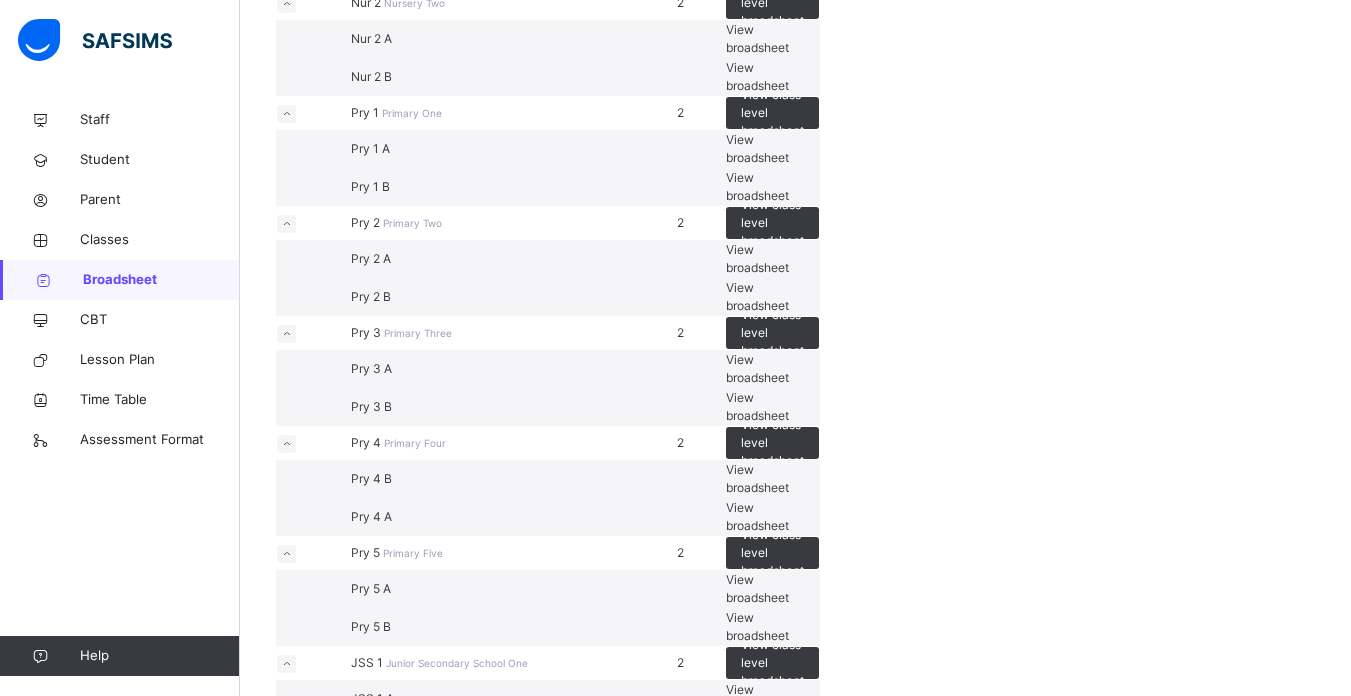 scroll, scrollTop: 480, scrollLeft: 0, axis: vertical 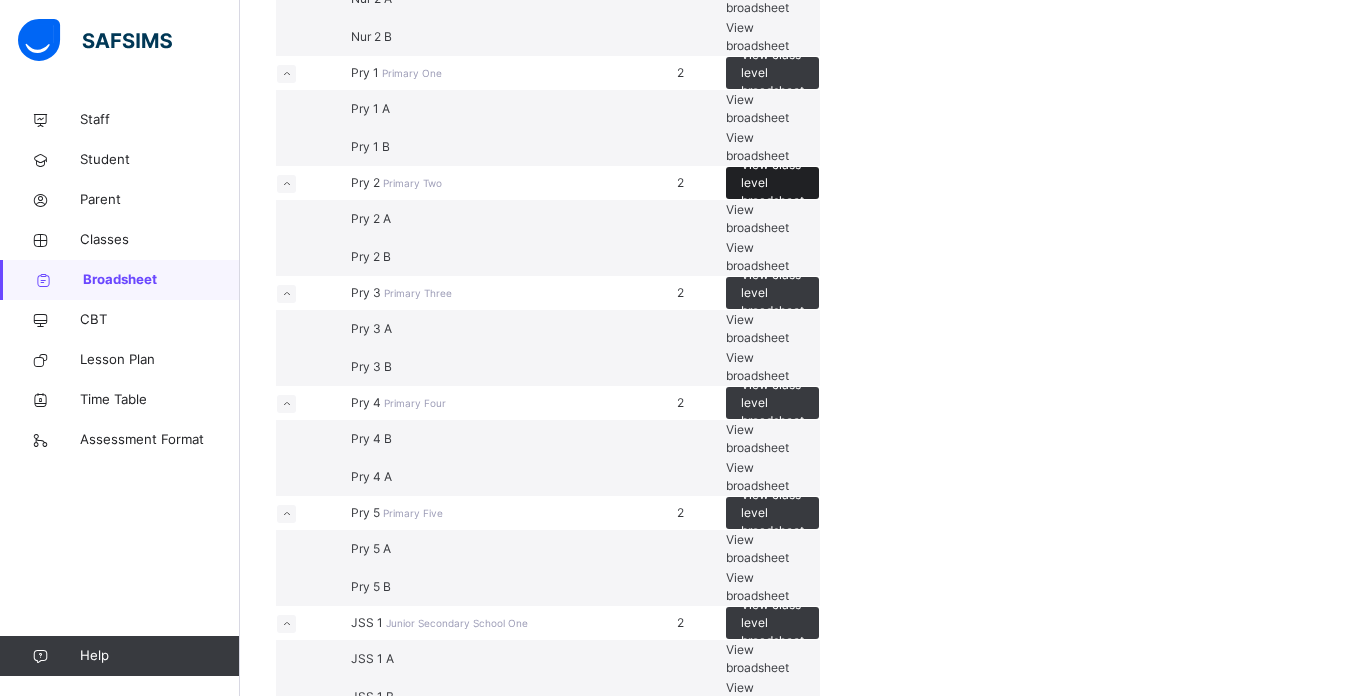 click on "View class level broadsheet" at bounding box center (772, 183) 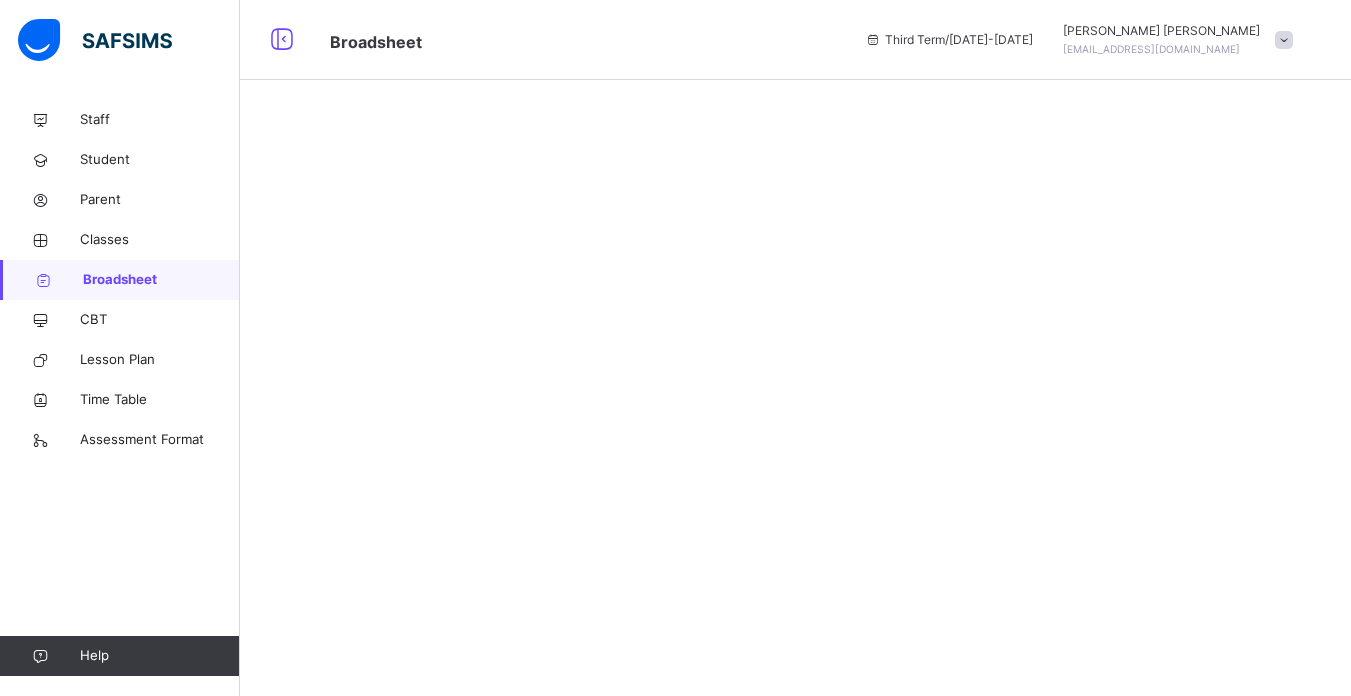 scroll, scrollTop: 0, scrollLeft: 0, axis: both 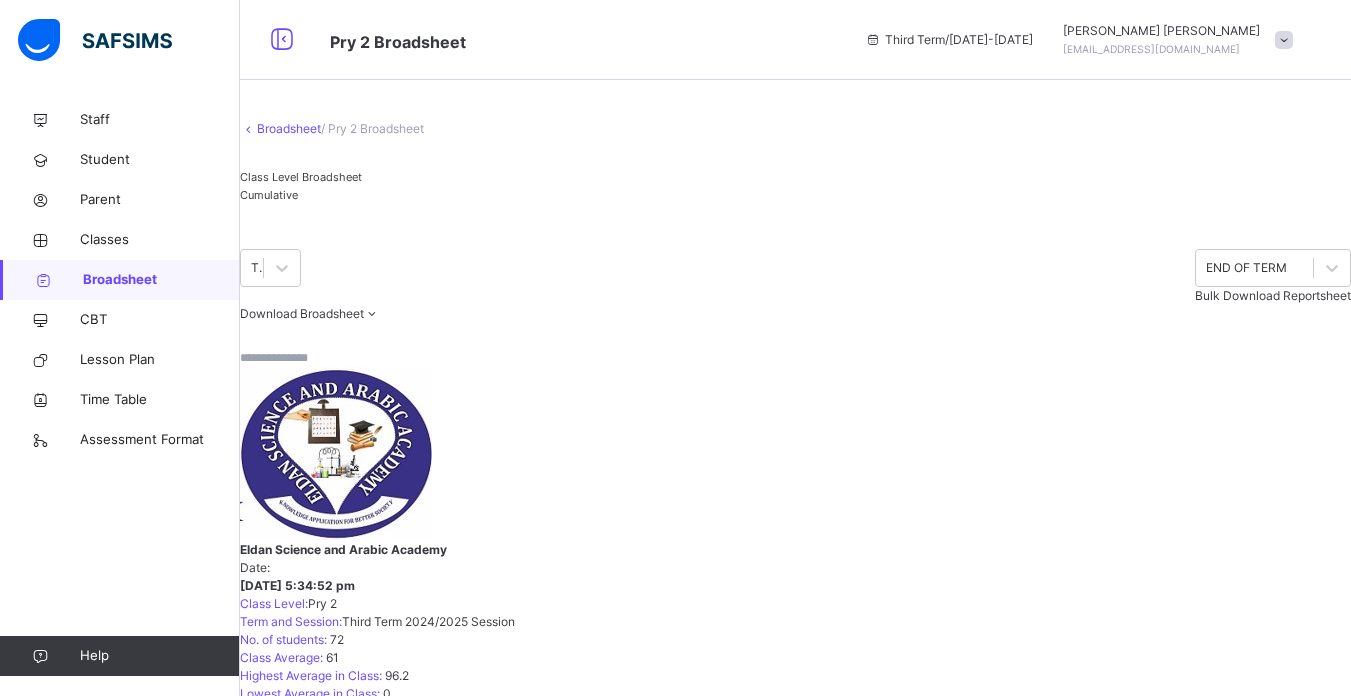 click on "Broadsheet" at bounding box center [289, 128] 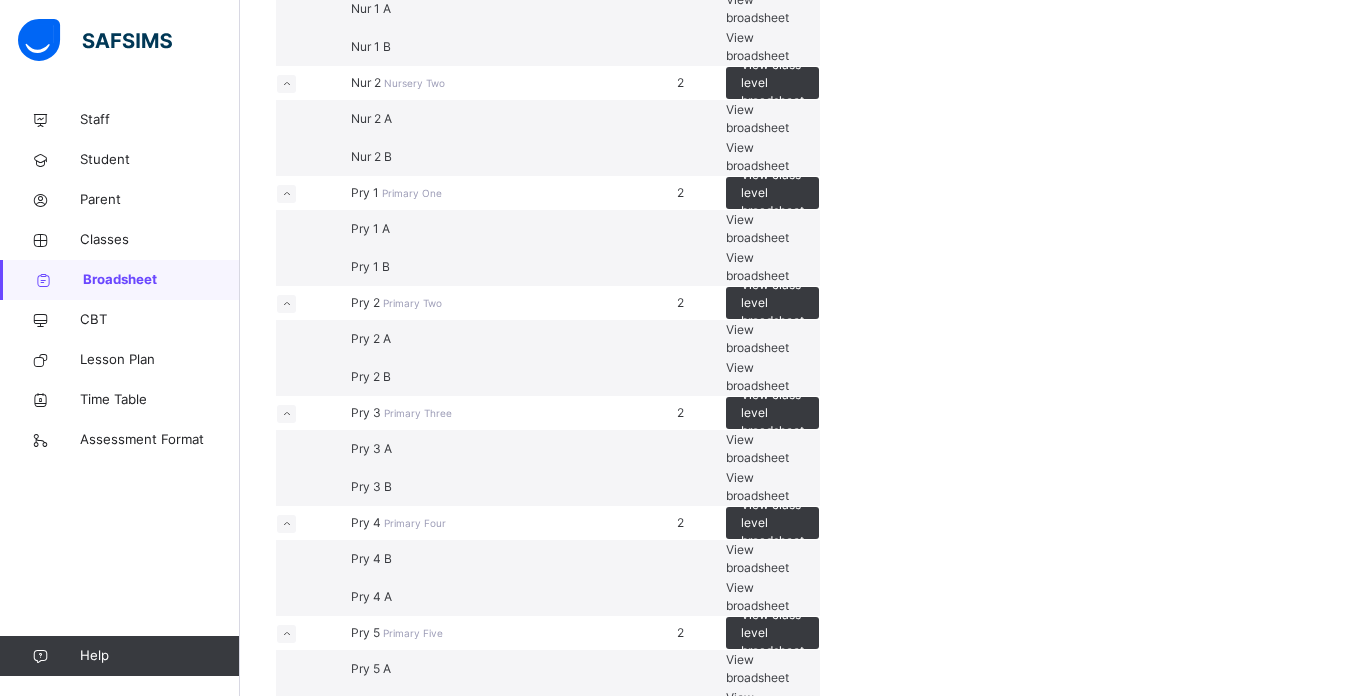 scroll, scrollTop: 400, scrollLeft: 0, axis: vertical 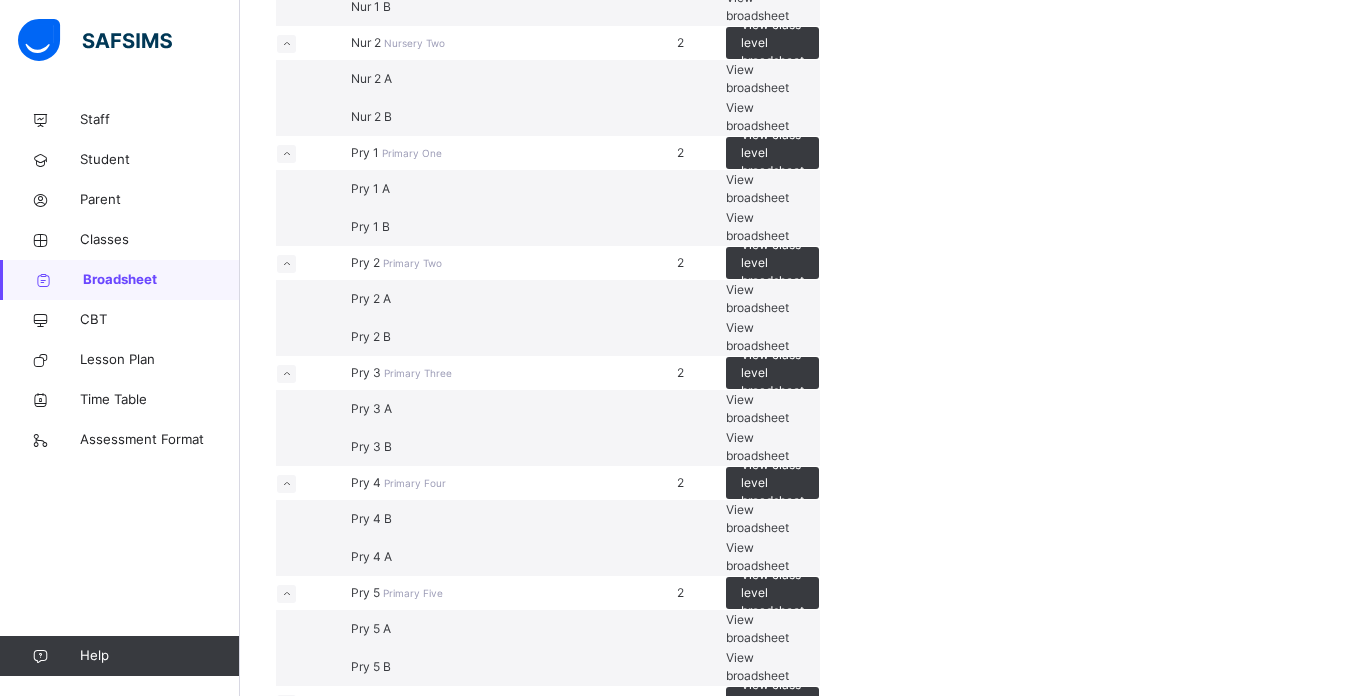 click on "View broadsheet" at bounding box center (757, 226) 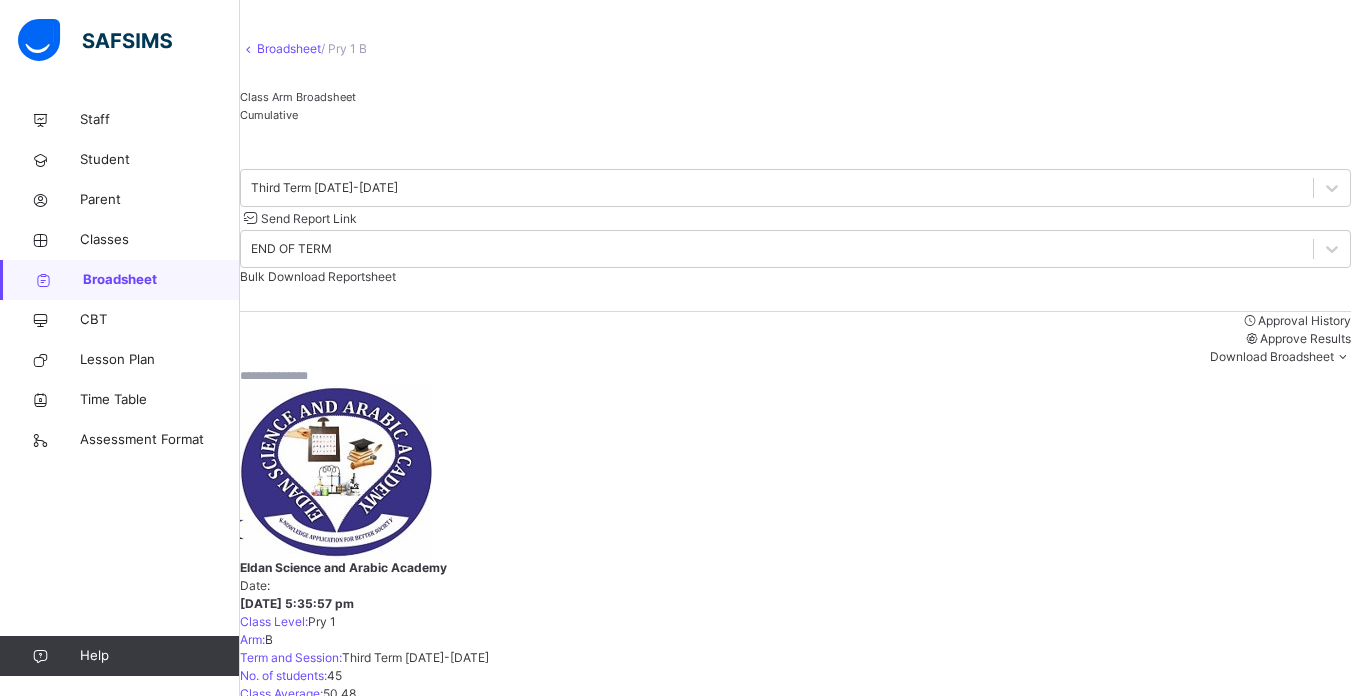 scroll, scrollTop: 120, scrollLeft: 0, axis: vertical 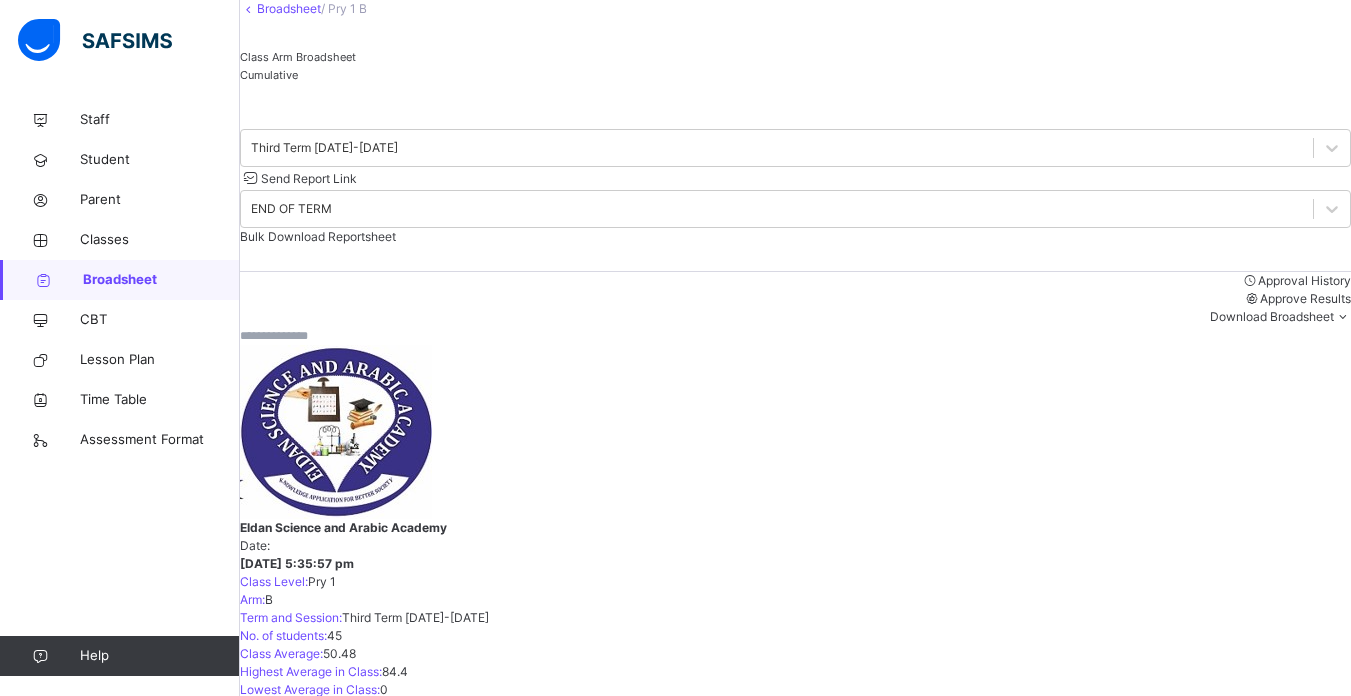 click on "Muhadatha" at bounding box center [946, 1221] 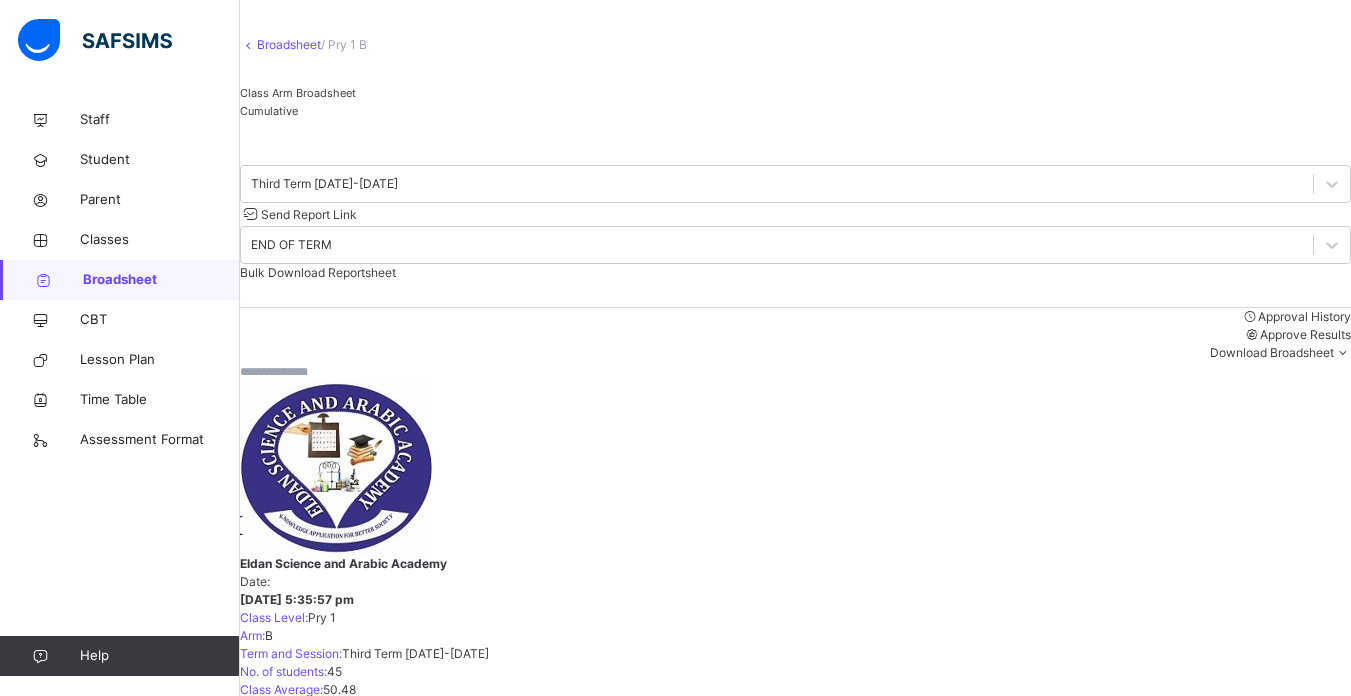 scroll, scrollTop: 80, scrollLeft: 0, axis: vertical 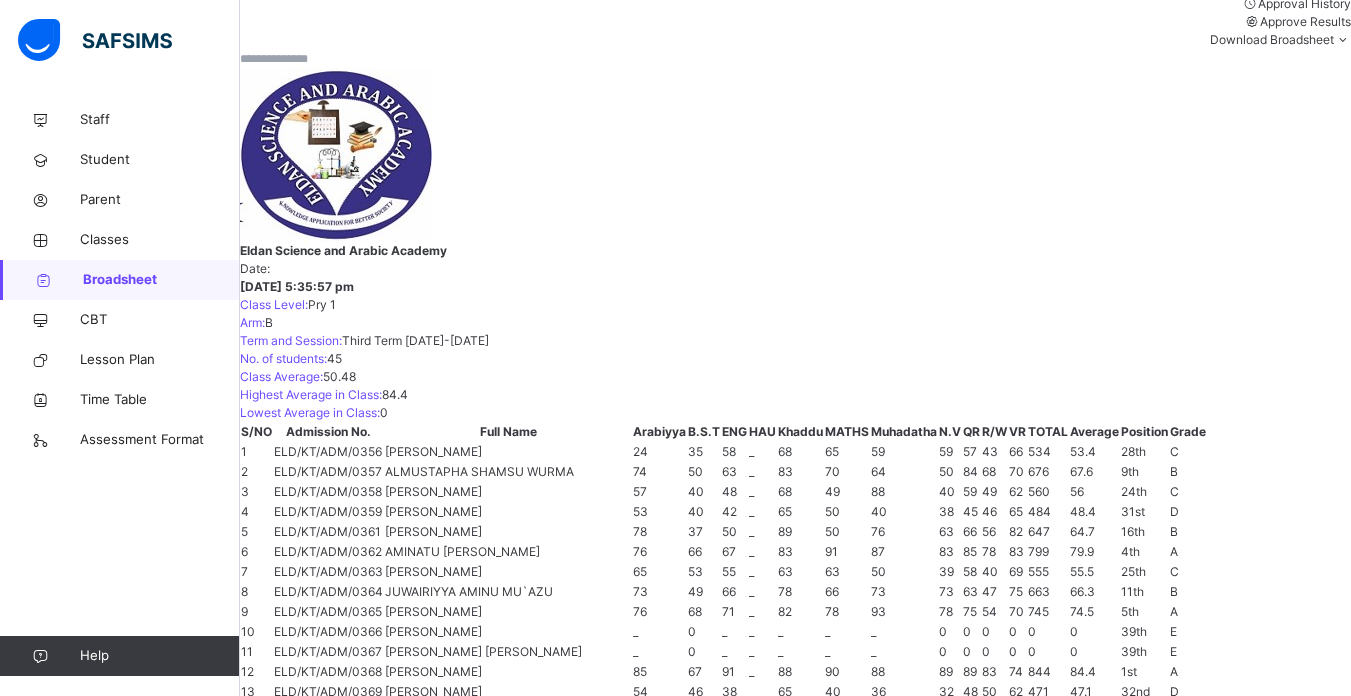 click on "65" at bounding box center [871, 988] 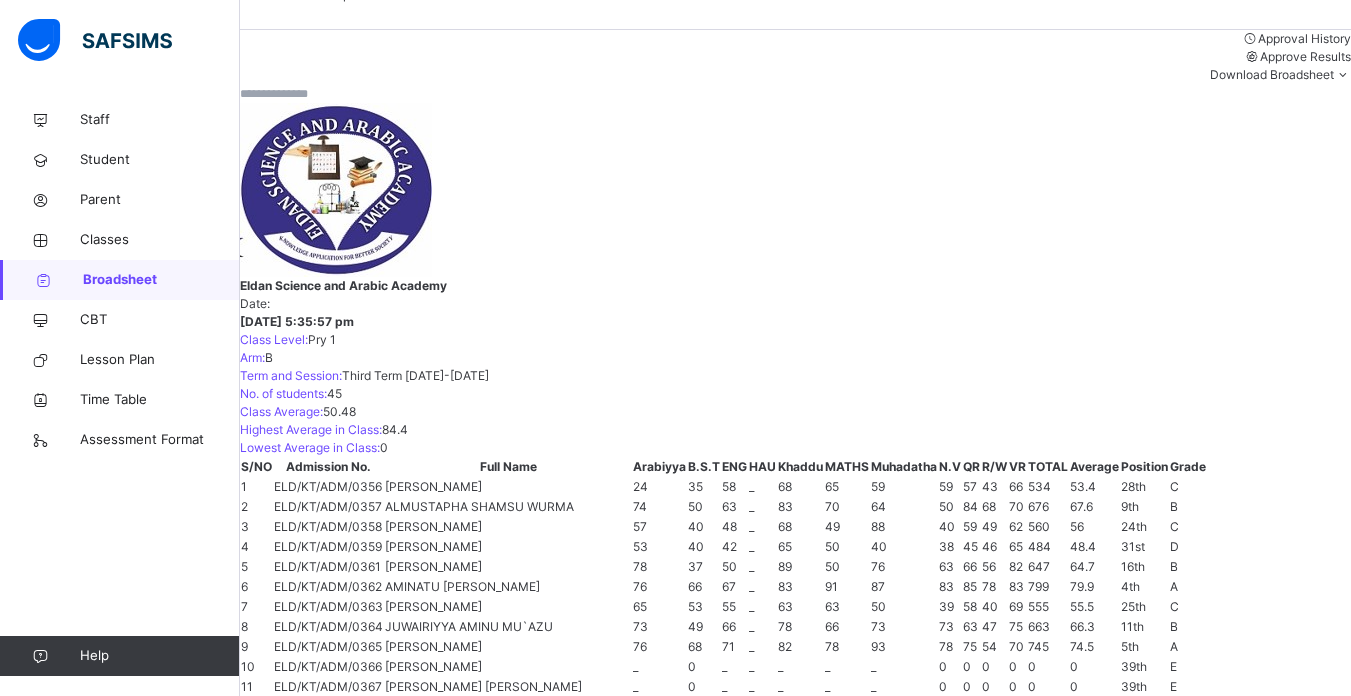 scroll, scrollTop: 357, scrollLeft: 0, axis: vertical 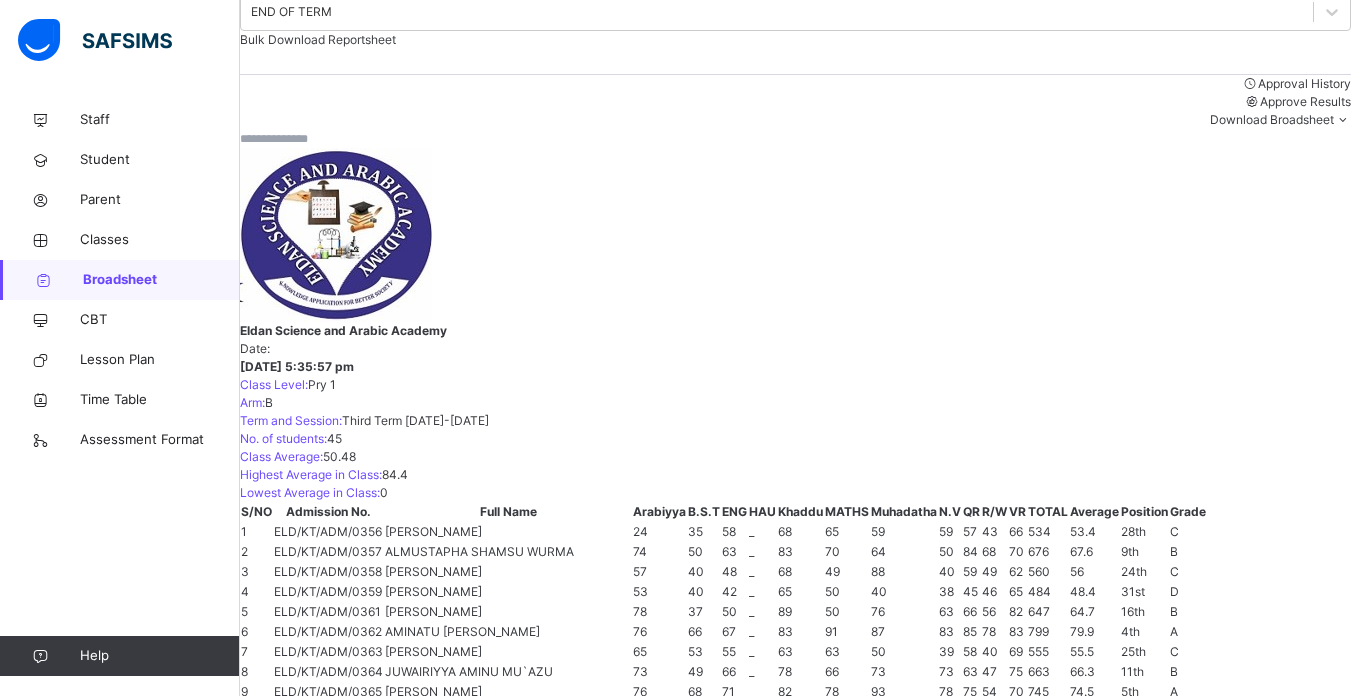 click on "24" at bounding box center (591, 1068) 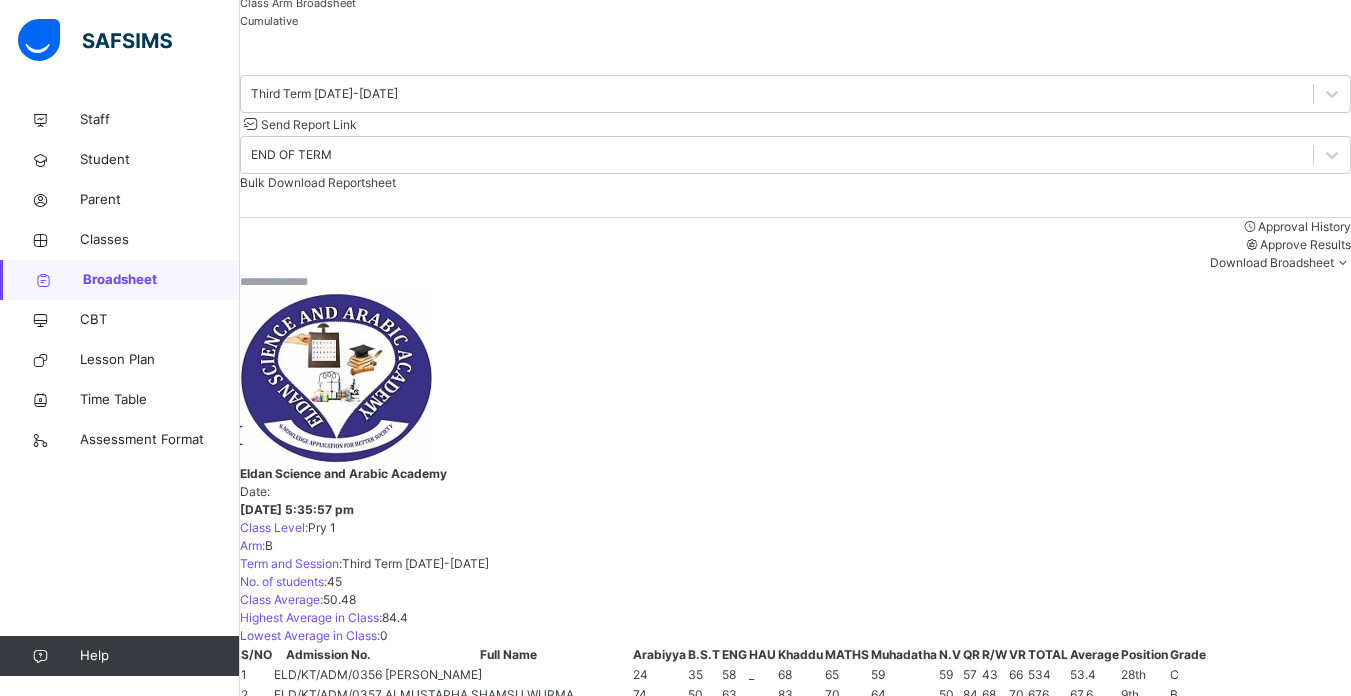 scroll, scrollTop: 157, scrollLeft: 0, axis: vertical 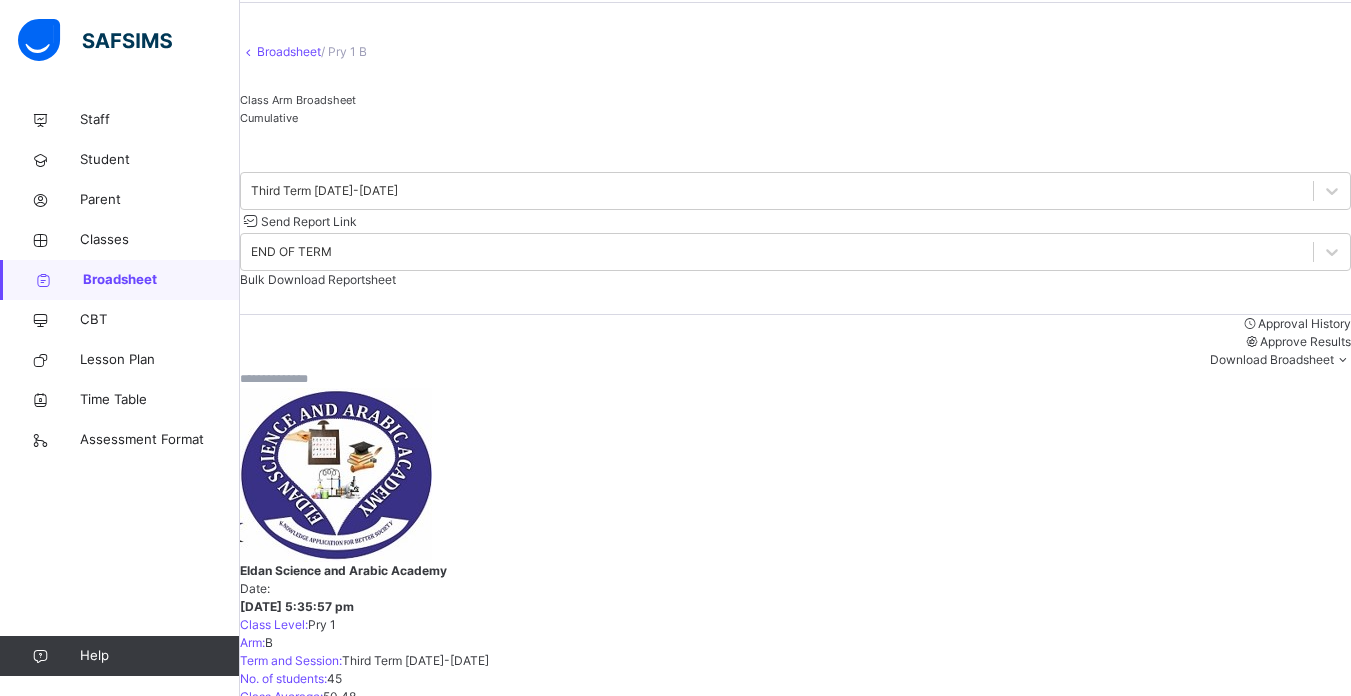 click on "Broadsheet" at bounding box center (289, 51) 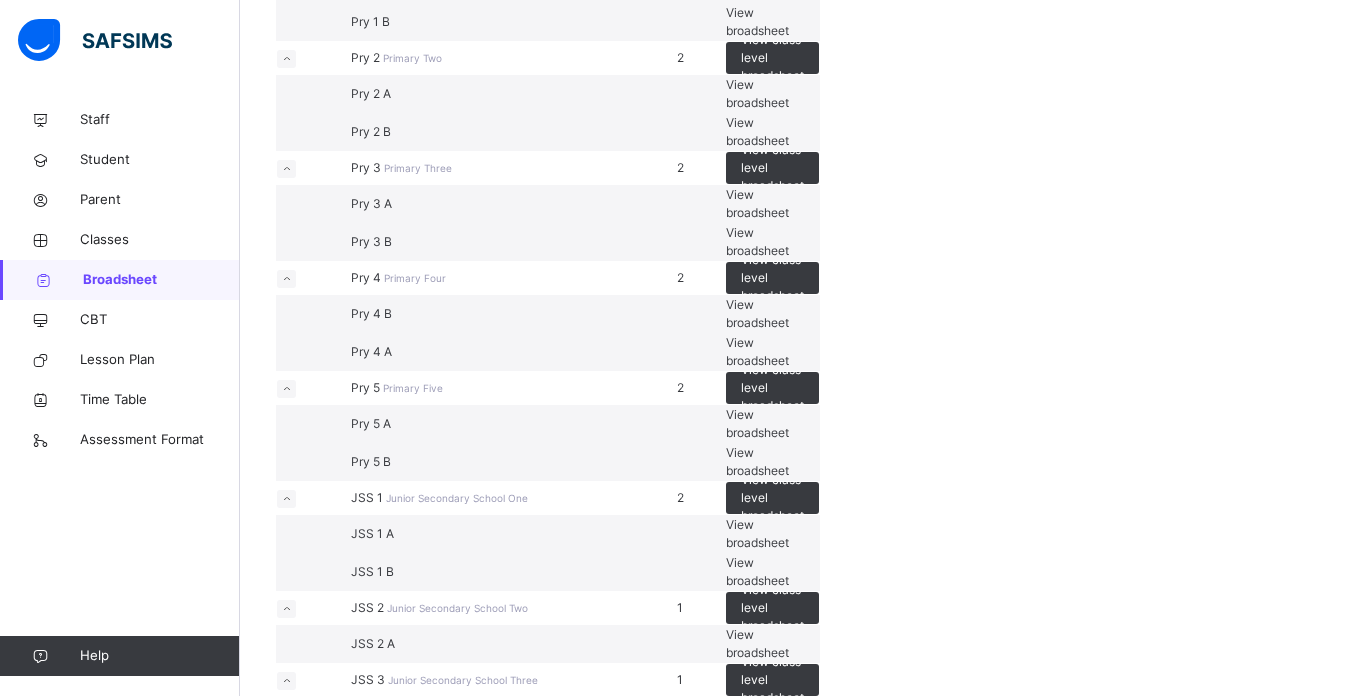 scroll, scrollTop: 640, scrollLeft: 0, axis: vertical 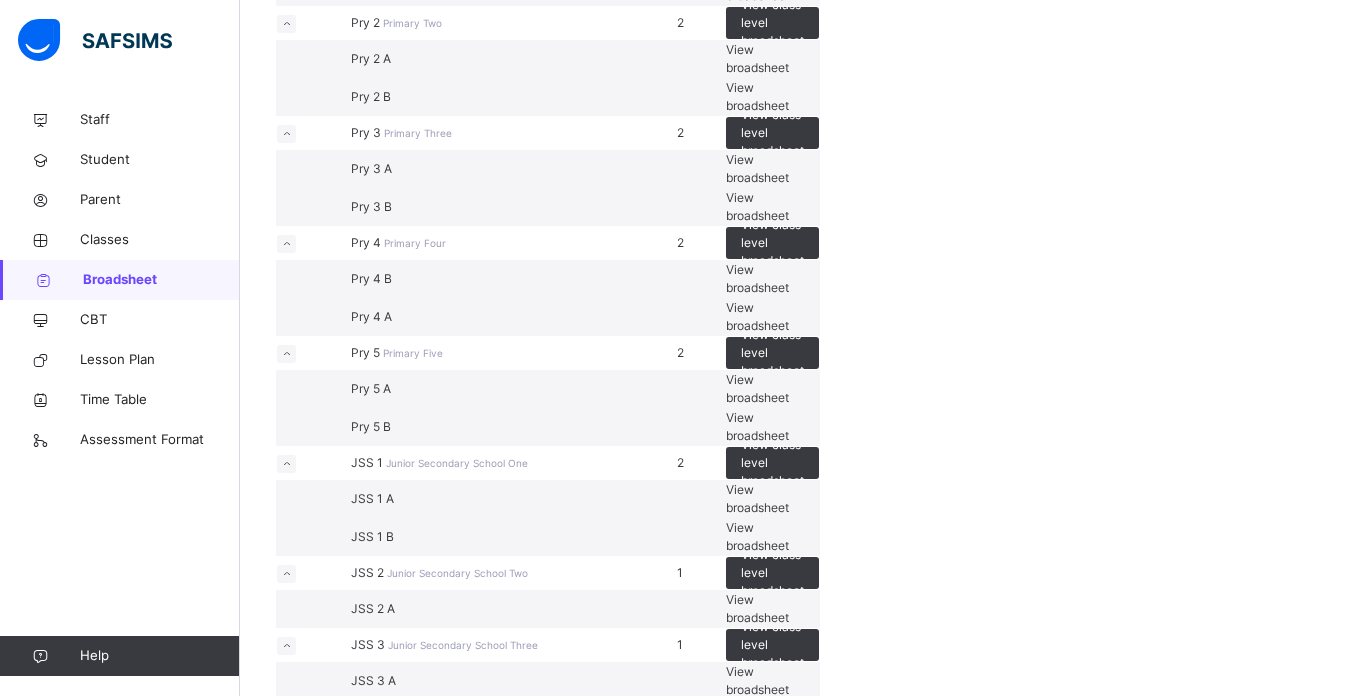 click on "View broadsheet" at bounding box center [757, 58] 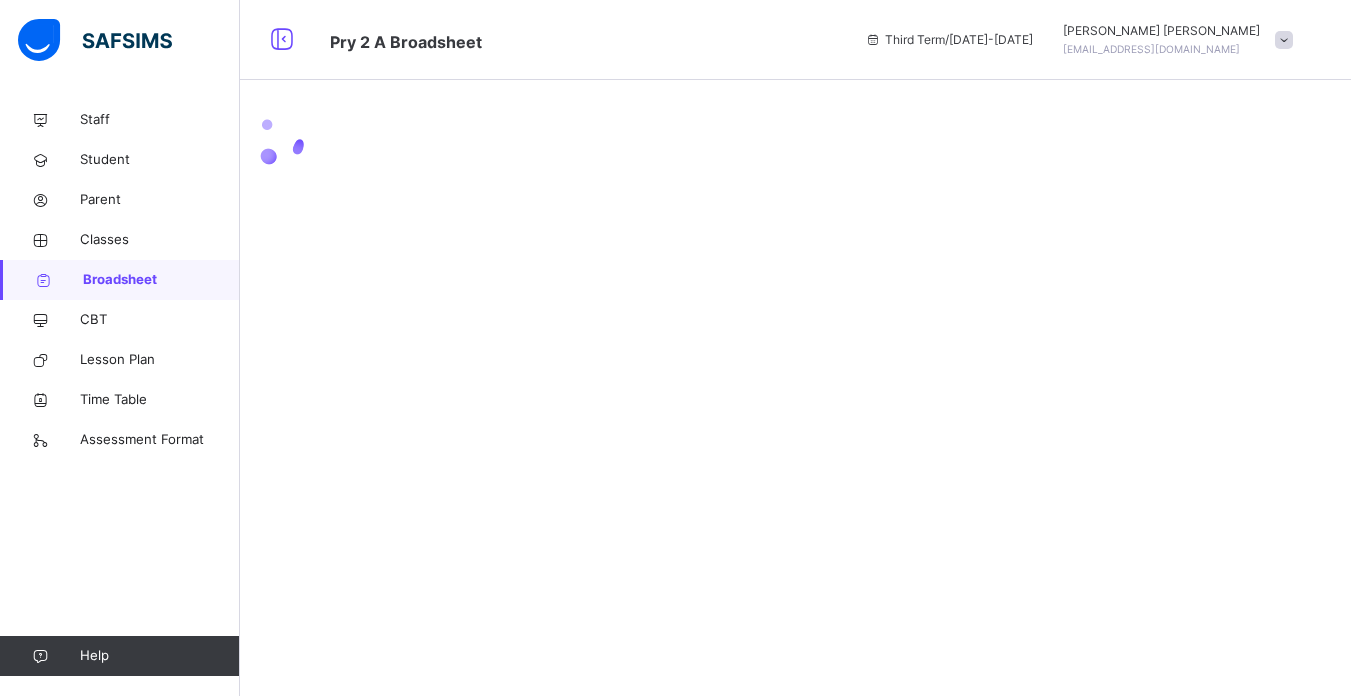 scroll, scrollTop: 0, scrollLeft: 0, axis: both 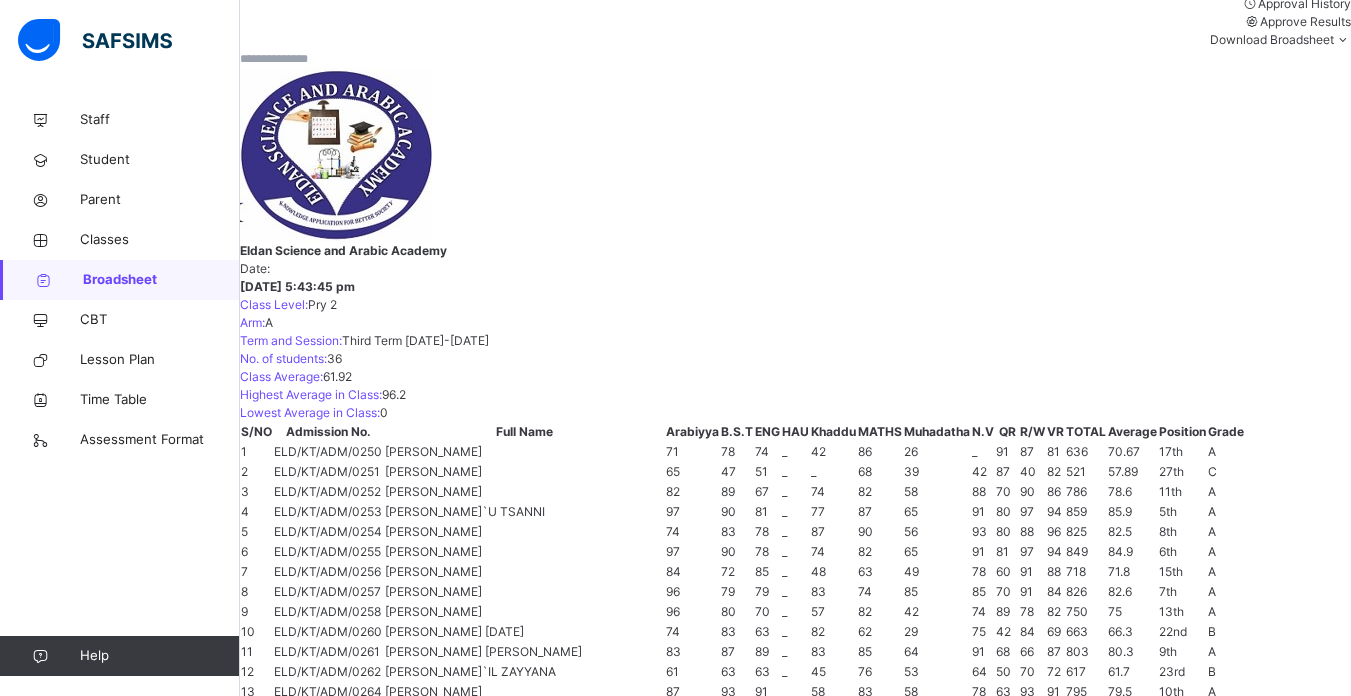 click on "86" at bounding box center [877, 988] 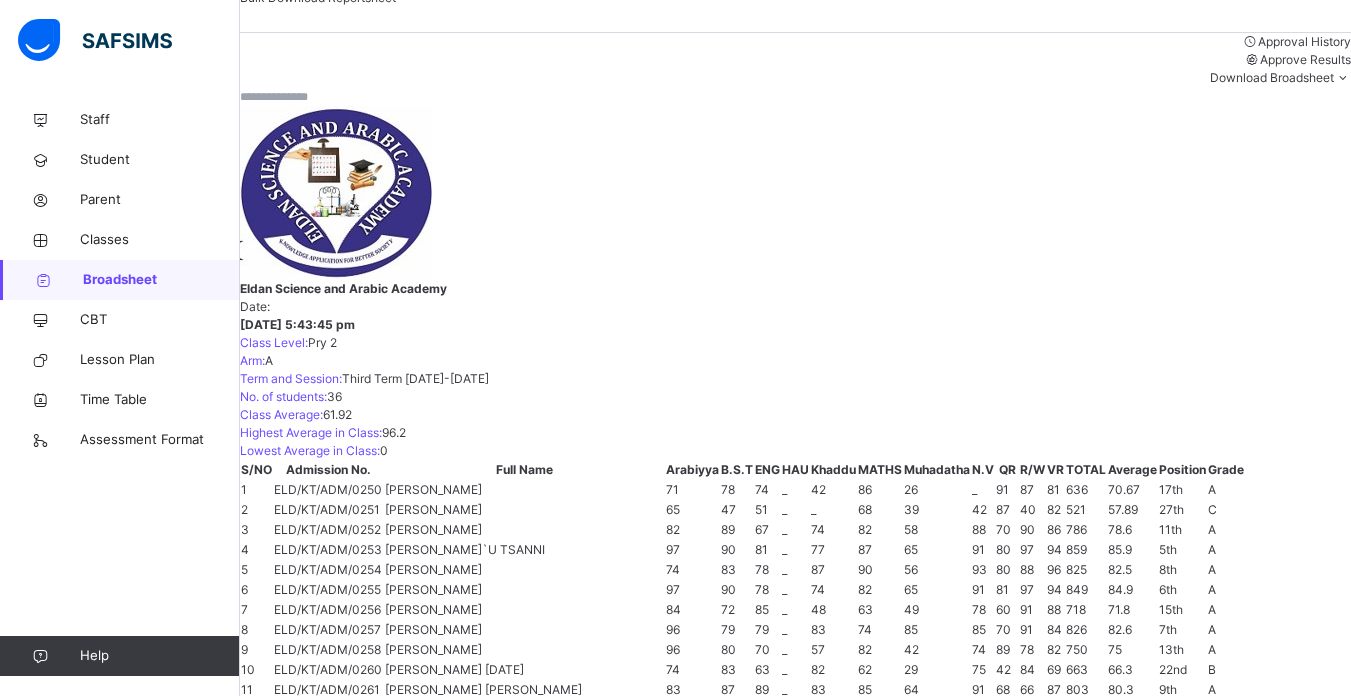 scroll, scrollTop: 357, scrollLeft: 0, axis: vertical 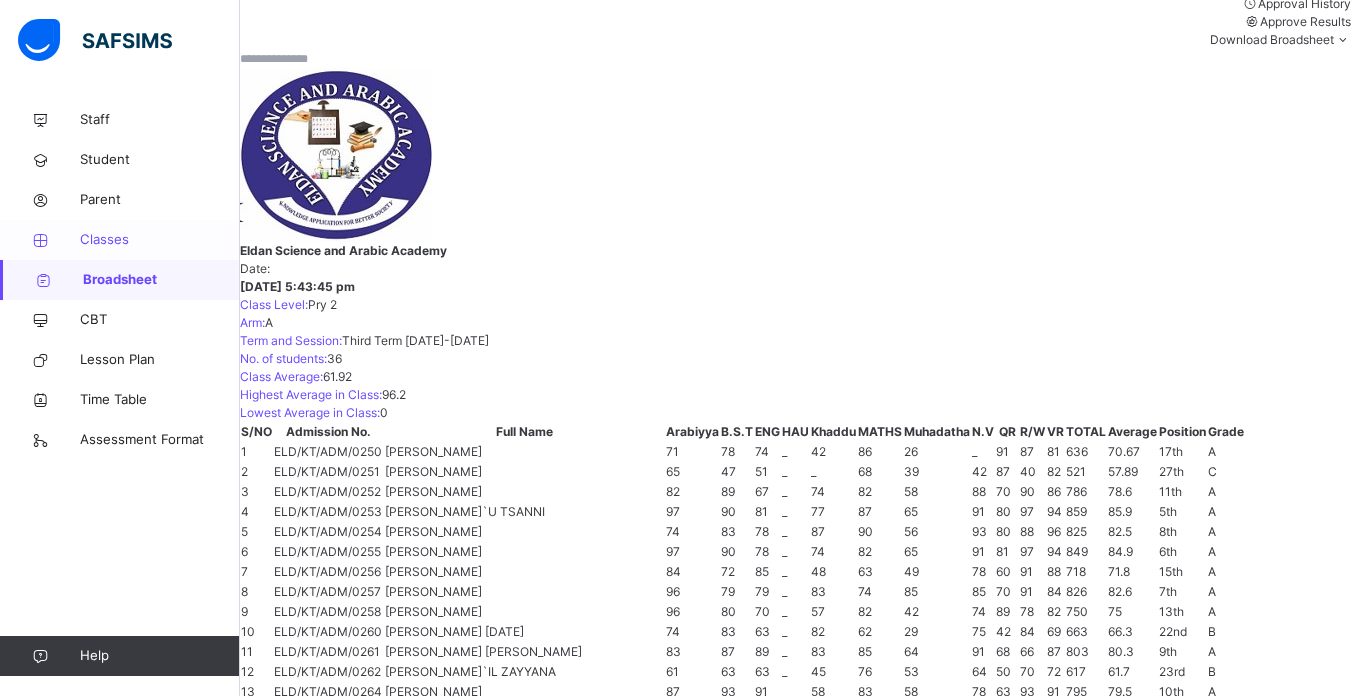 click on "Classes" at bounding box center [160, 240] 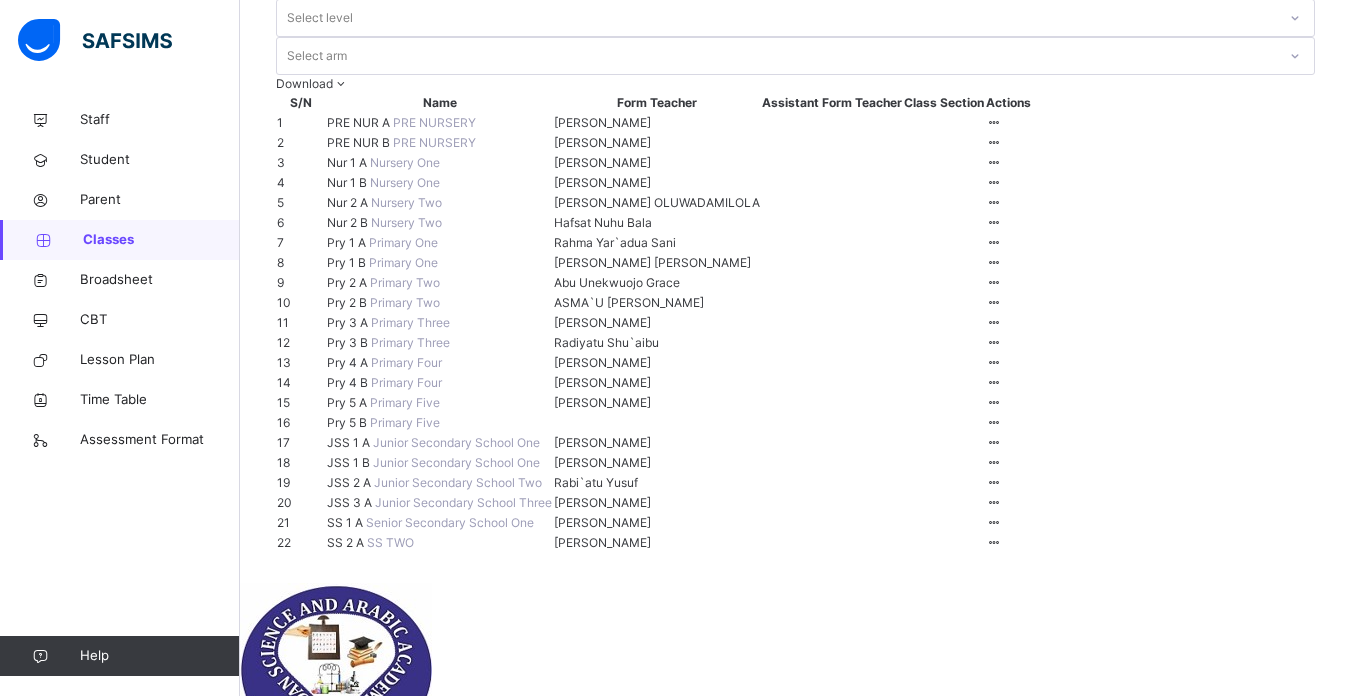 scroll, scrollTop: 240, scrollLeft: 0, axis: vertical 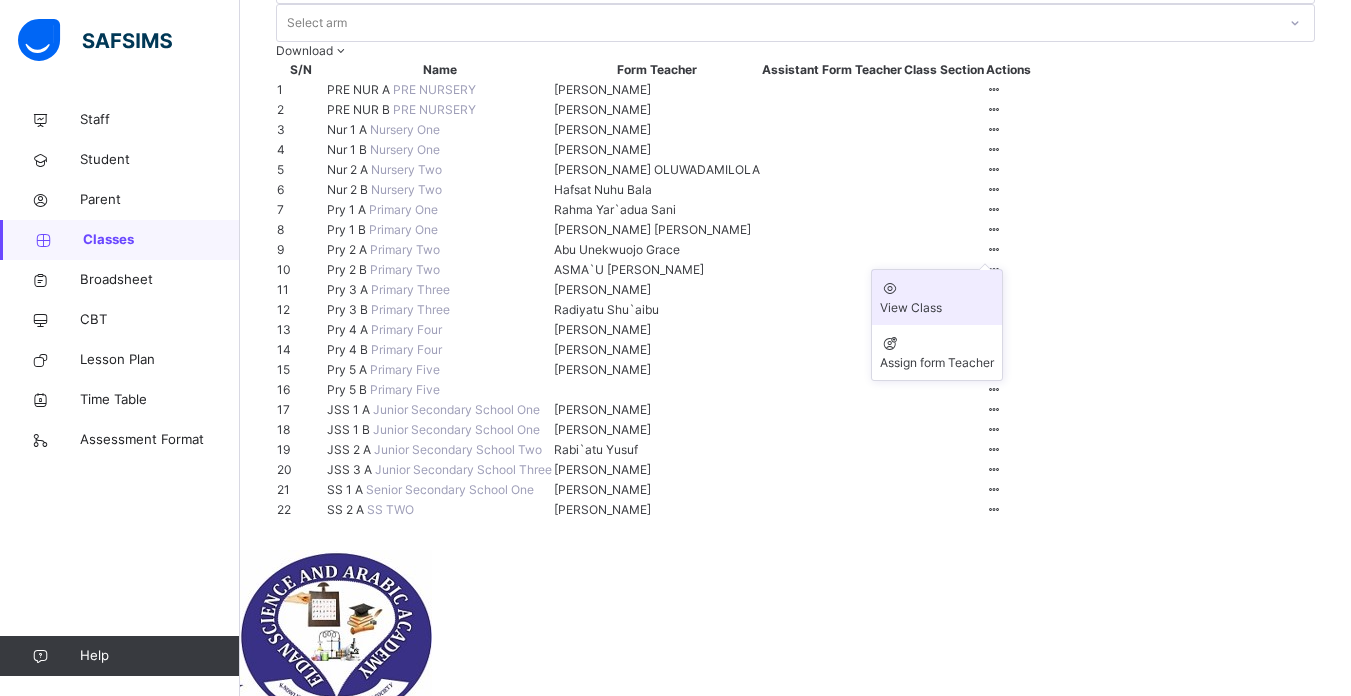 click on "View Class" at bounding box center (937, 308) 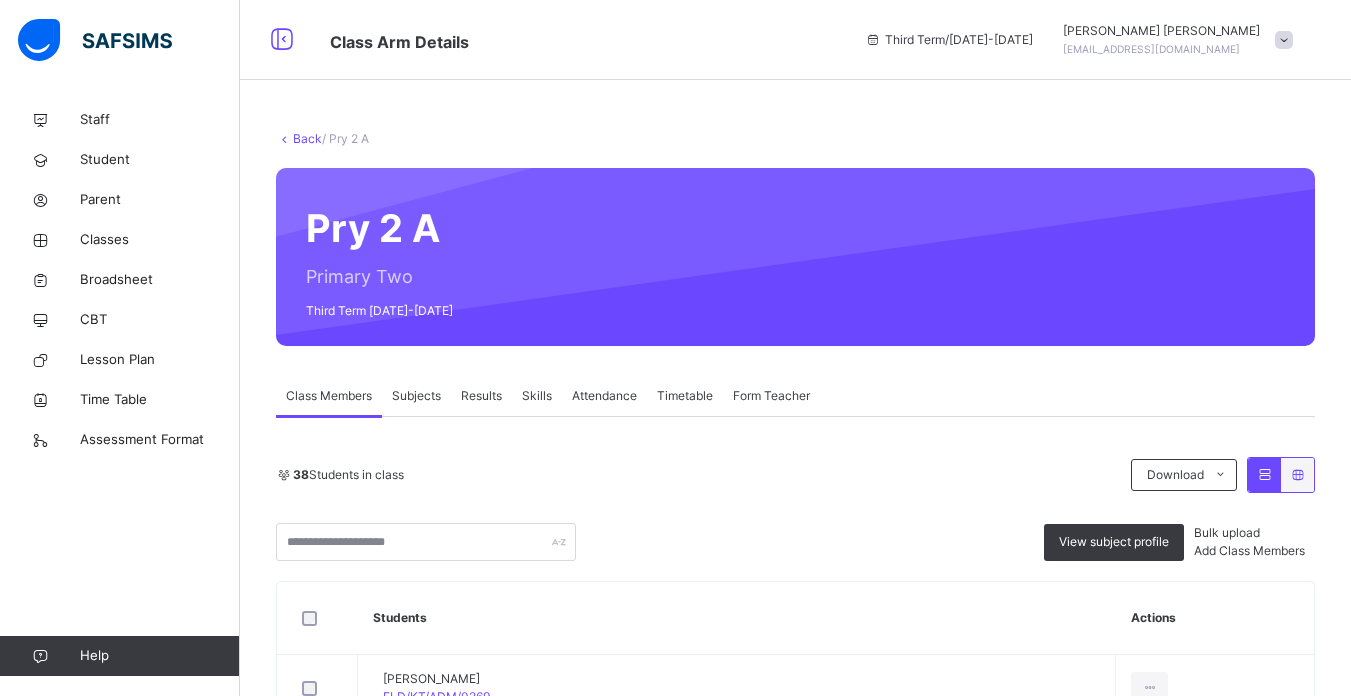 click on "Results" at bounding box center [481, 396] 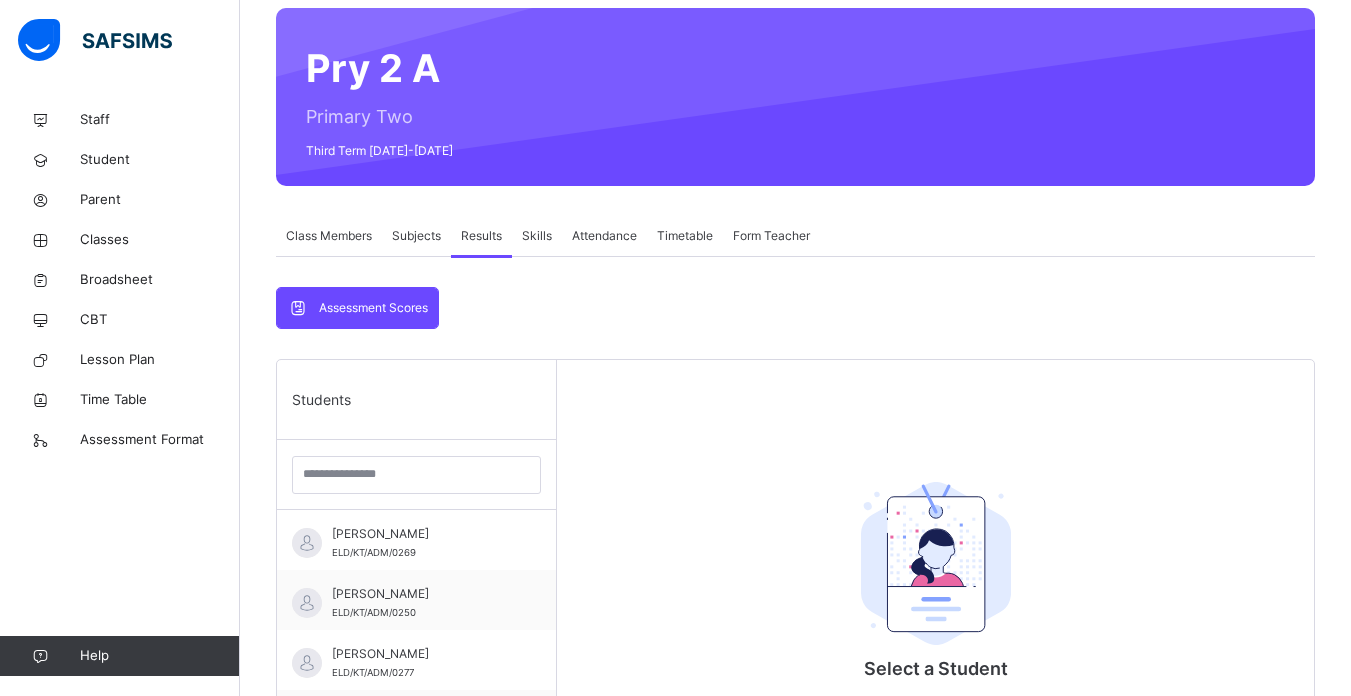 scroll, scrollTop: 200, scrollLeft: 0, axis: vertical 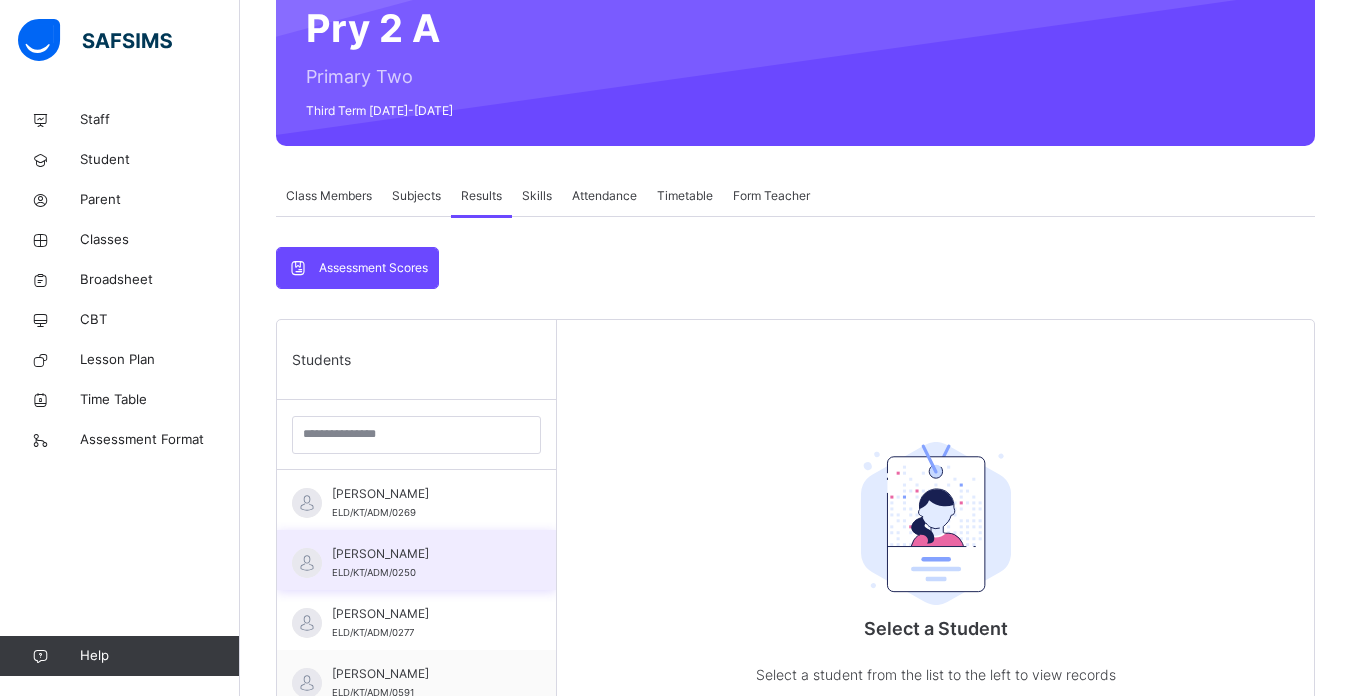 click on "[PERSON_NAME]" at bounding box center [421, 554] 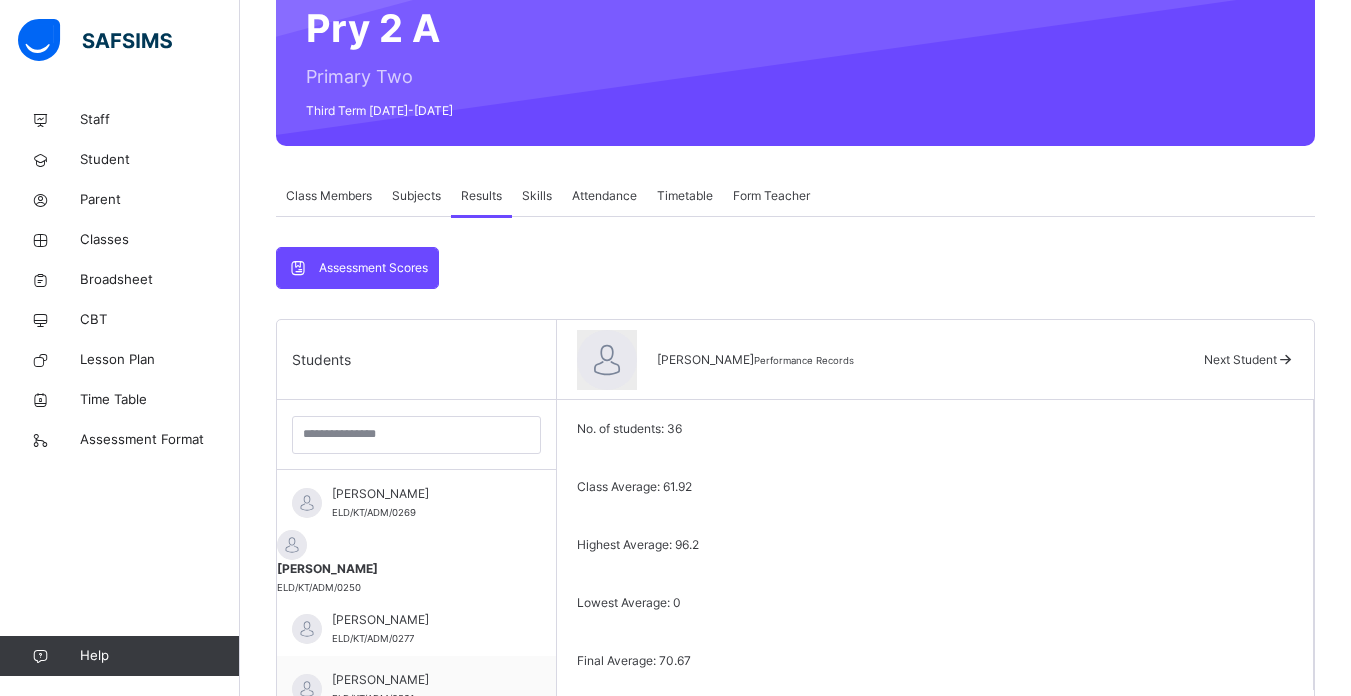 click on "**********" at bounding box center [935, 928] 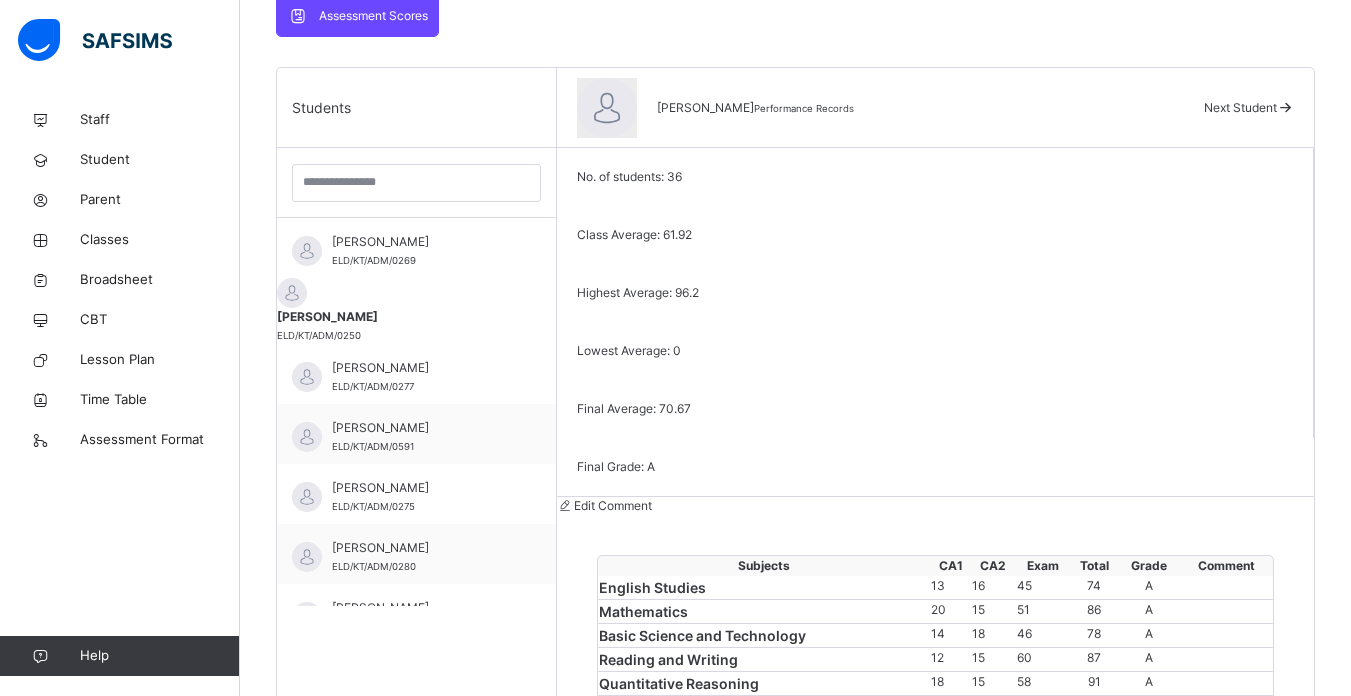 scroll, scrollTop: 440, scrollLeft: 0, axis: vertical 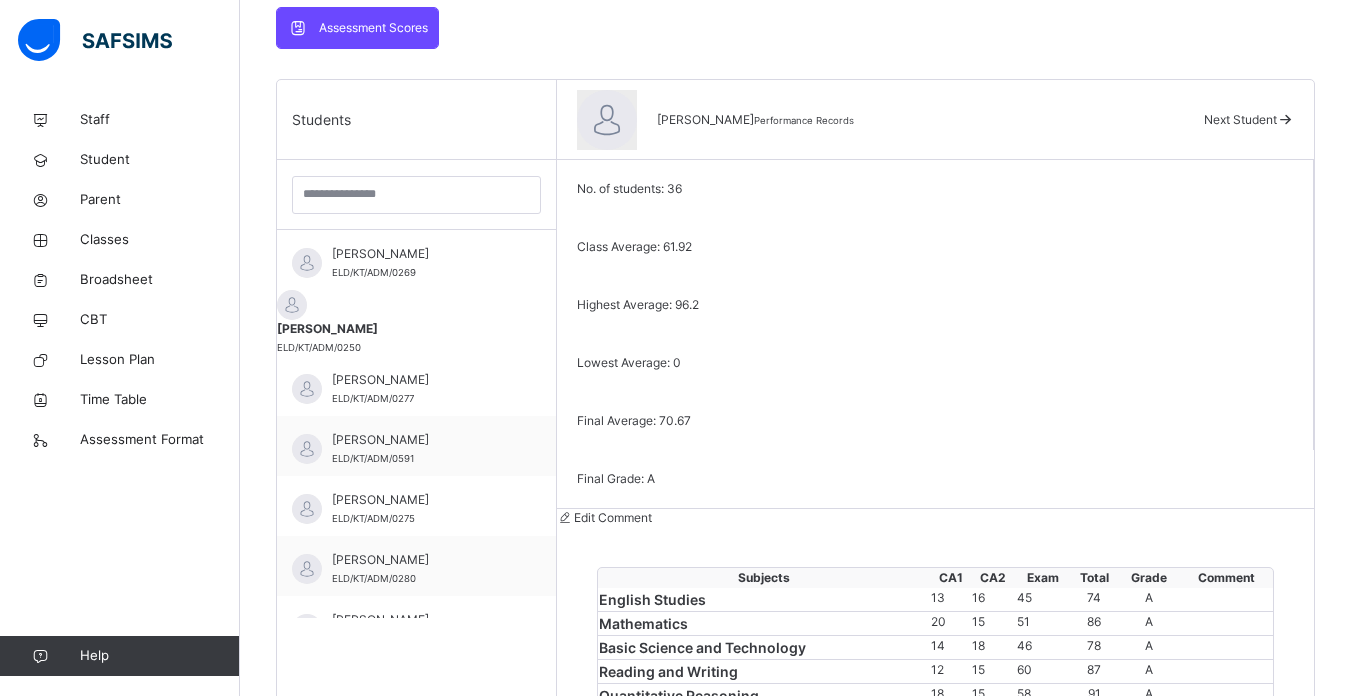 click on "Next Student" at bounding box center [1240, 119] 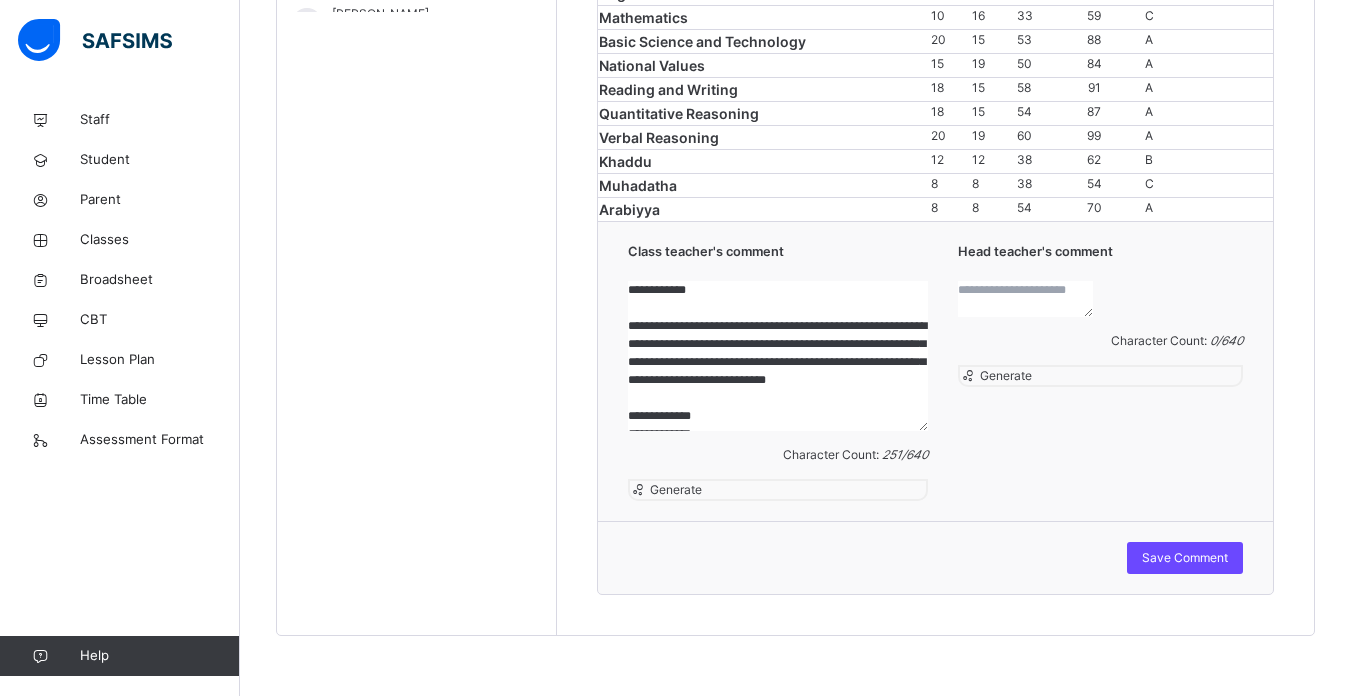 scroll, scrollTop: 1160, scrollLeft: 0, axis: vertical 